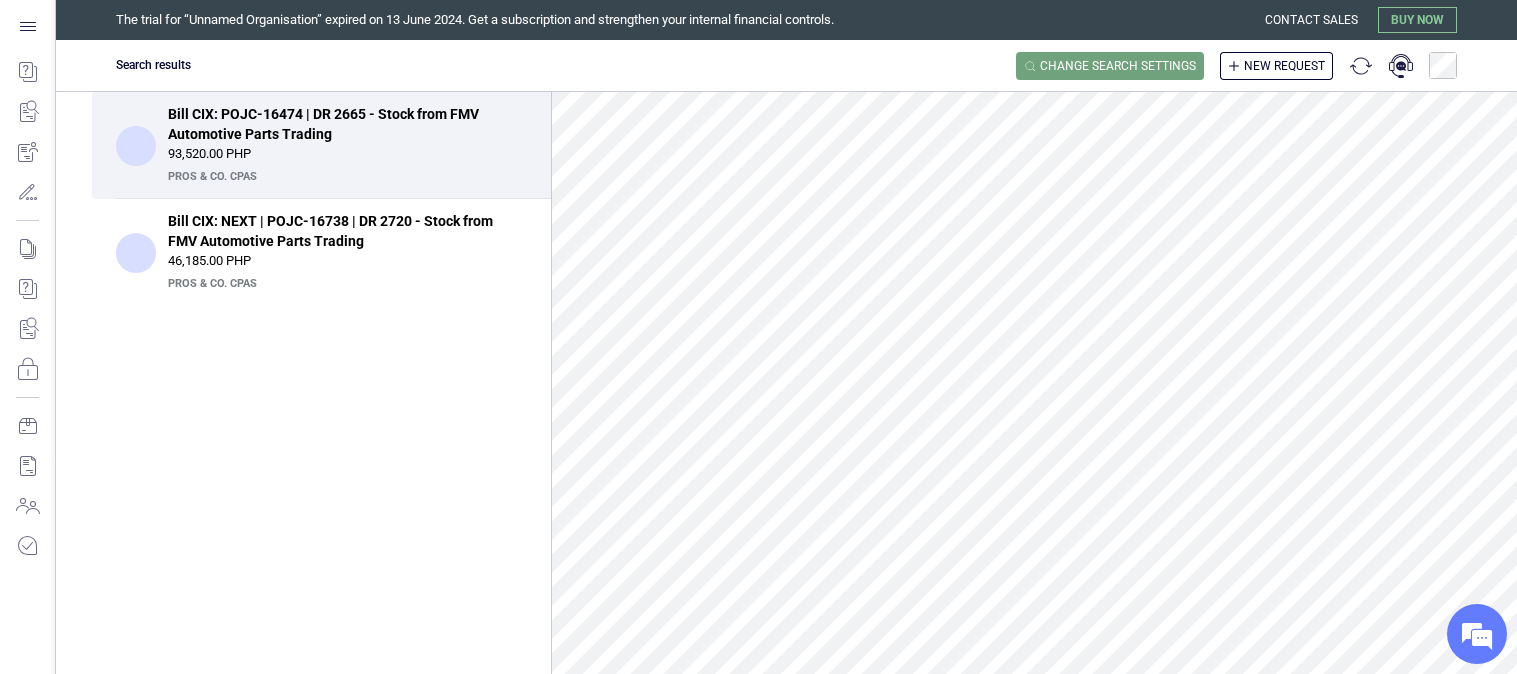 scroll, scrollTop: 0, scrollLeft: 0, axis: both 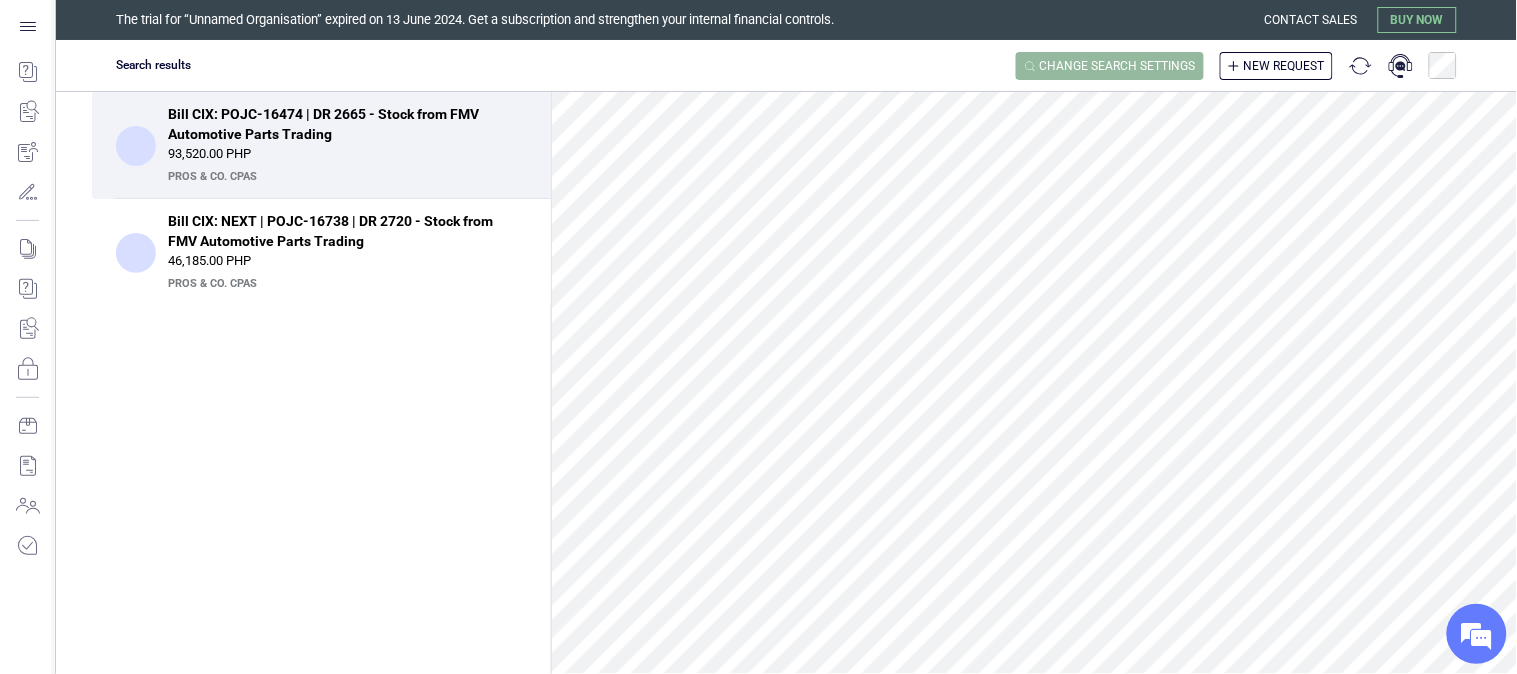 click on "Change search settings" at bounding box center (1118, 66) 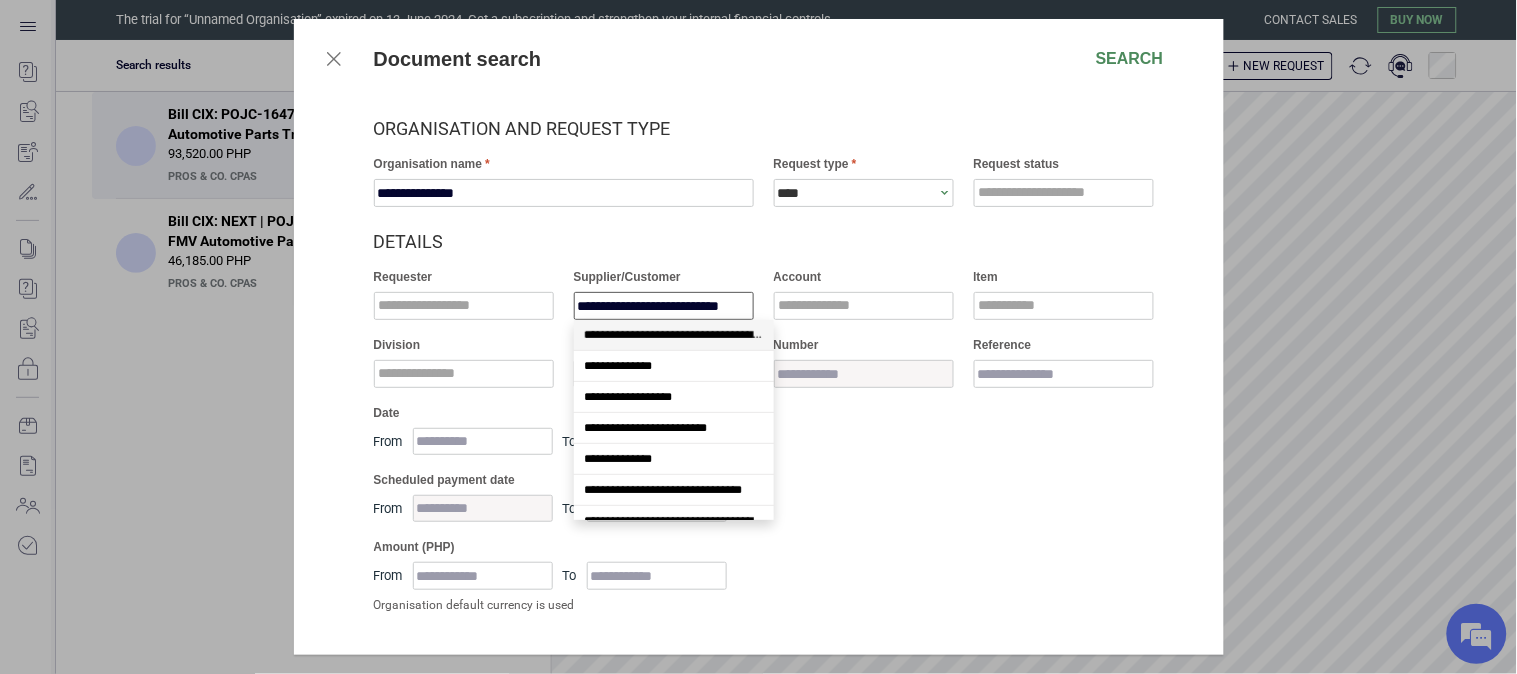 click on "**********" at bounding box center (664, 306) 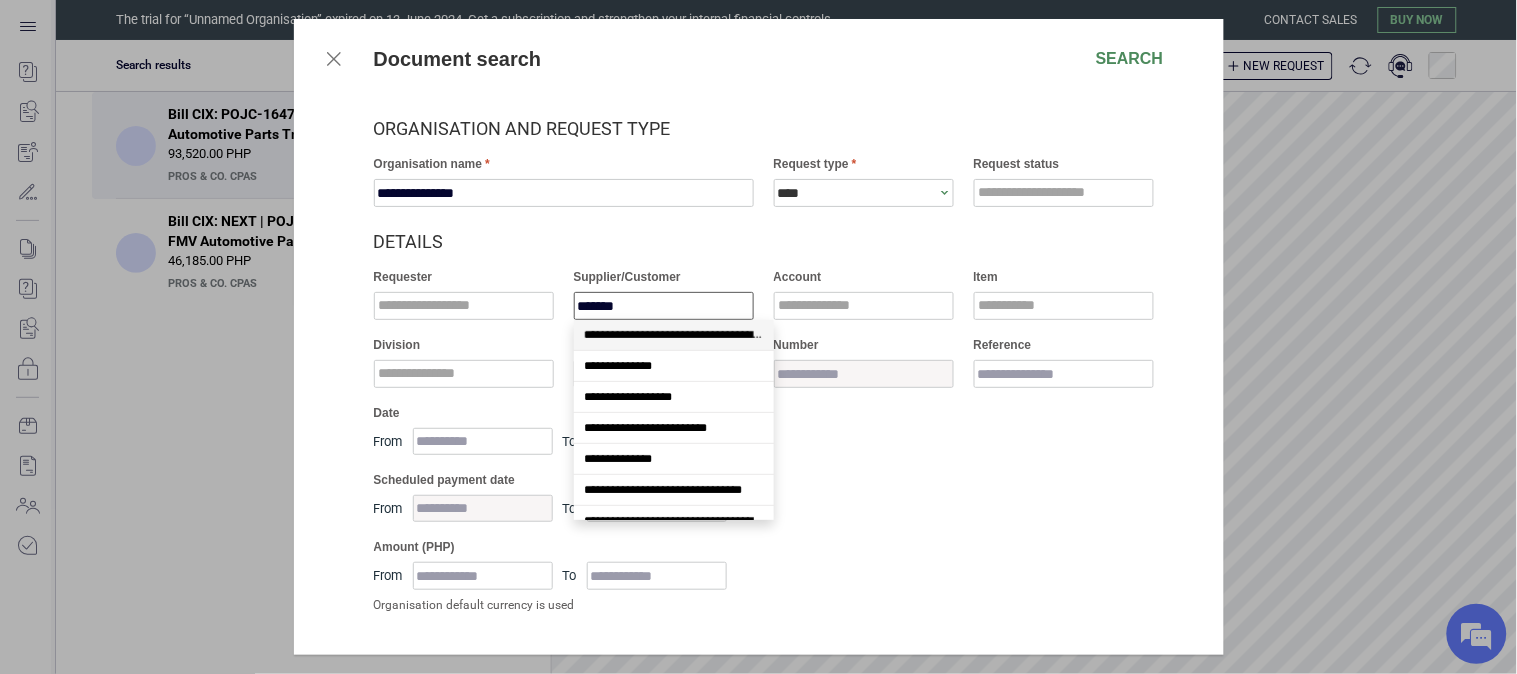 type on "********" 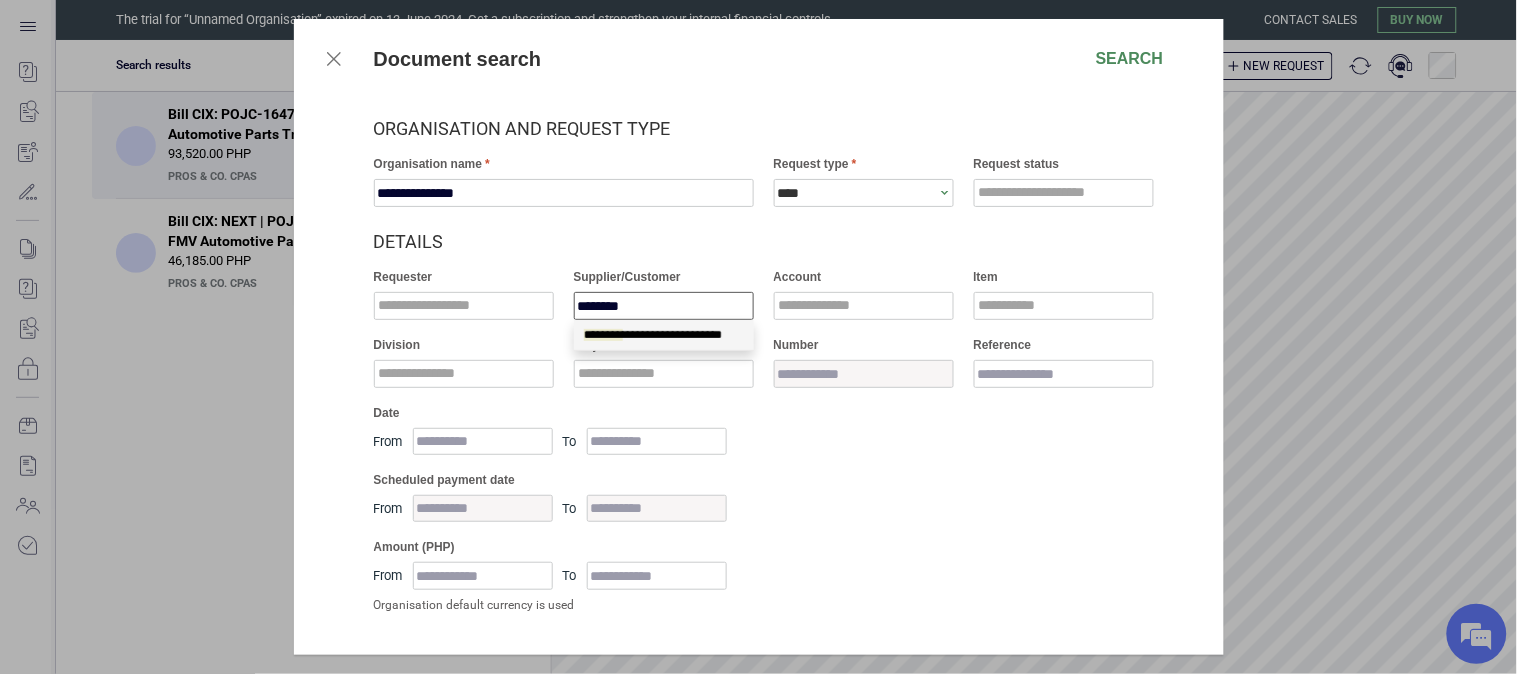 click on "**********" at bounding box center (664, 335) 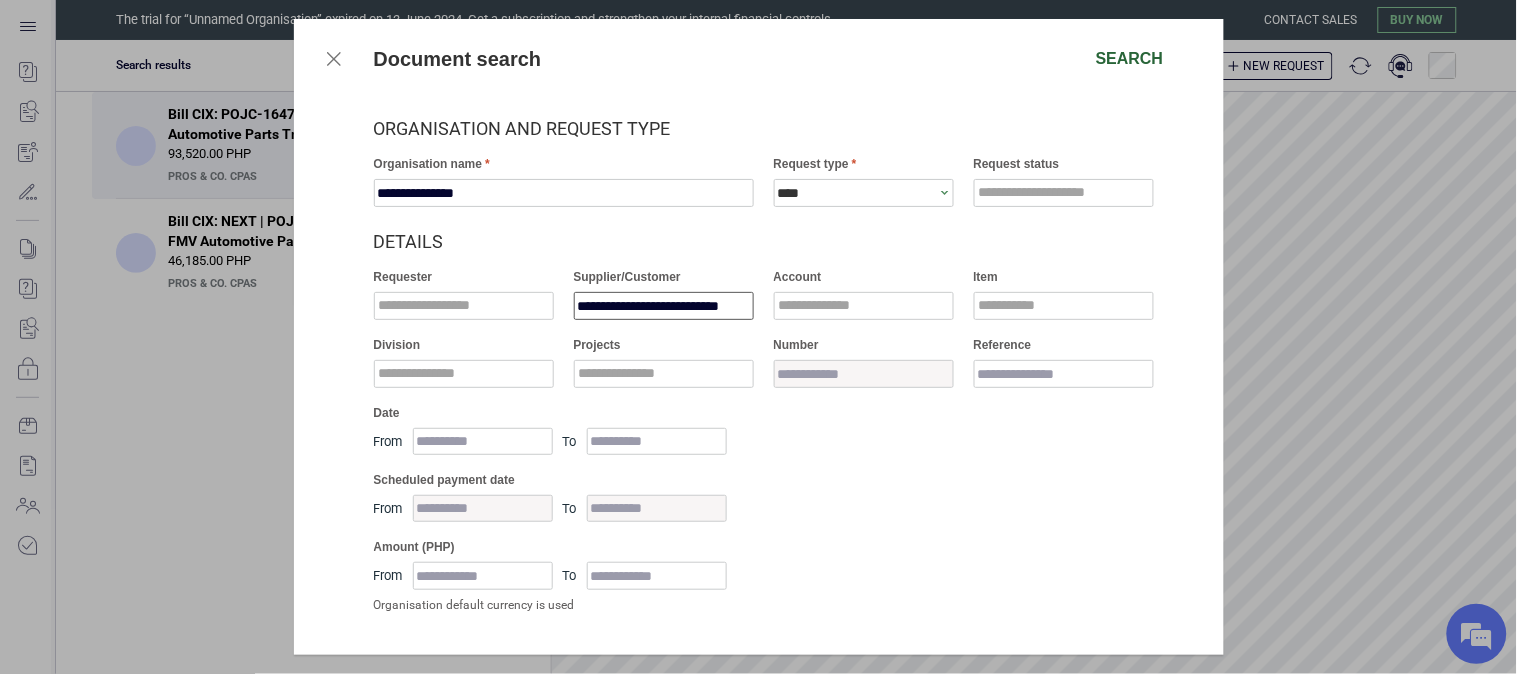 type on "**********" 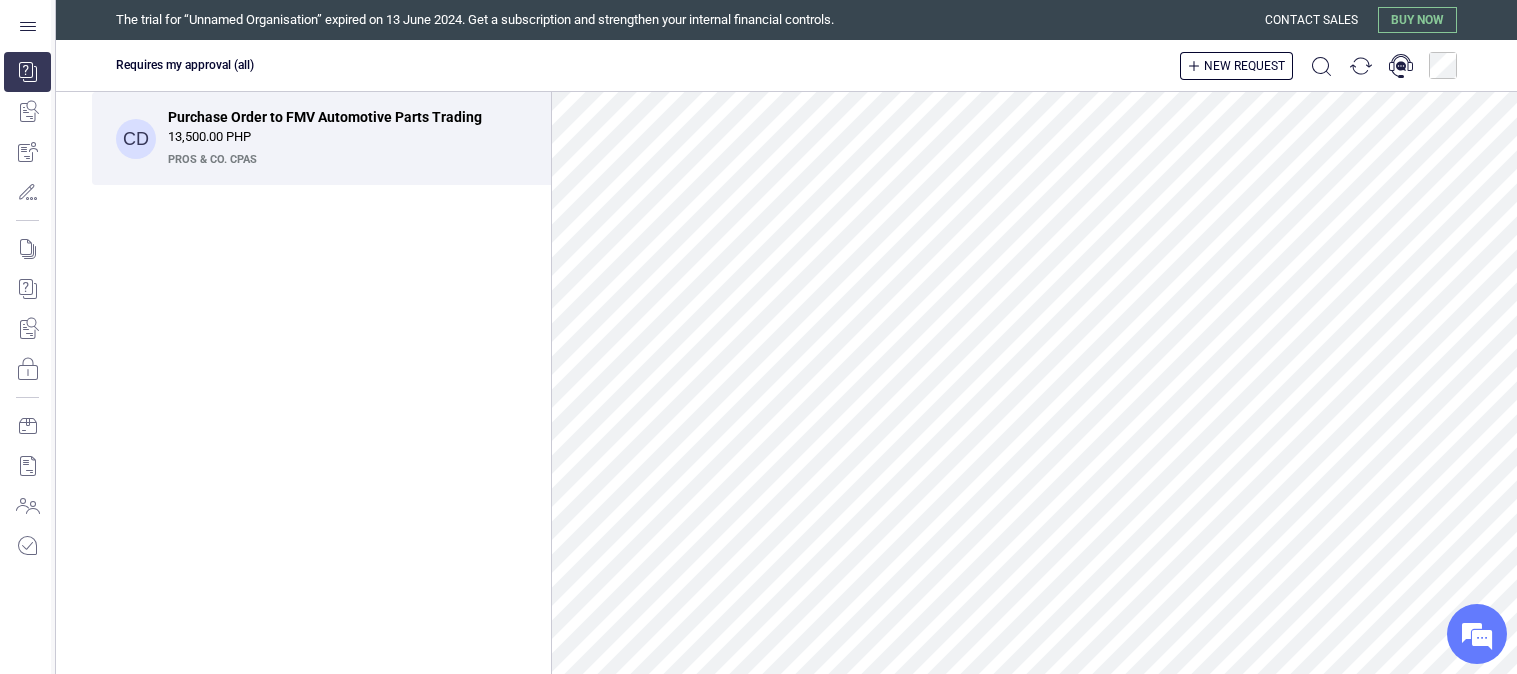 scroll, scrollTop: 0, scrollLeft: 0, axis: both 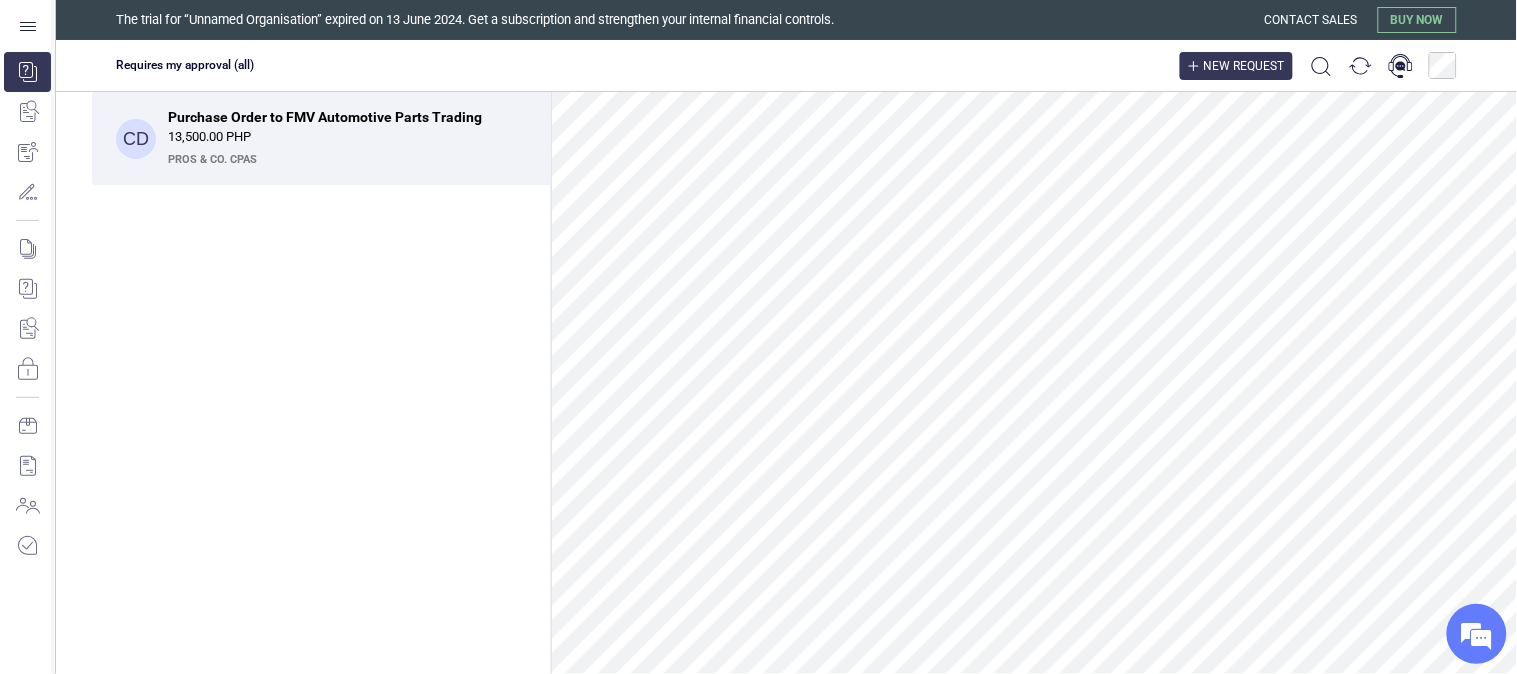 click on "New request" at bounding box center (1236, 66) 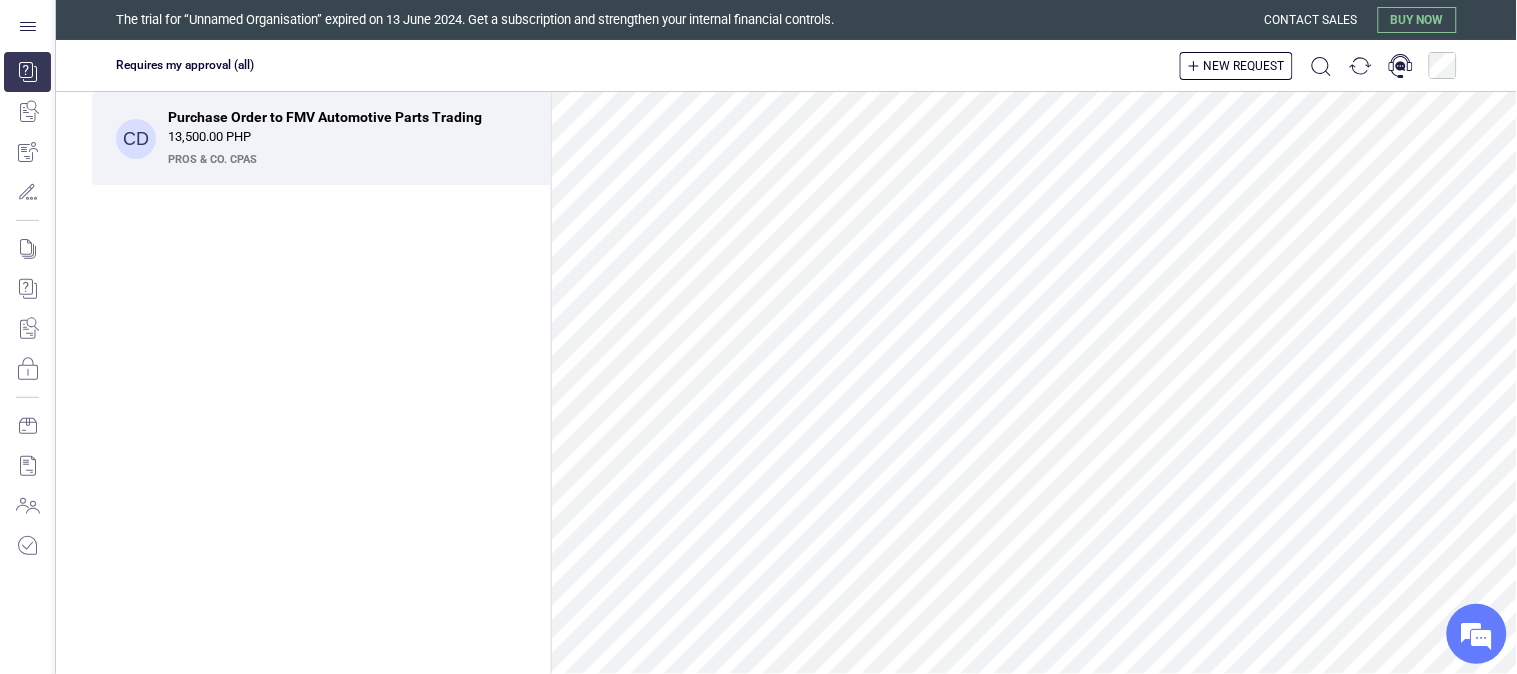 click on "PrOS & CO. CPAs" at bounding box center (0, 0) 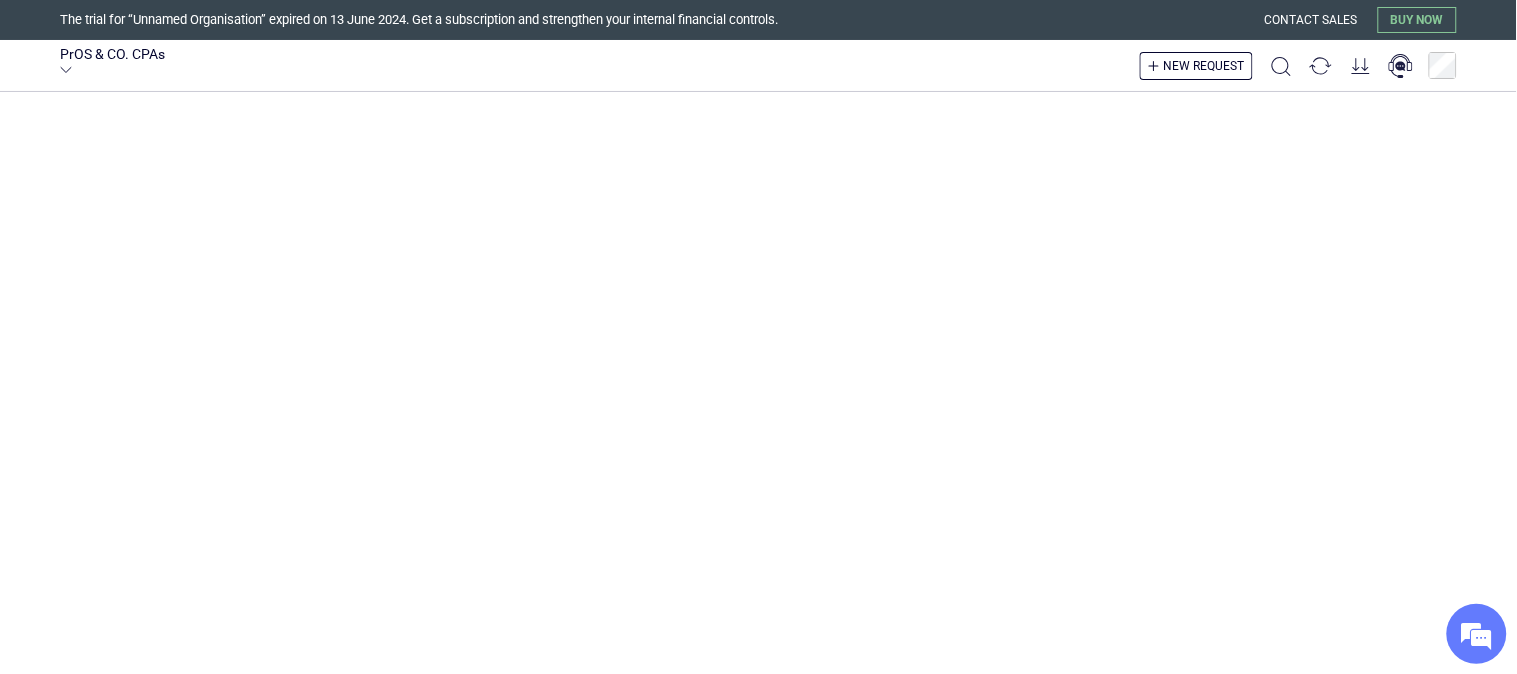 scroll, scrollTop: 0, scrollLeft: 0, axis: both 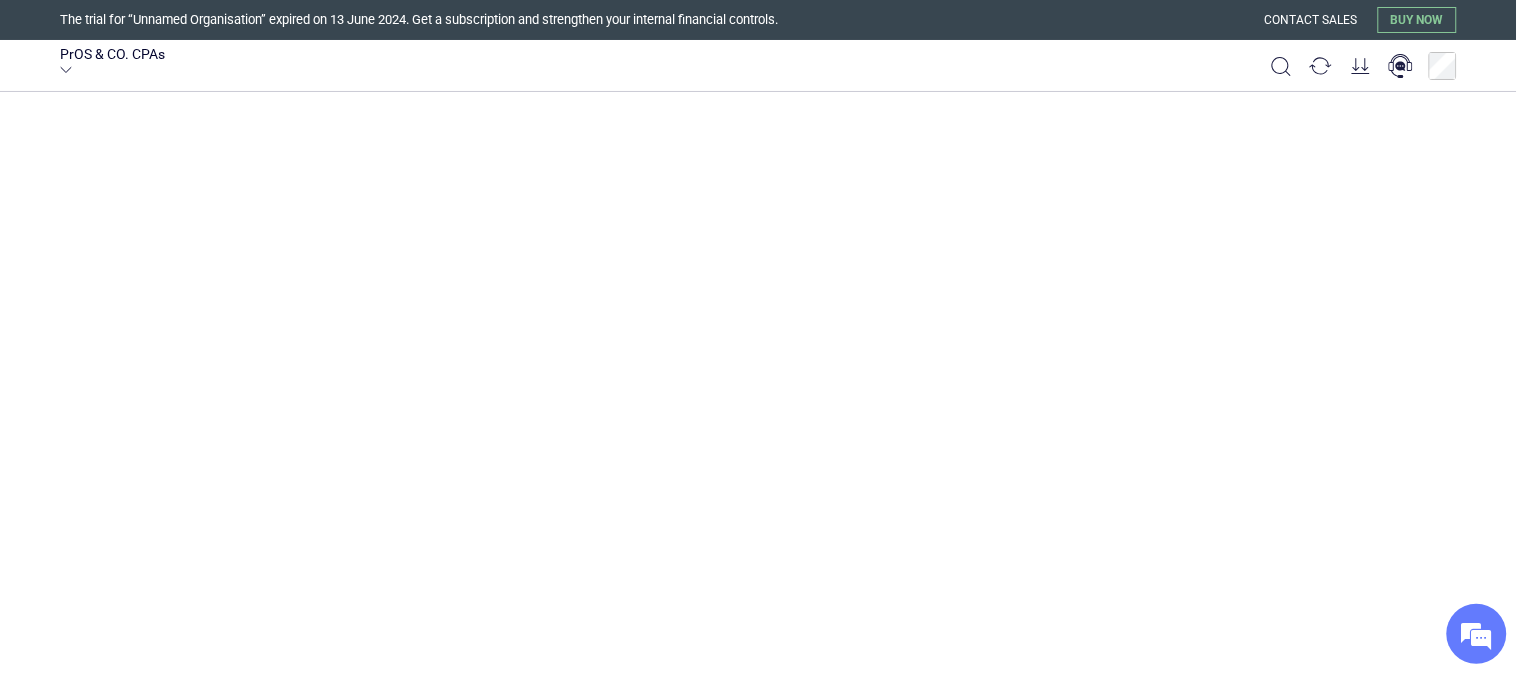 type on "**********" 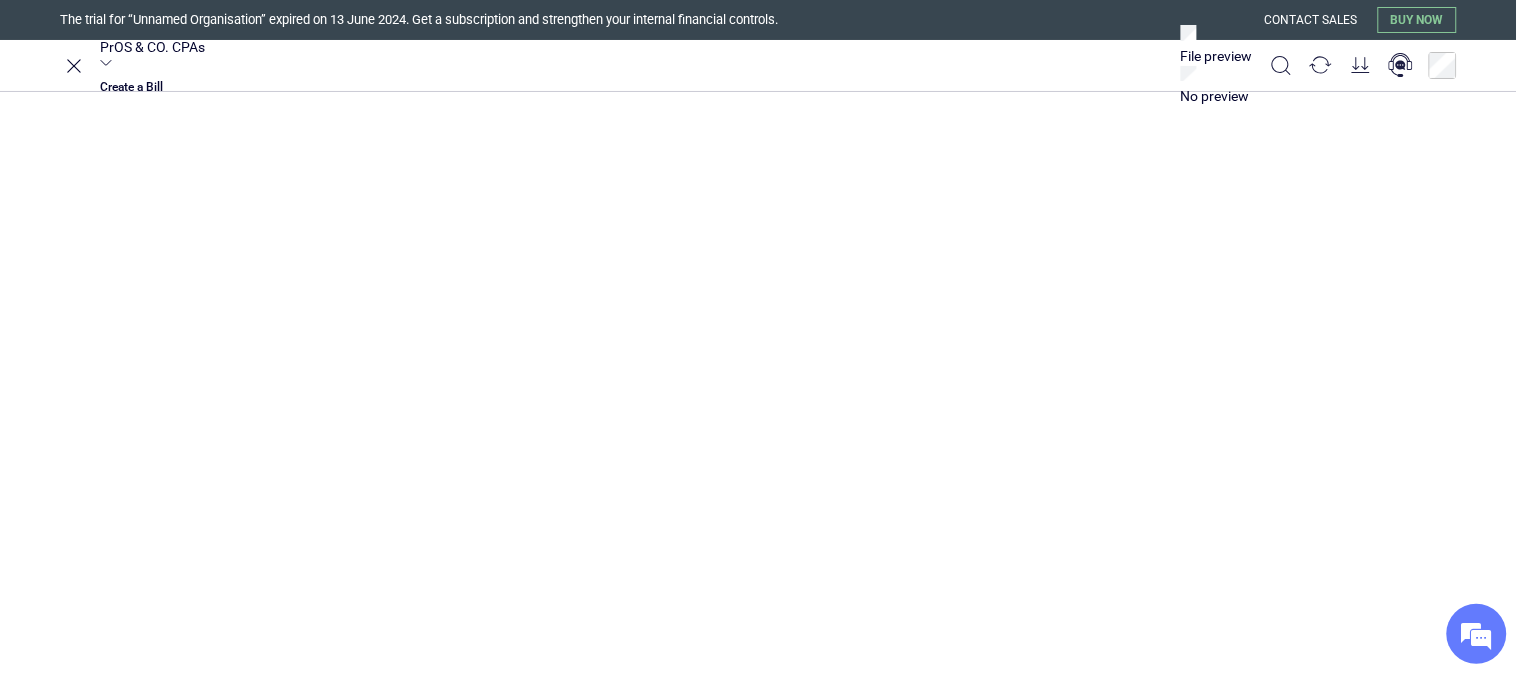 scroll, scrollTop: 297, scrollLeft: 0, axis: vertical 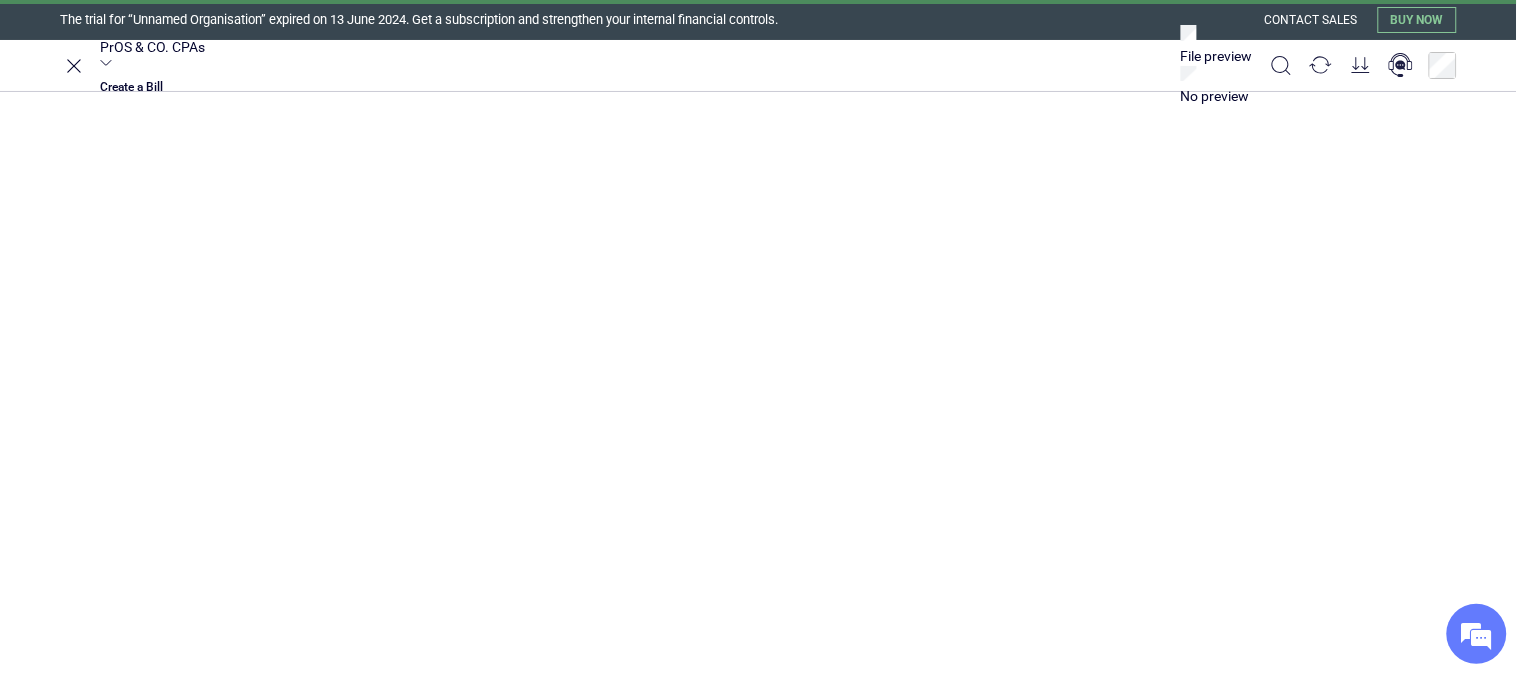 click at bounding box center [394, 337] 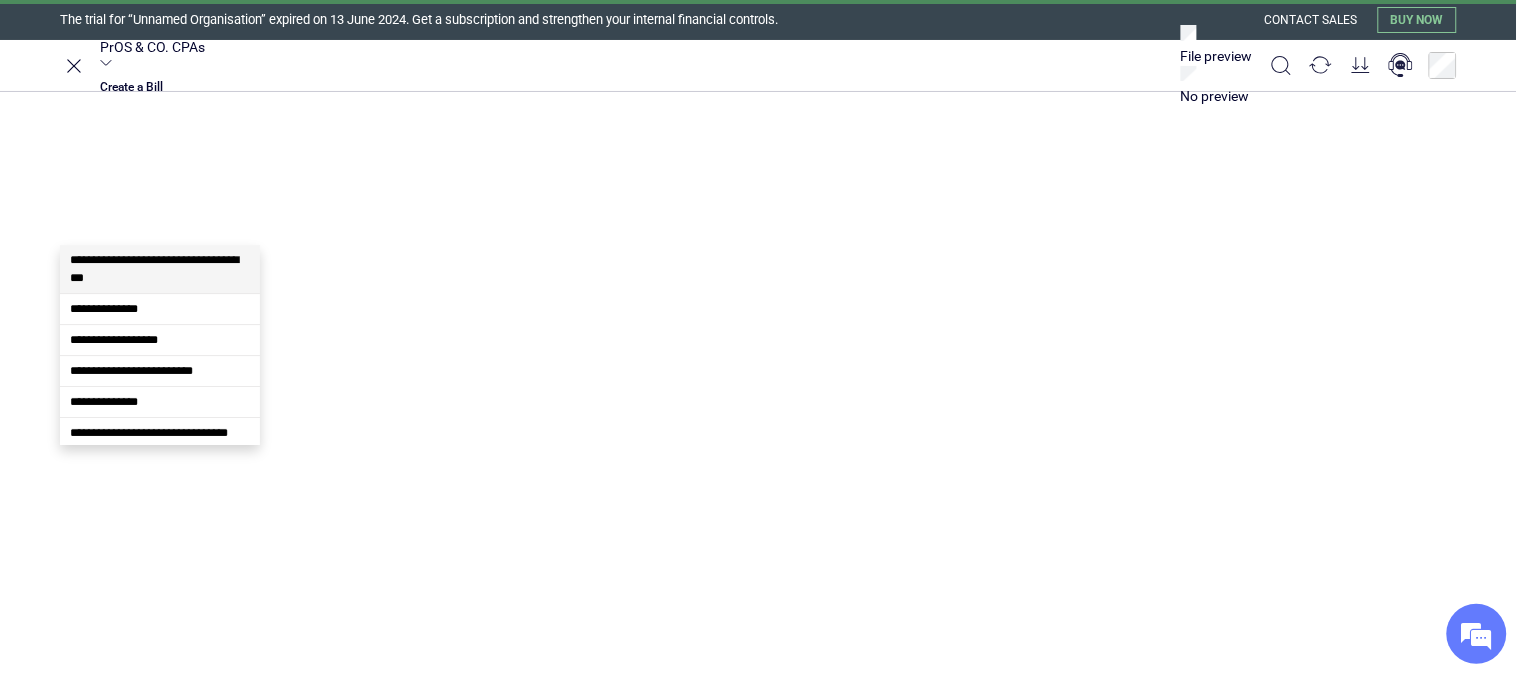 type on "********" 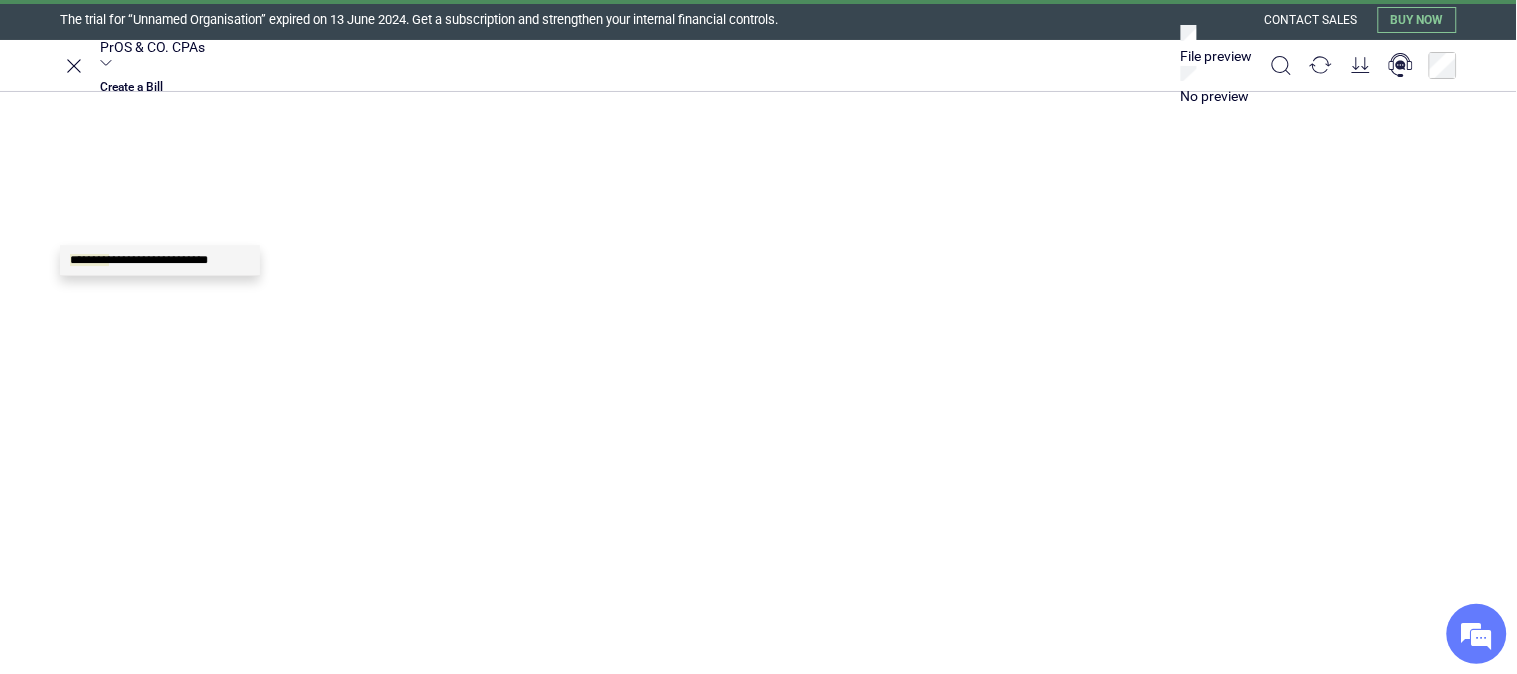 click on "**********" at bounding box center [139, 260] 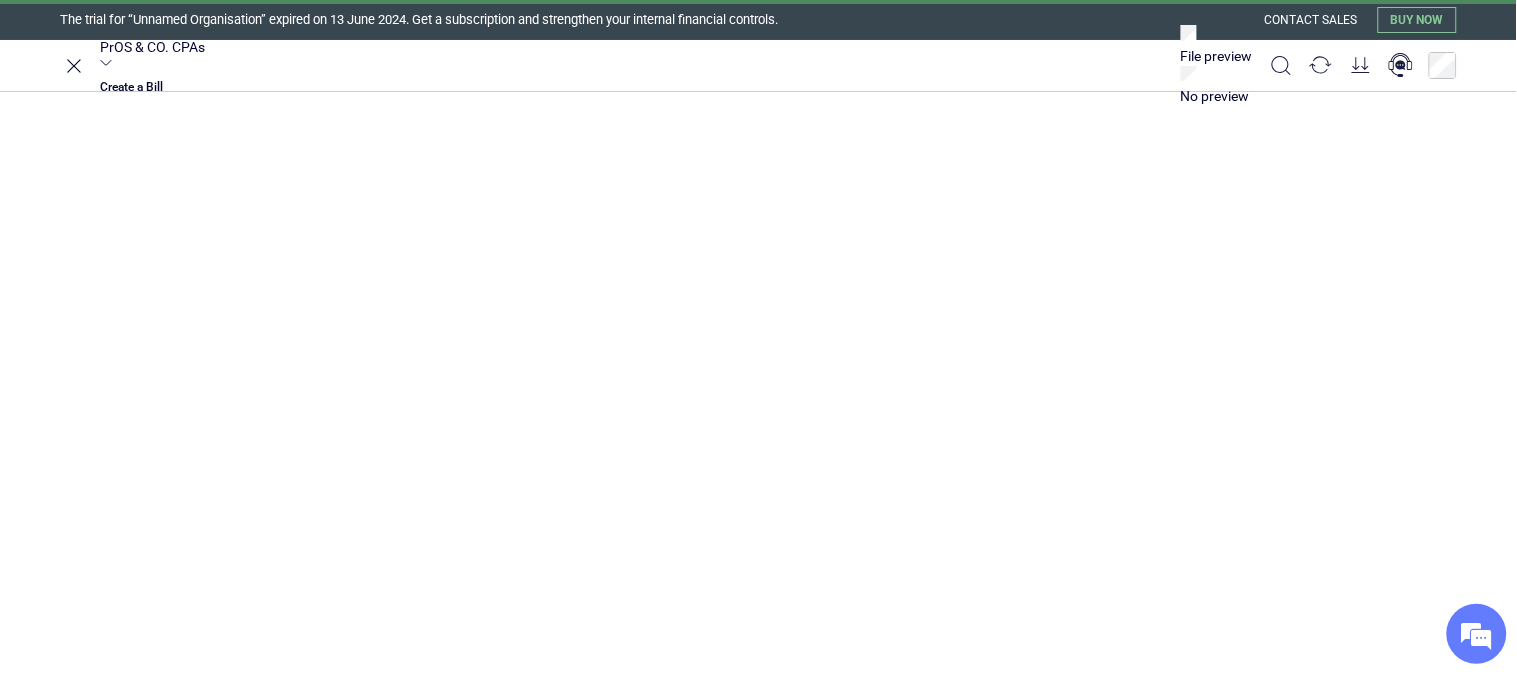 scroll, scrollTop: 381, scrollLeft: 0, axis: vertical 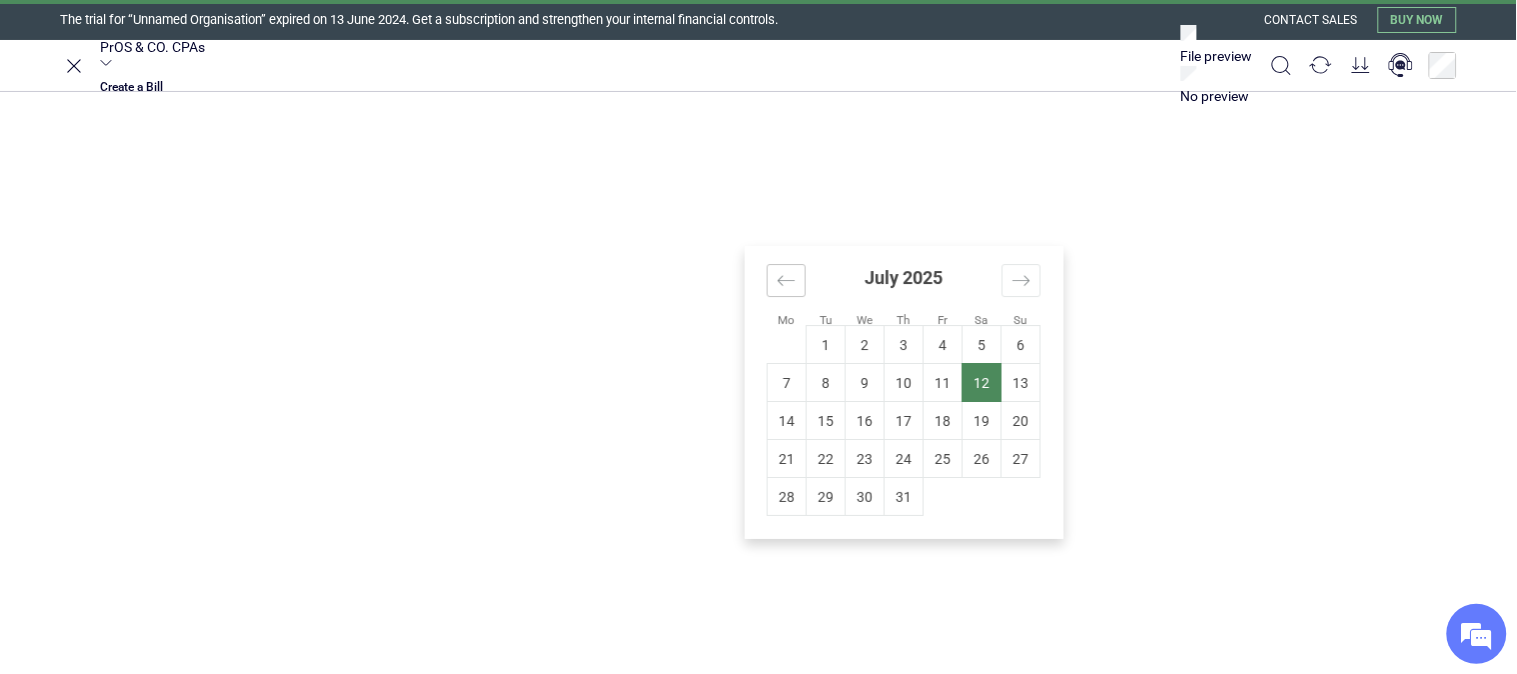 click at bounding box center [786, 280] 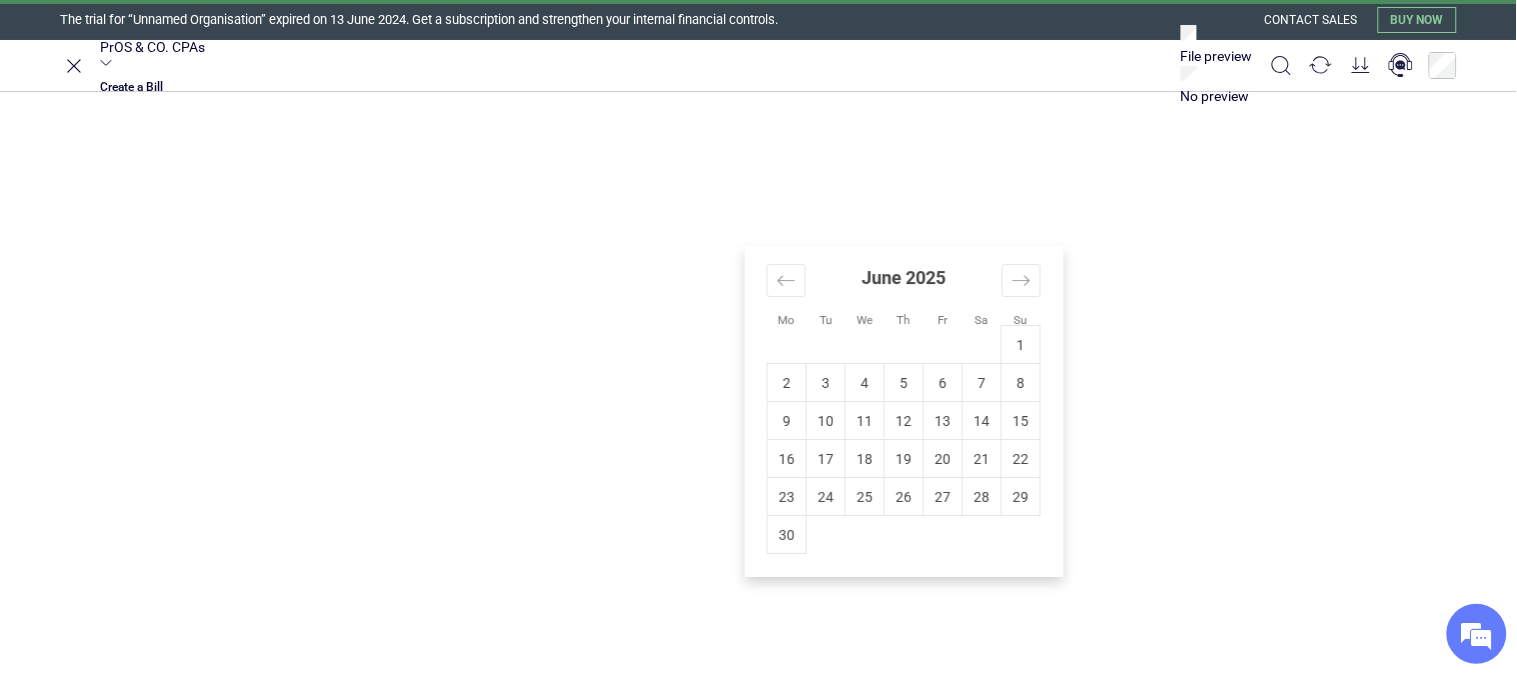 click on "30" at bounding box center [787, 535] 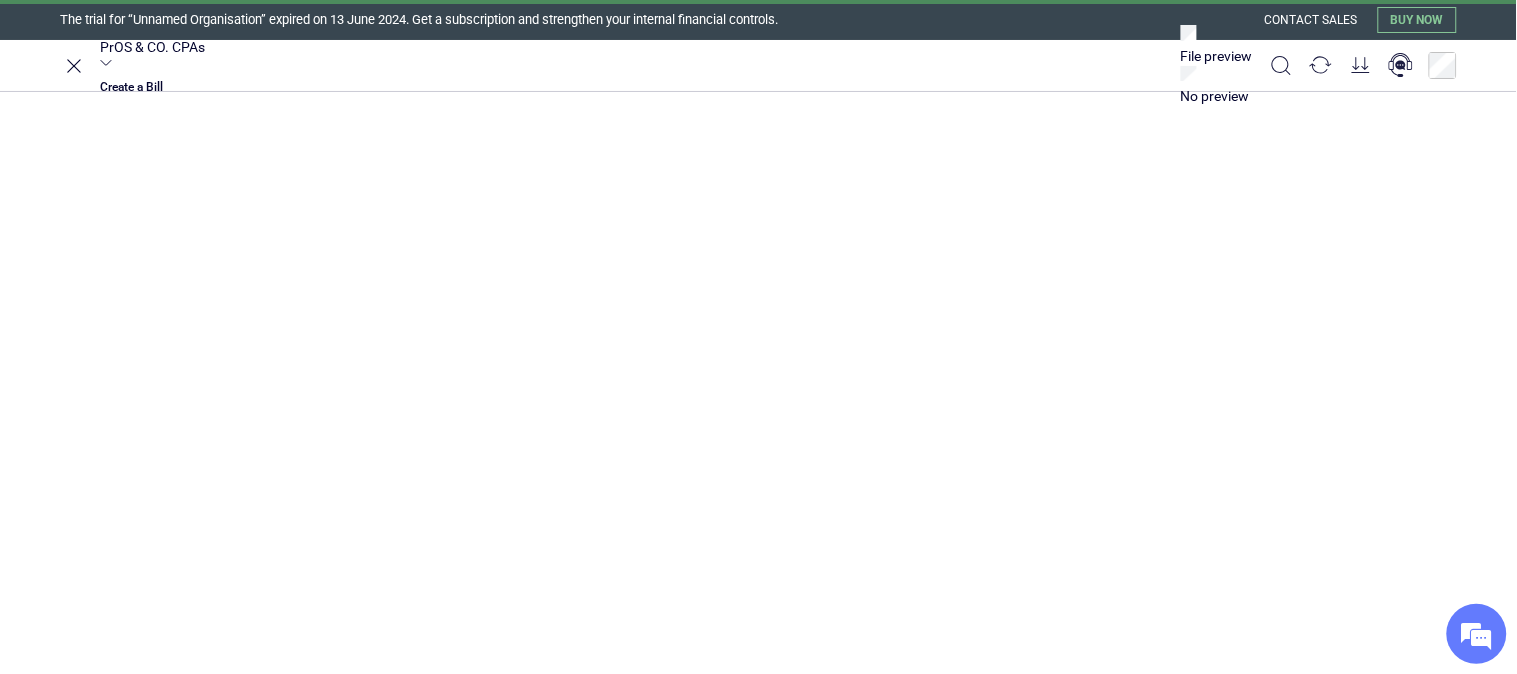 click on "Reference" at bounding box center [1346, 337] 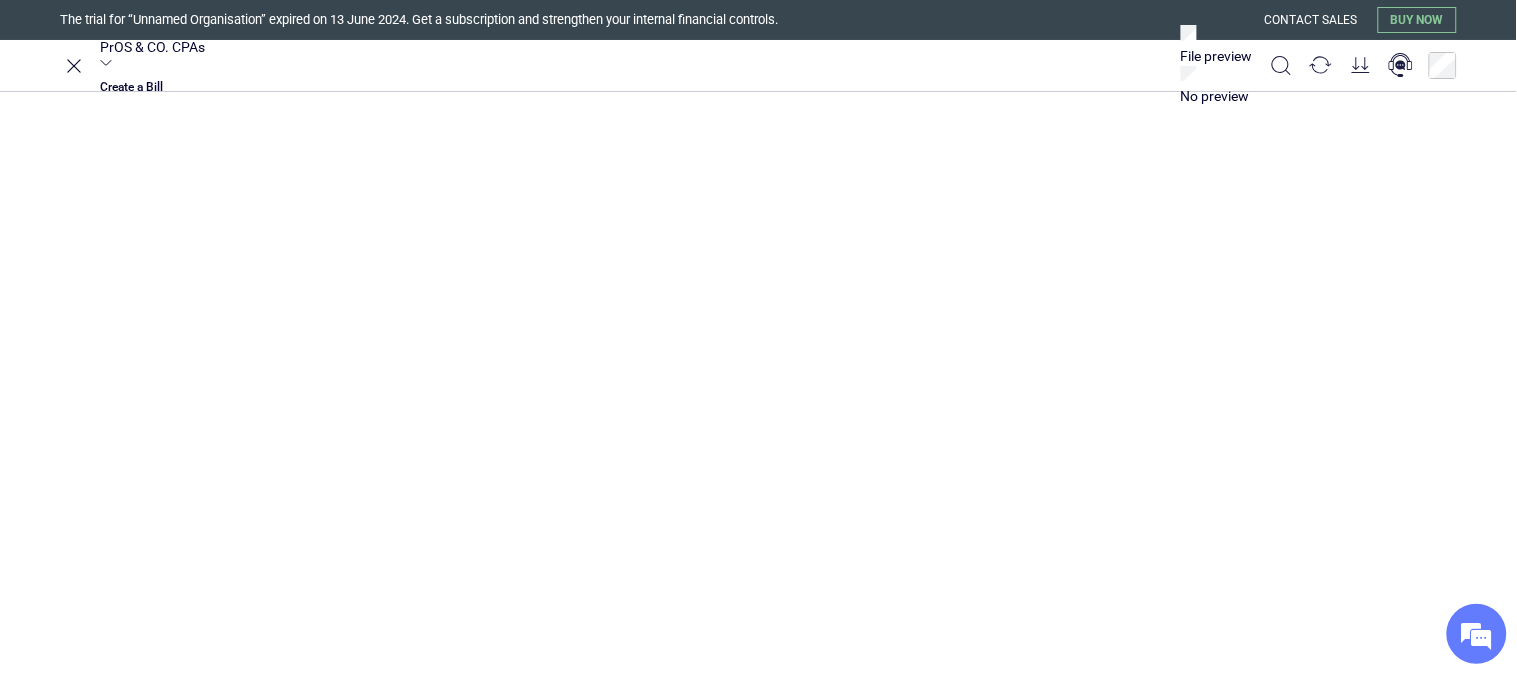 scroll, scrollTop: 0, scrollLeft: 42, axis: horizontal 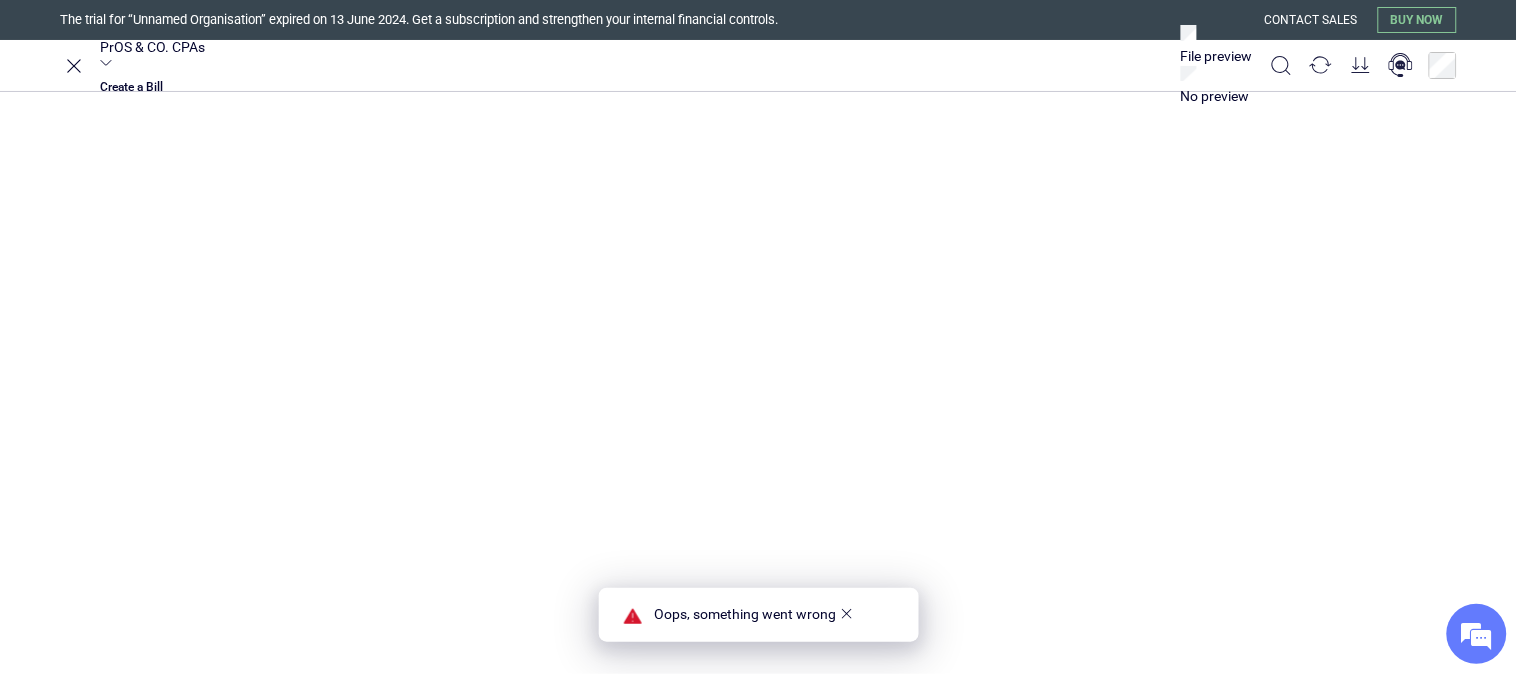click on "**********" at bounding box center (126, 1001) 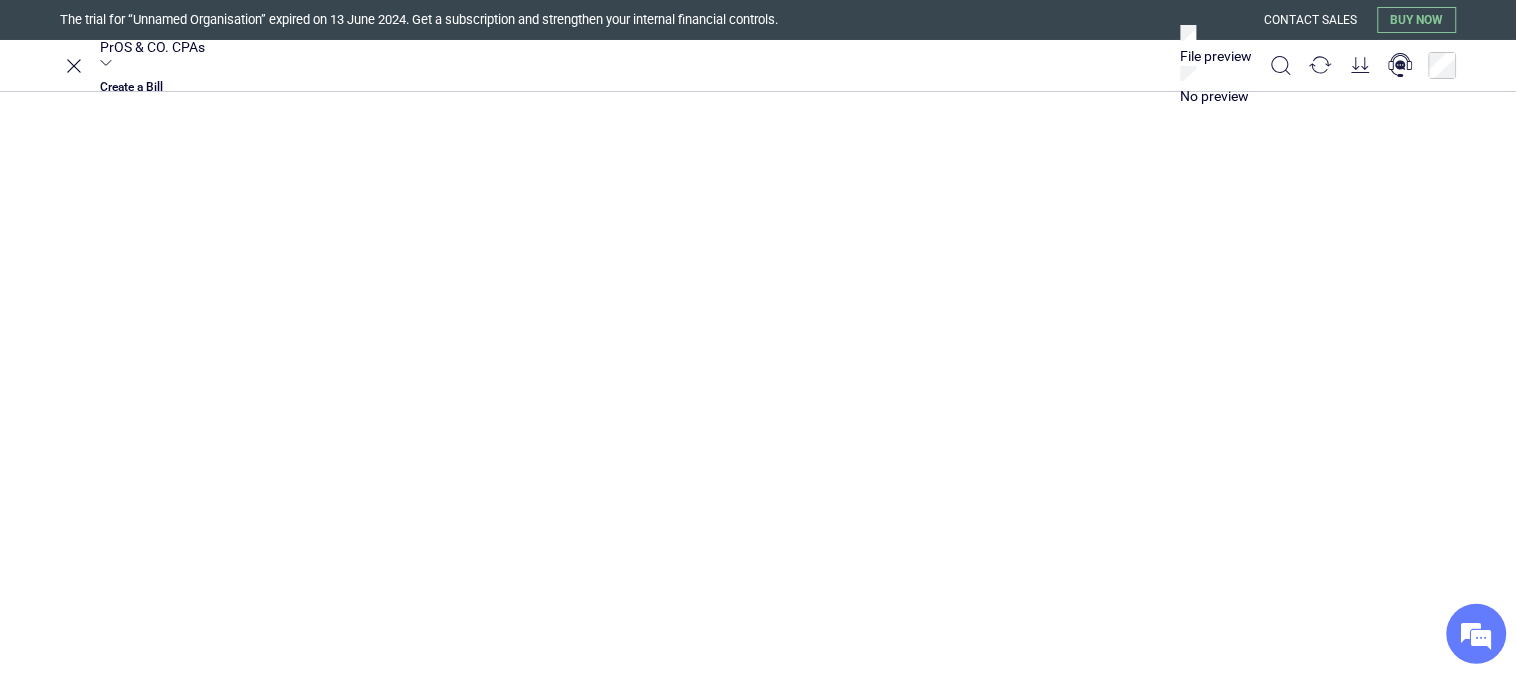 click on "**********" at bounding box center (759, 775) 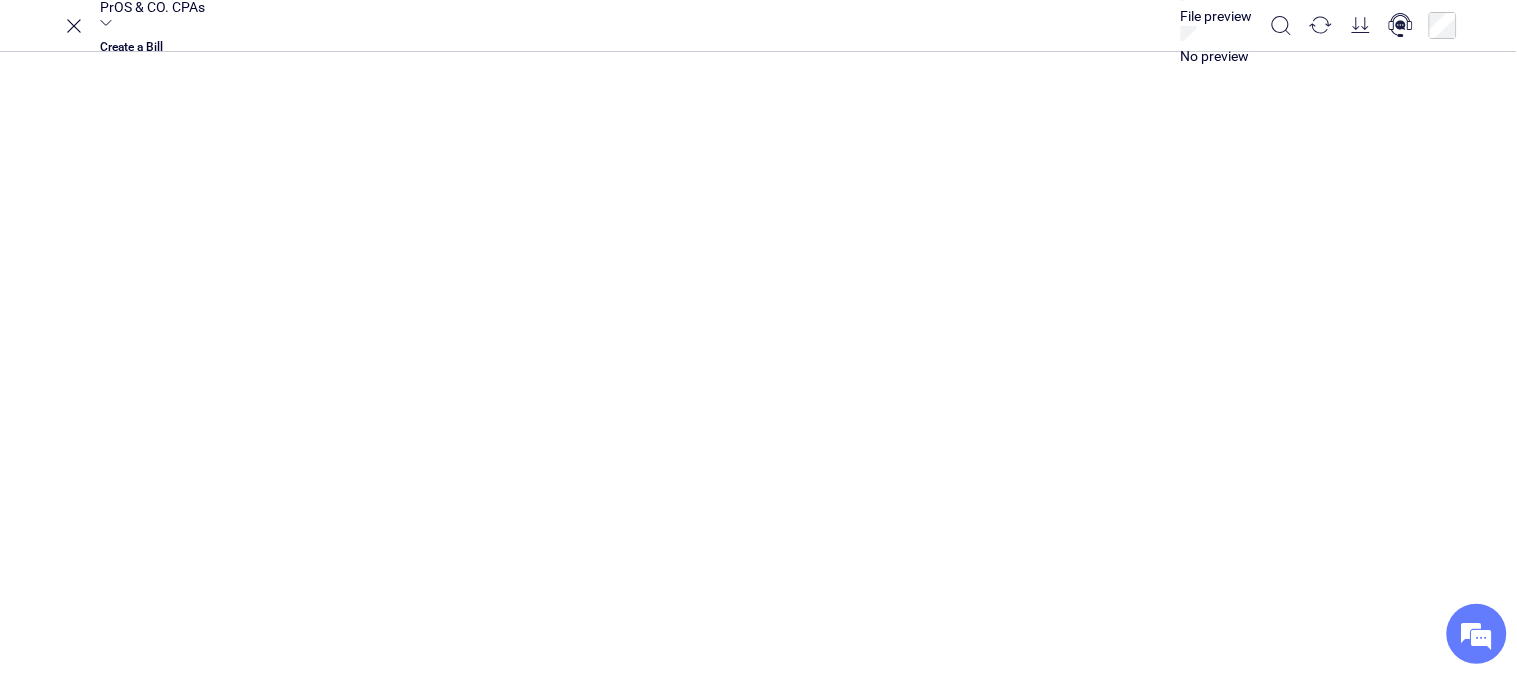 click on "********" at bounding box center (1838, 874) 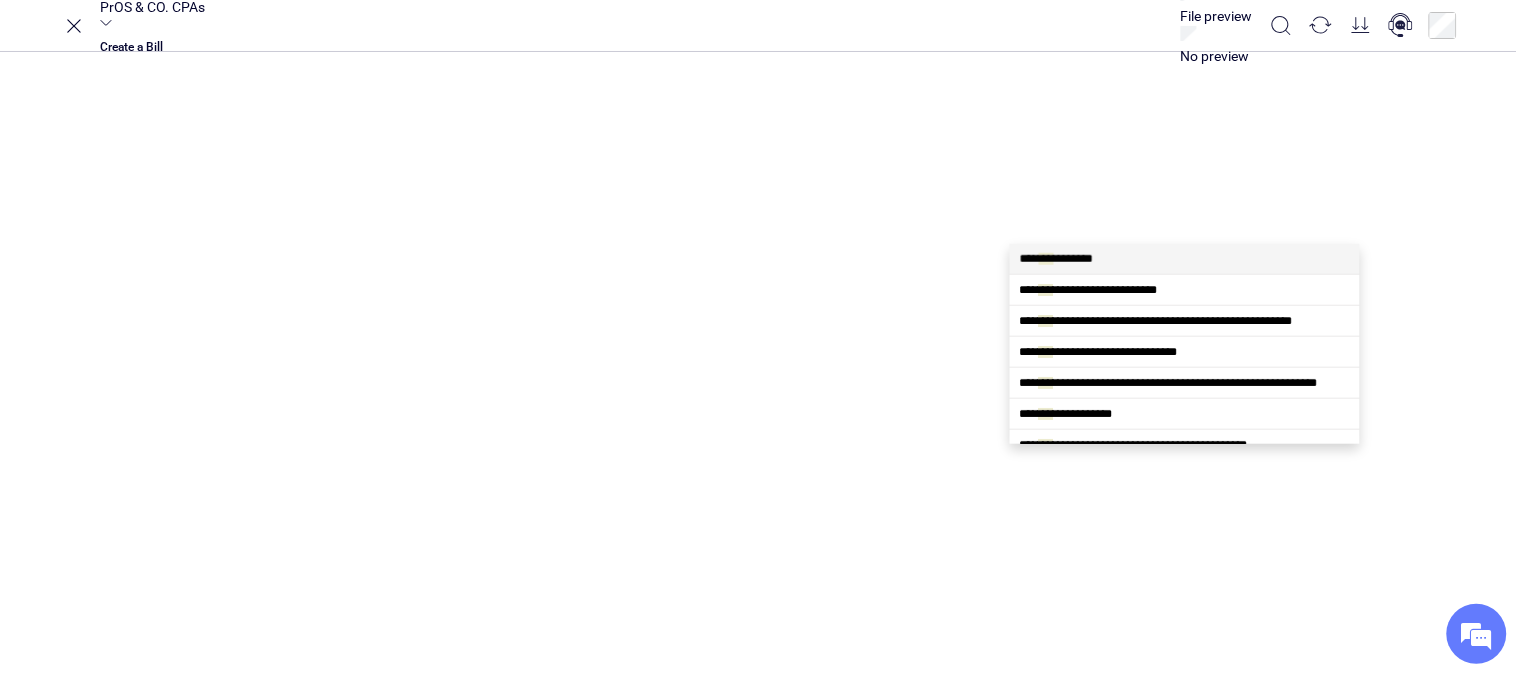 type on "****" 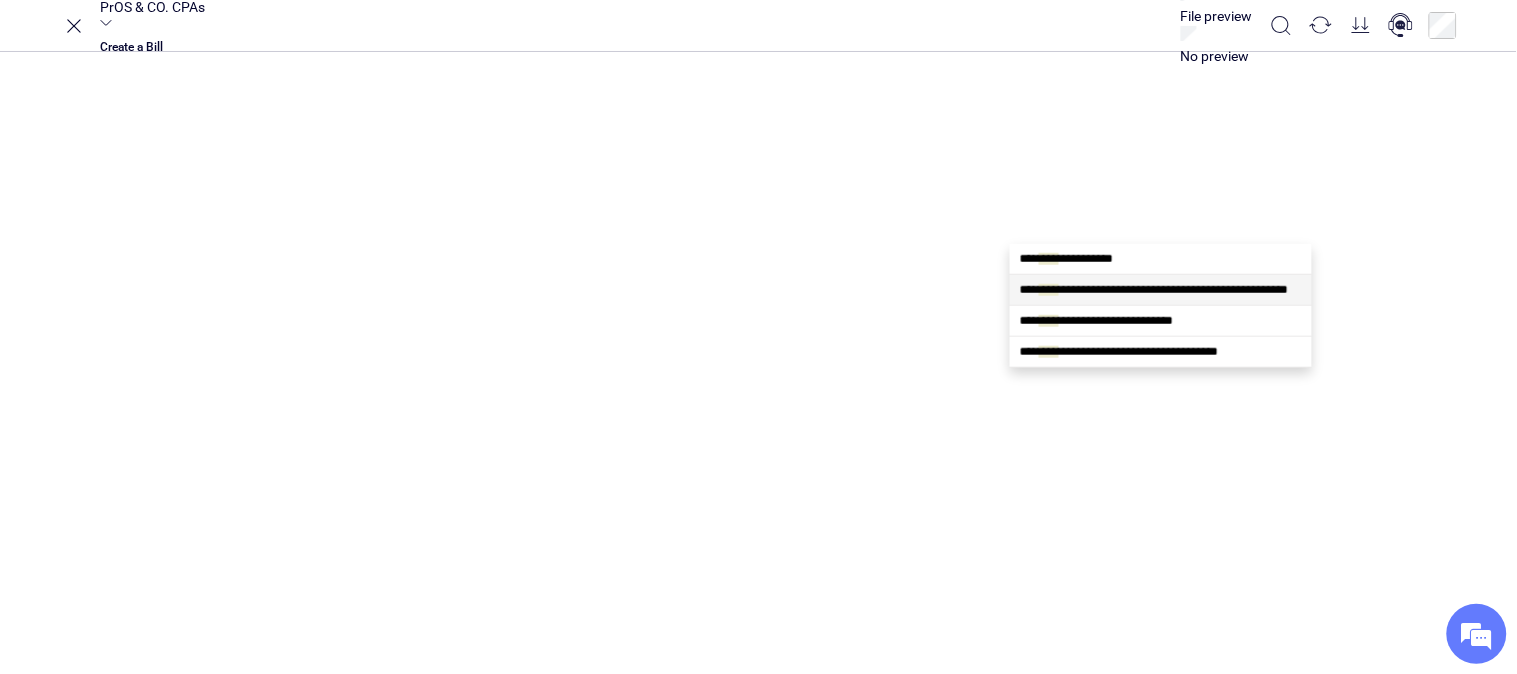 click on "****" at bounding box center [1049, 290] 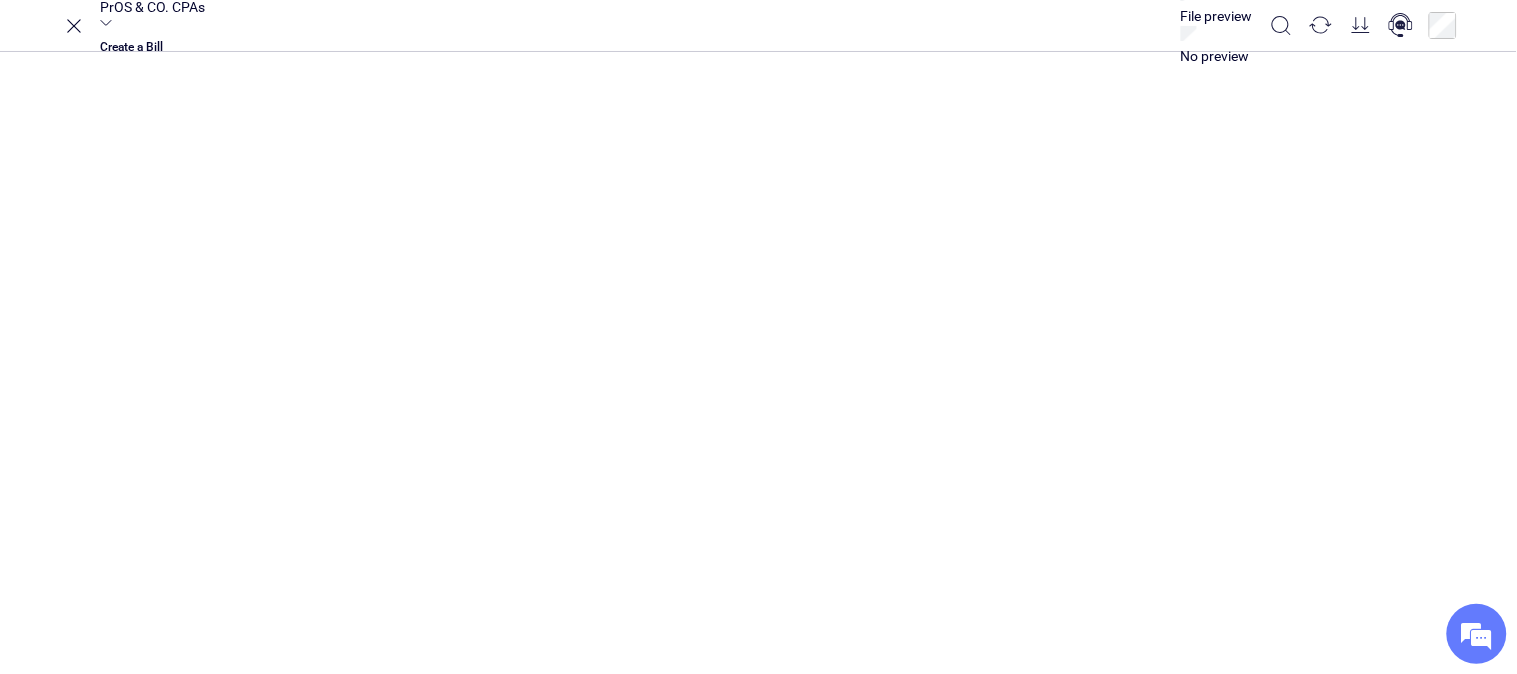 type on "**********" 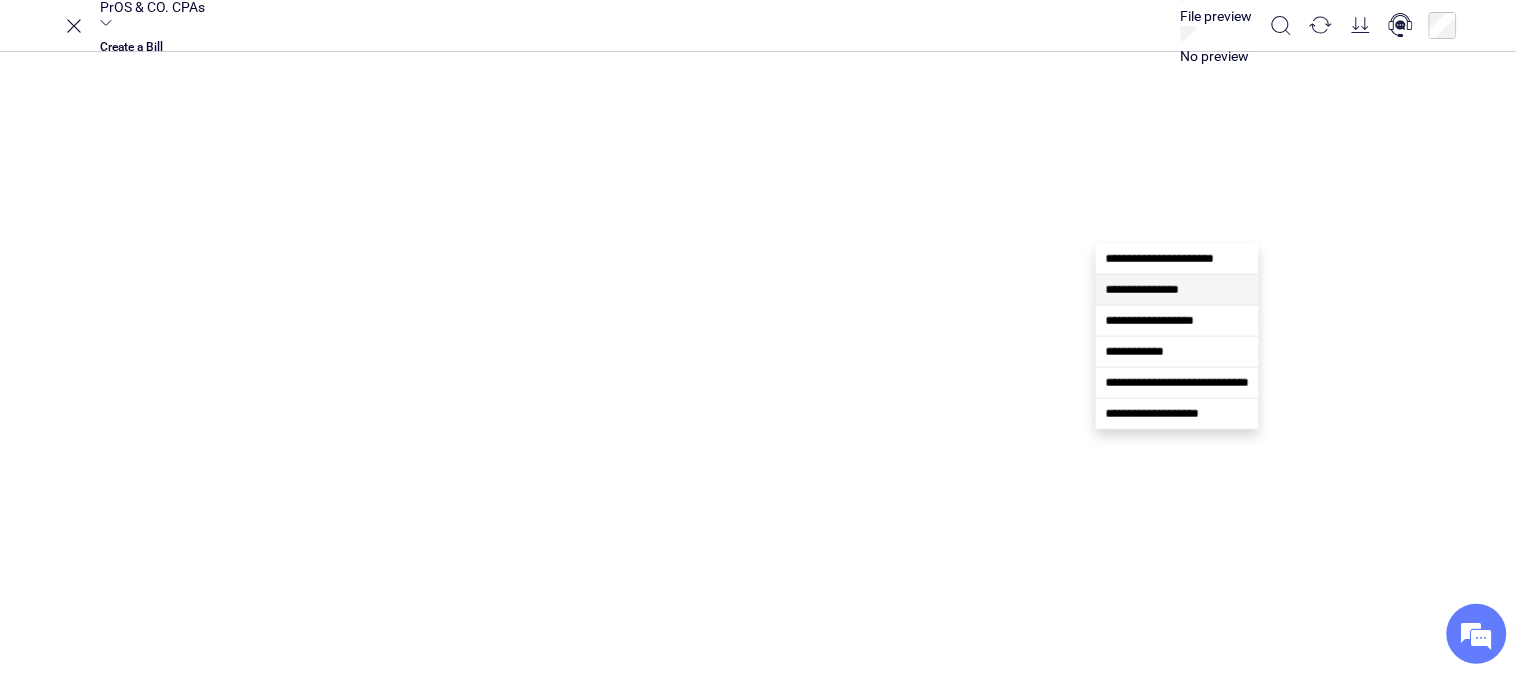 click on "**********" at bounding box center (1935, 803) 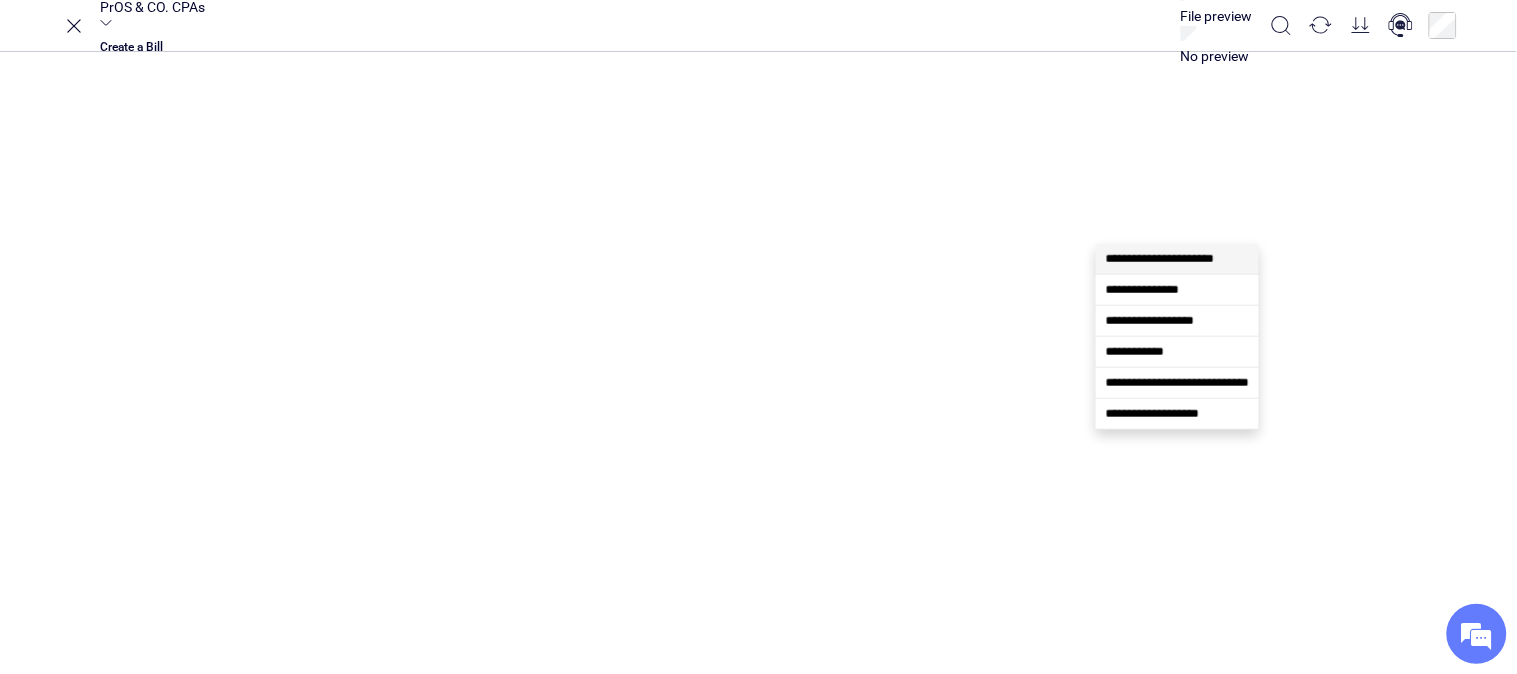click on "**********" at bounding box center [1160, 259] 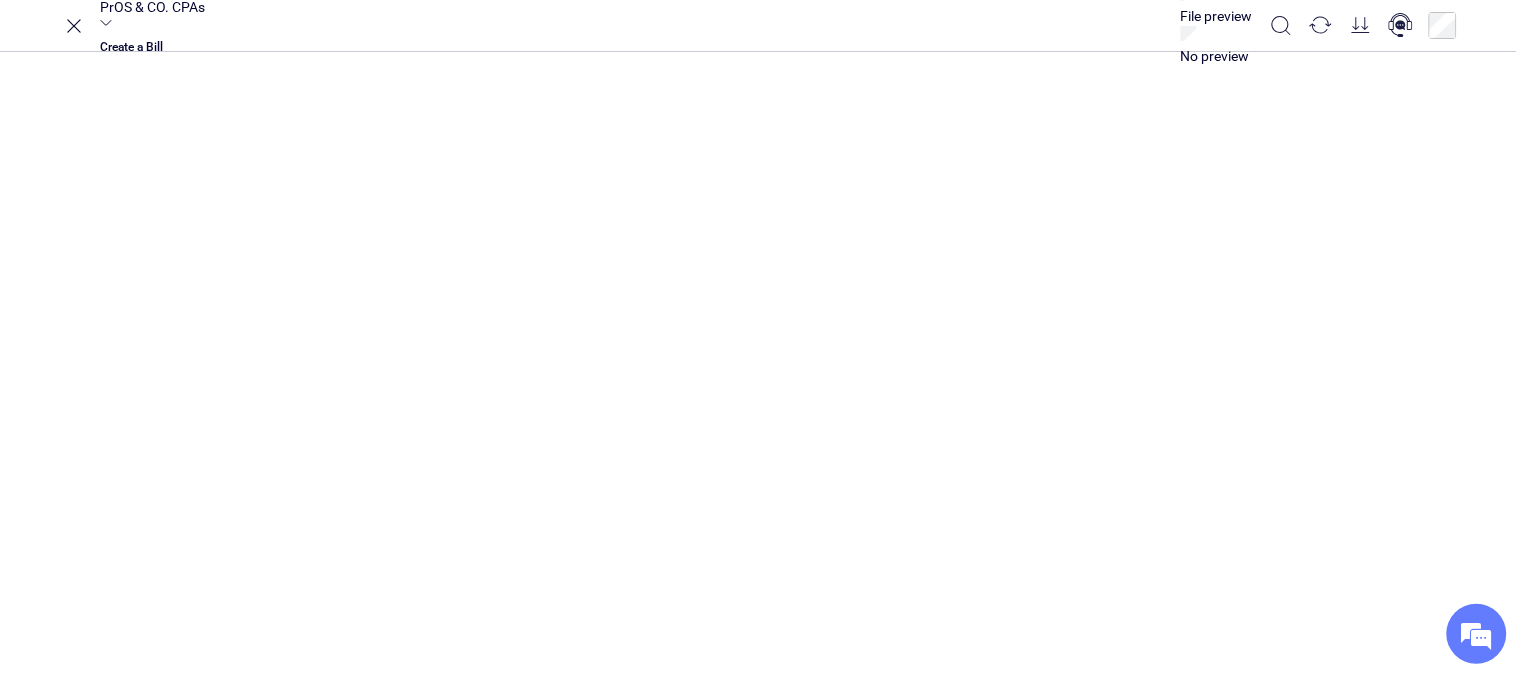 type on "**********" 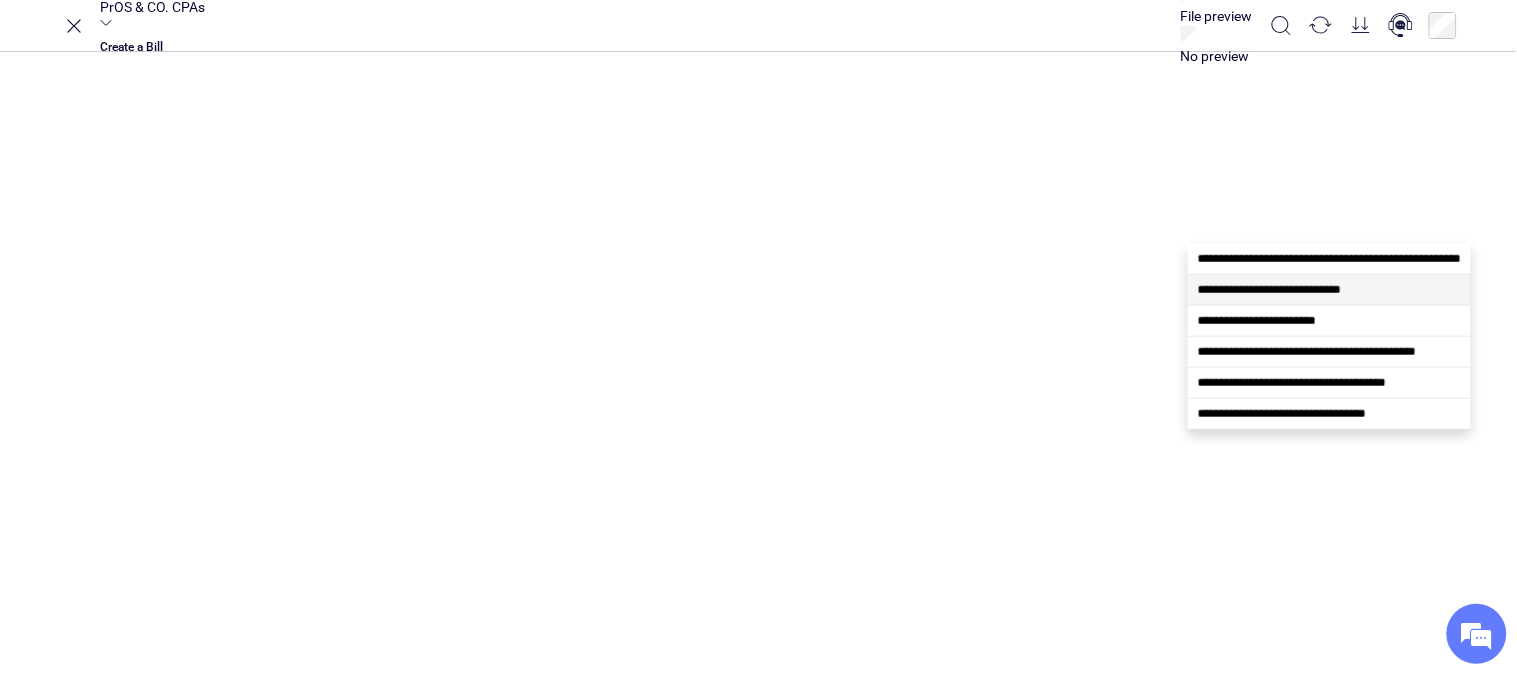 click on "**********" at bounding box center (1269, 290) 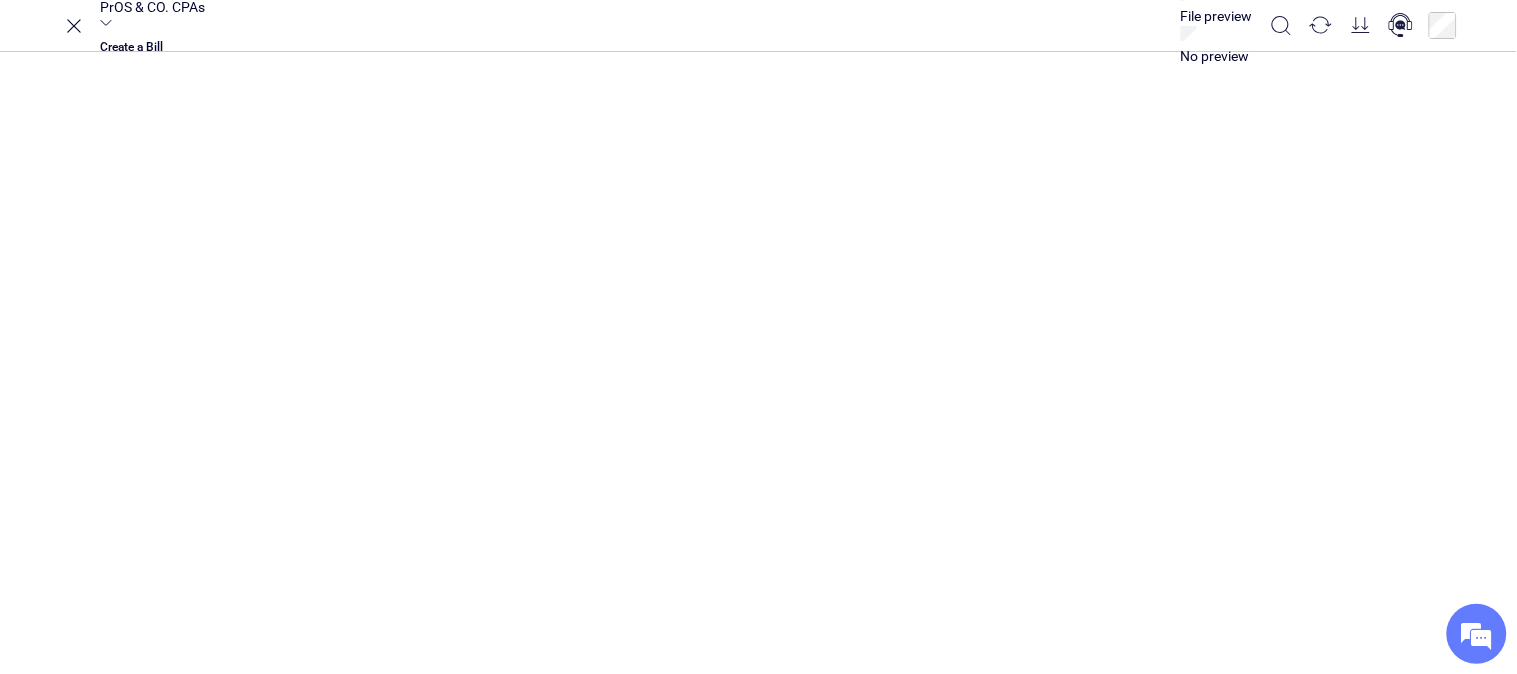 type on "**********" 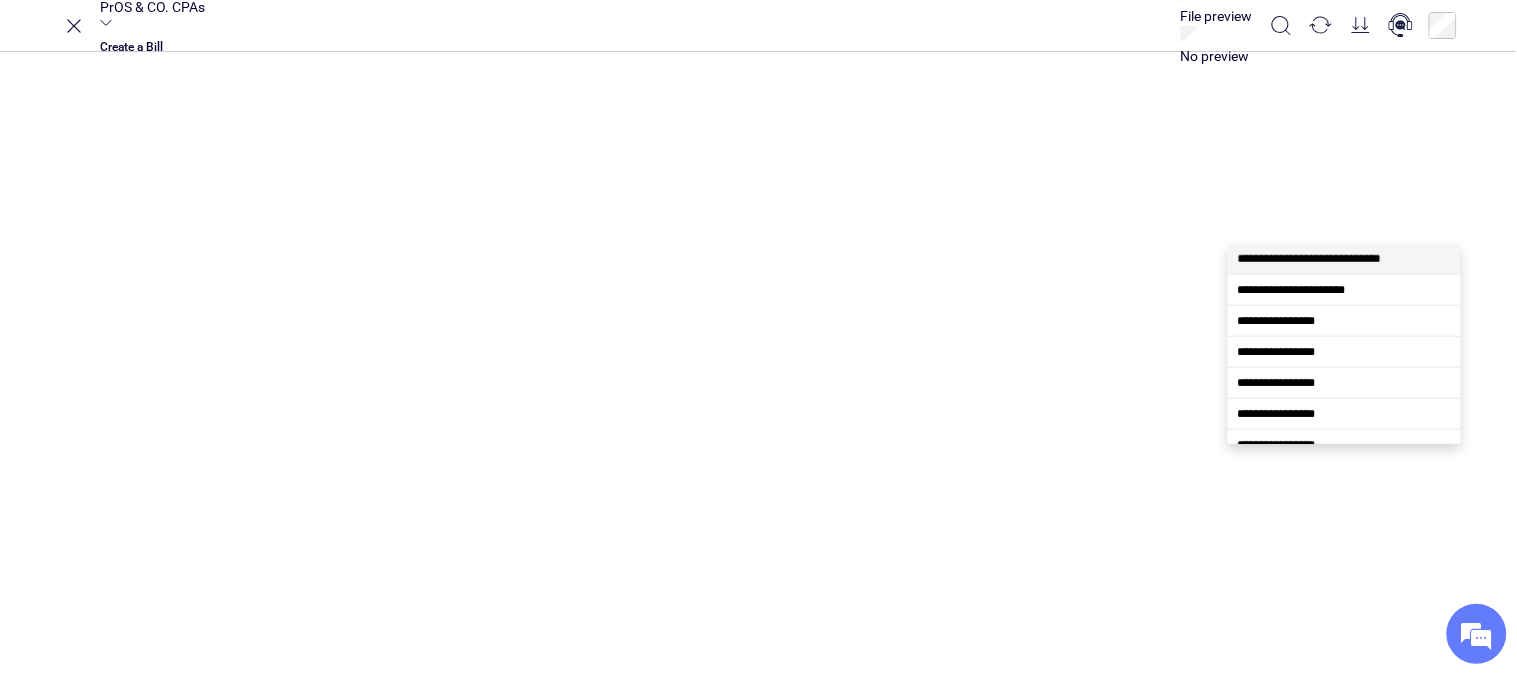 click on "**********" at bounding box center [758, 337] 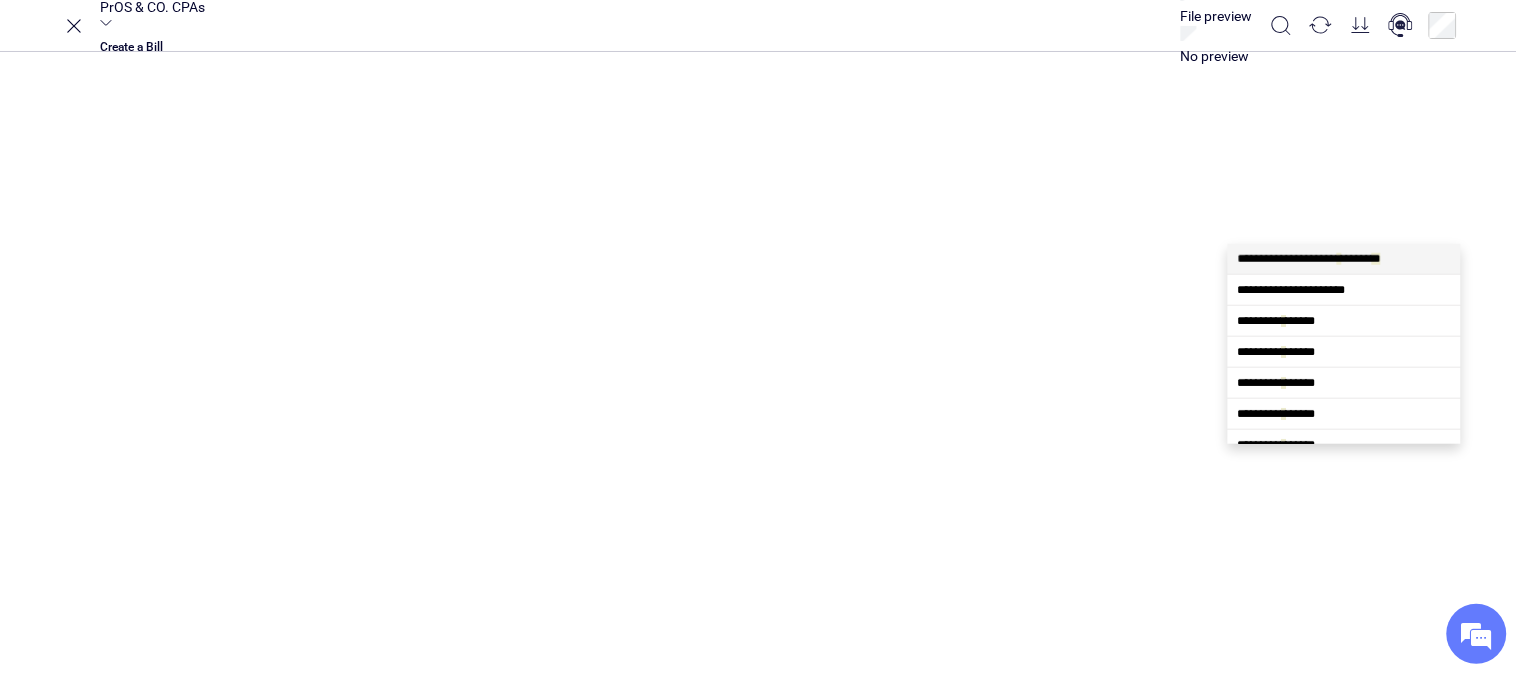 scroll, scrollTop: 0, scrollLeft: 0, axis: both 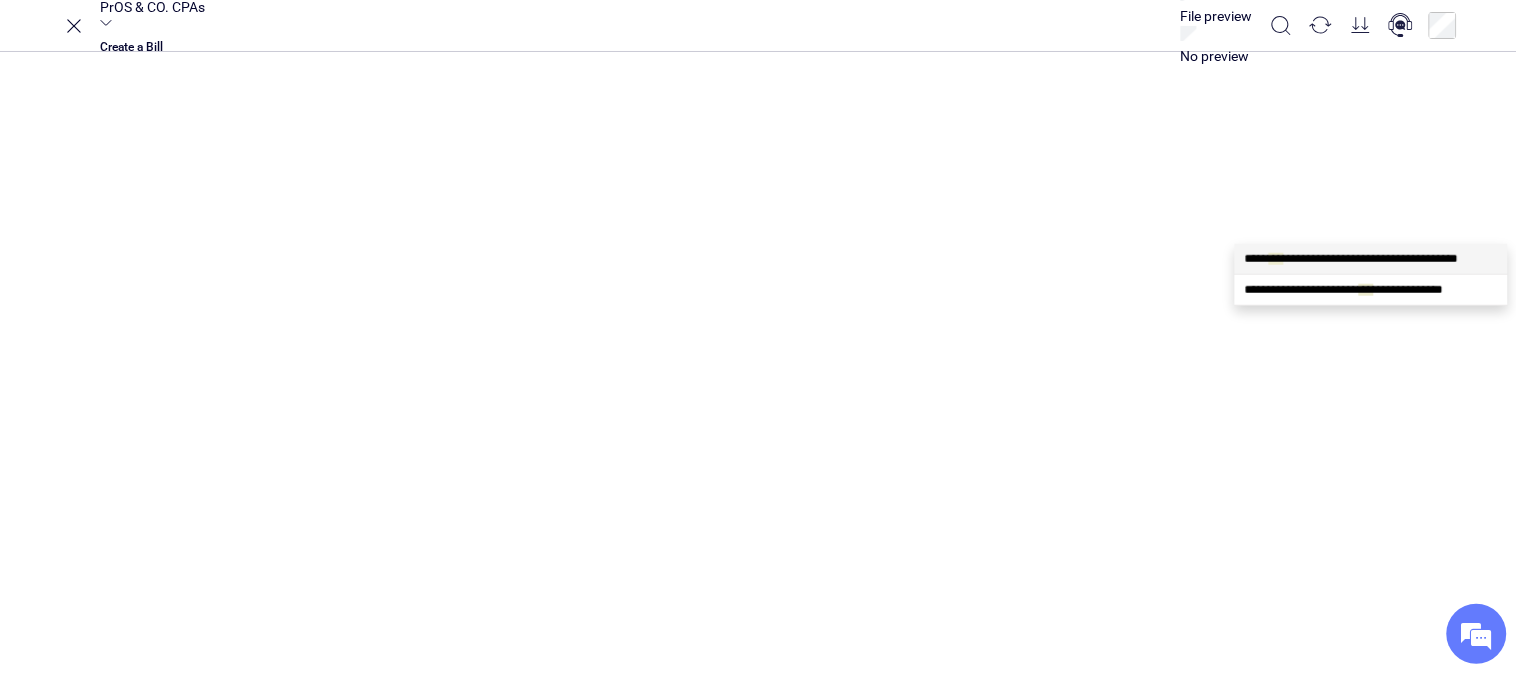 type on "****" 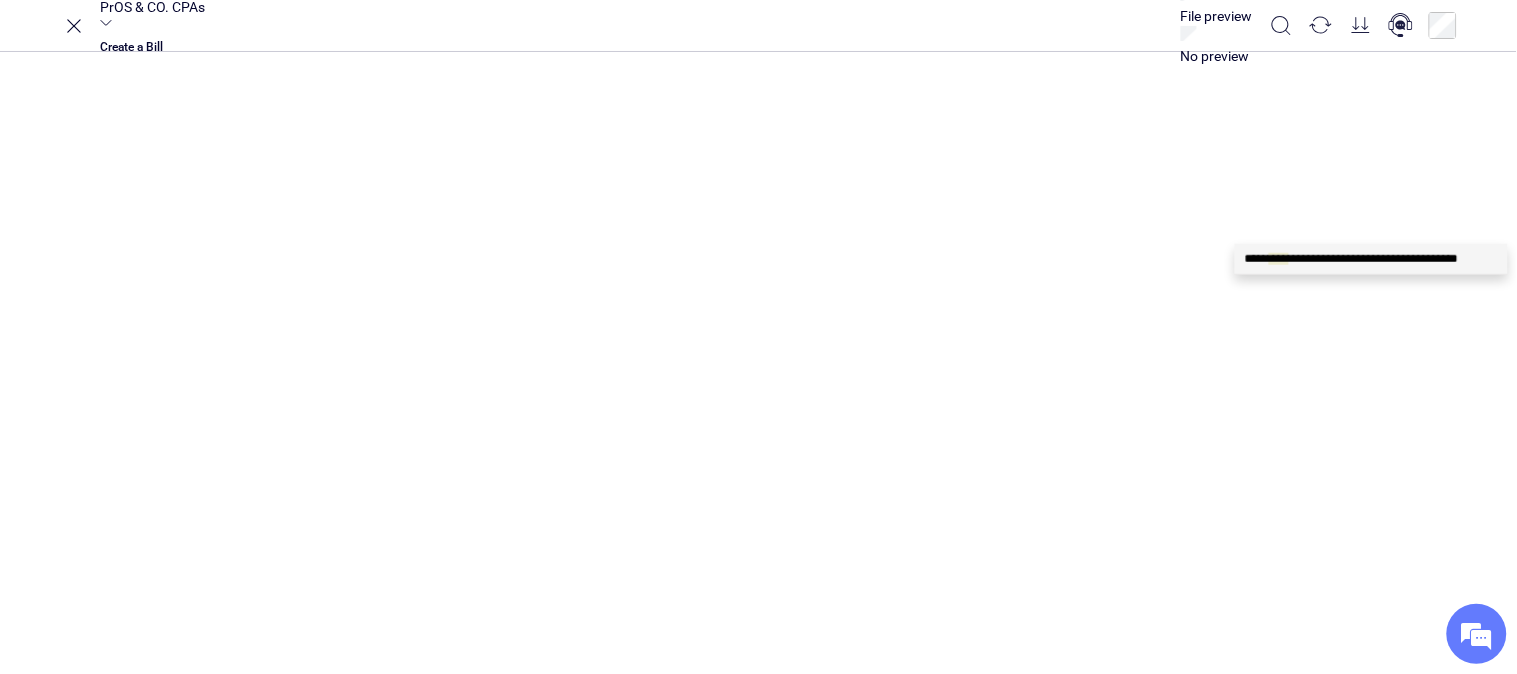 click on "**********" at bounding box center (1351, 259) 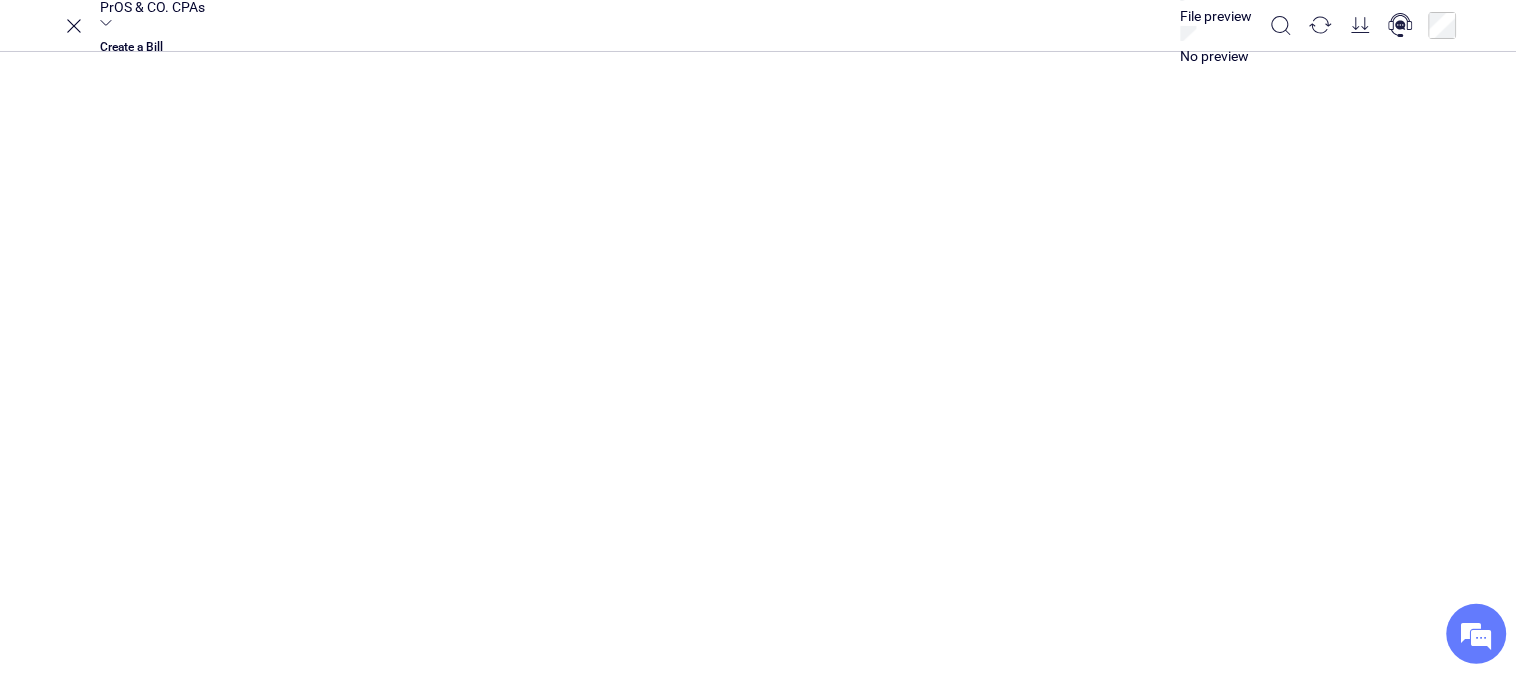 scroll, scrollTop: 365, scrollLeft: 108, axis: both 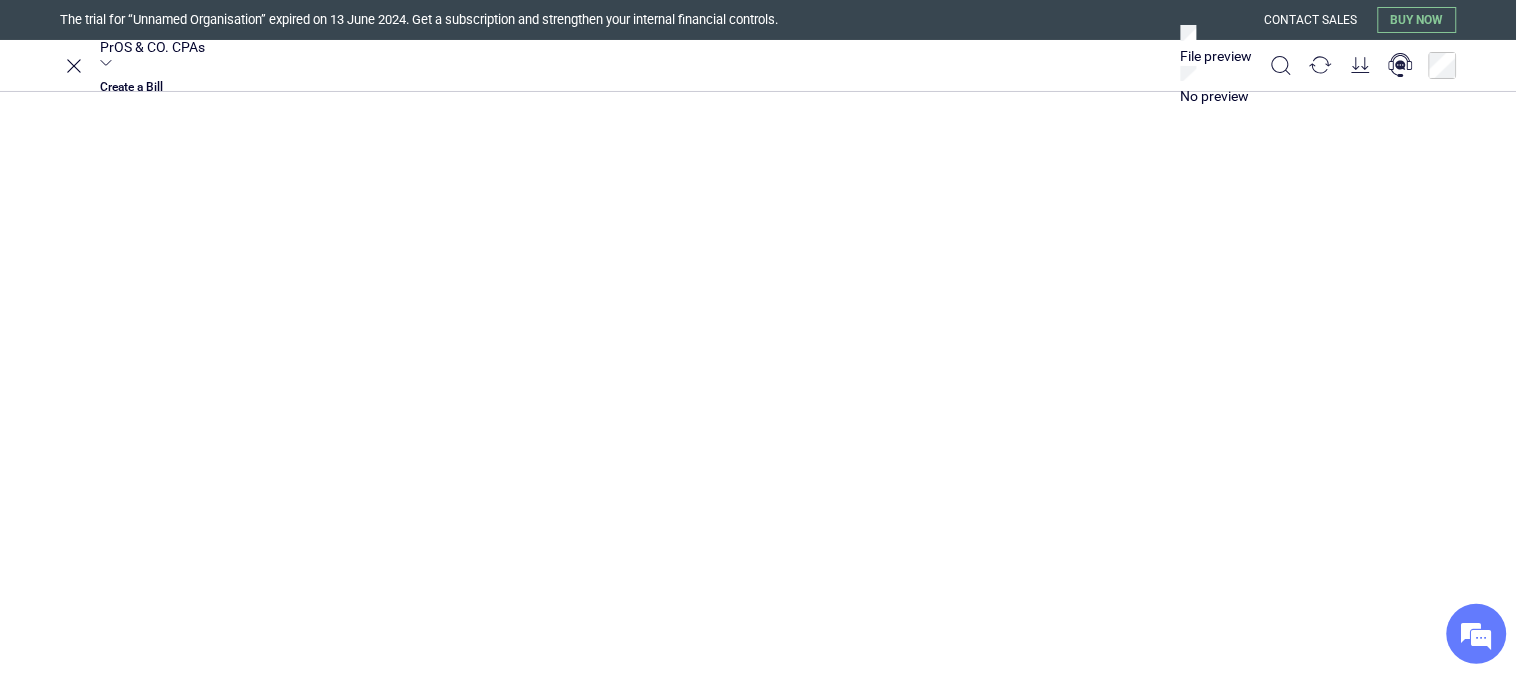 drag, startPoint x: 1267, startPoint y: 187, endPoint x: 1261, endPoint y: 202, distance: 16.155495 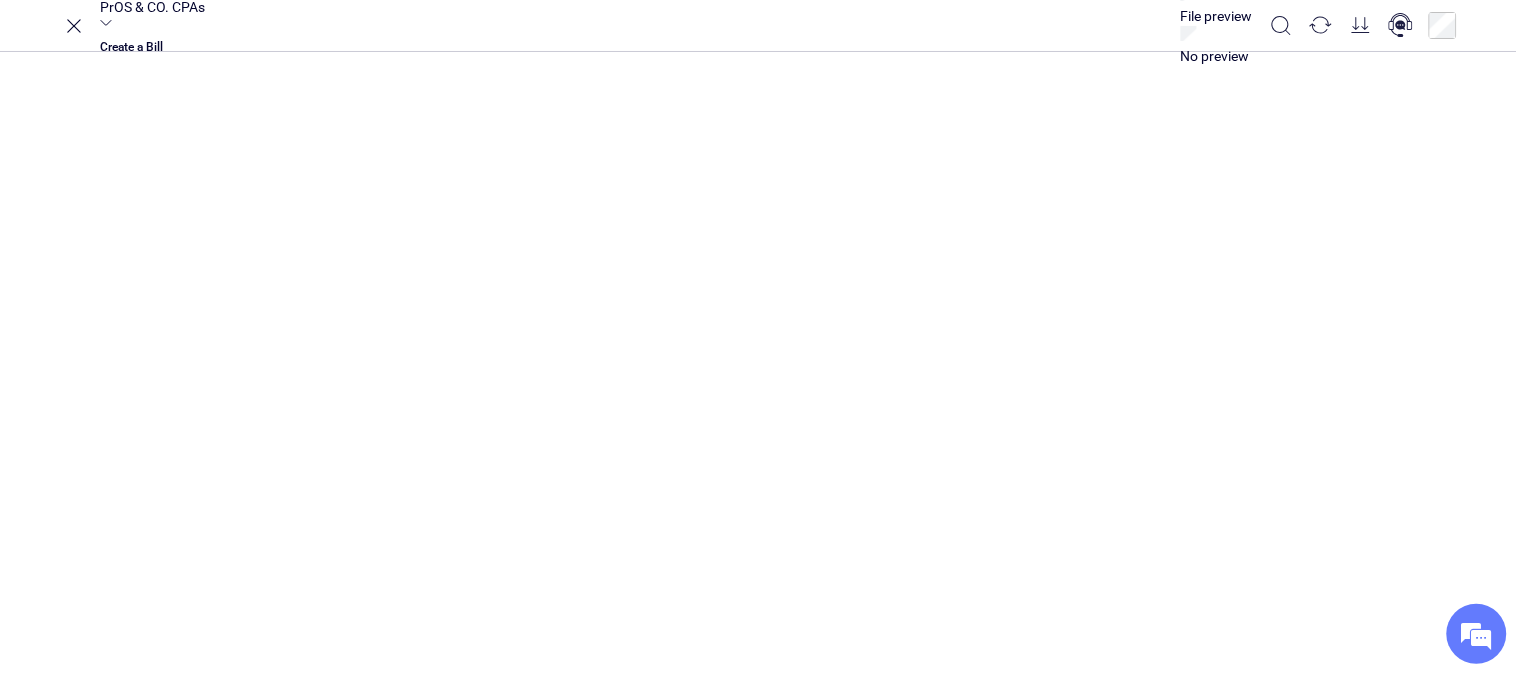 scroll, scrollTop: 357, scrollLeft: 0, axis: vertical 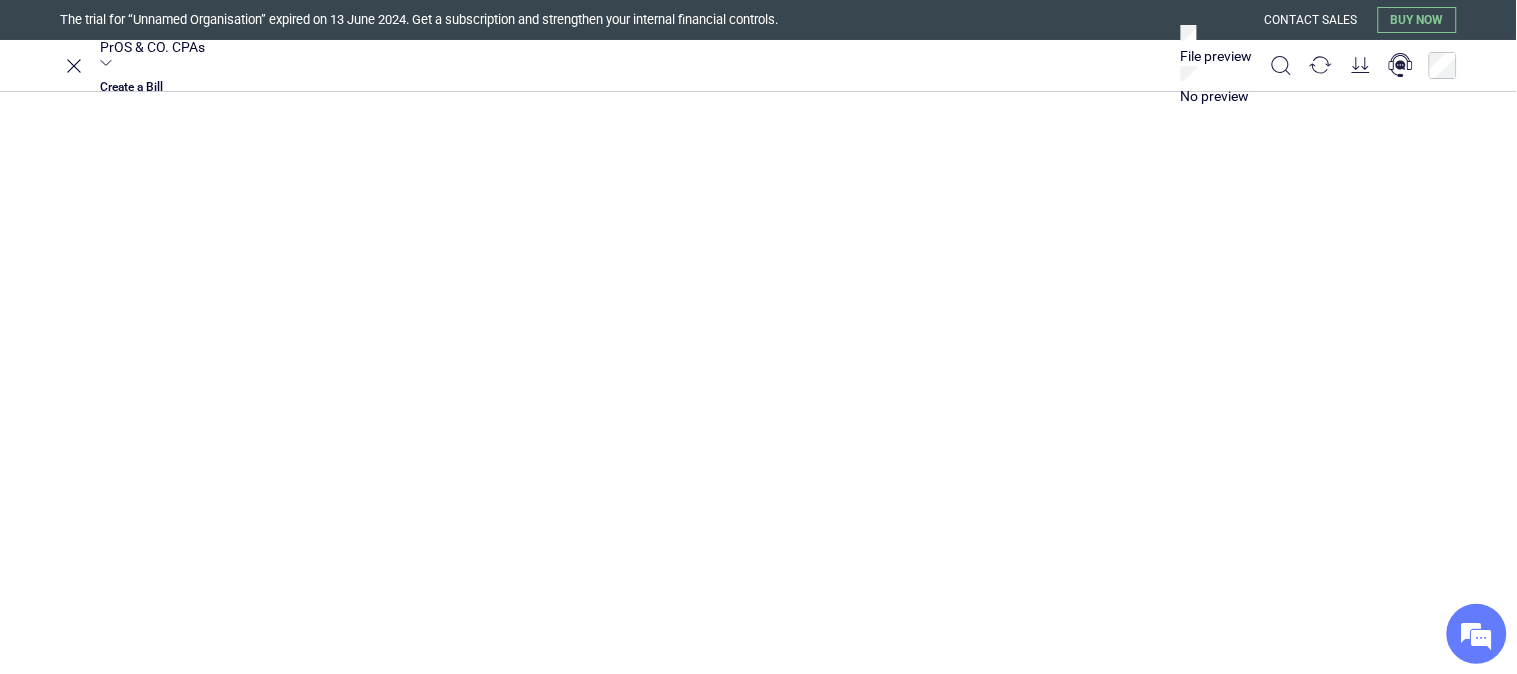 click on "Submit for approval" at bounding box center [1352, 255] 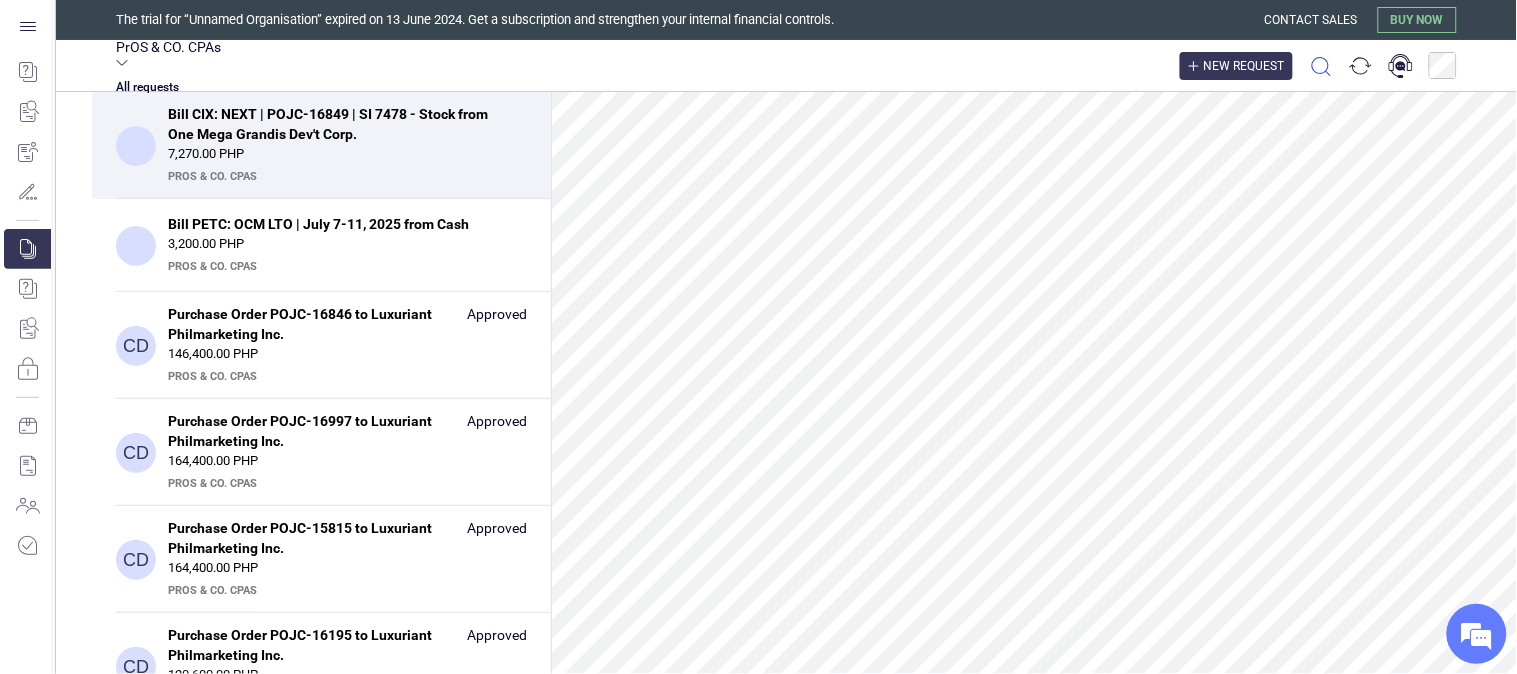 click 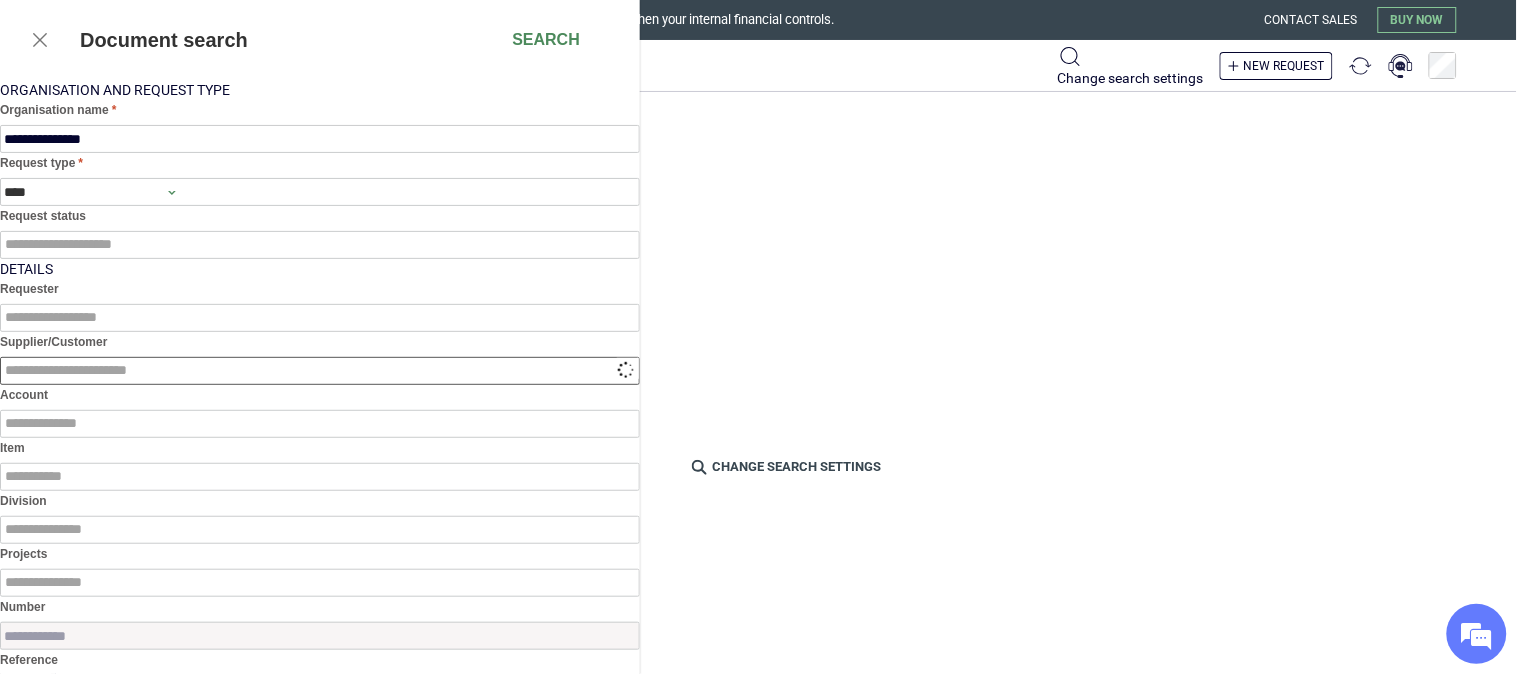 click at bounding box center [320, 371] 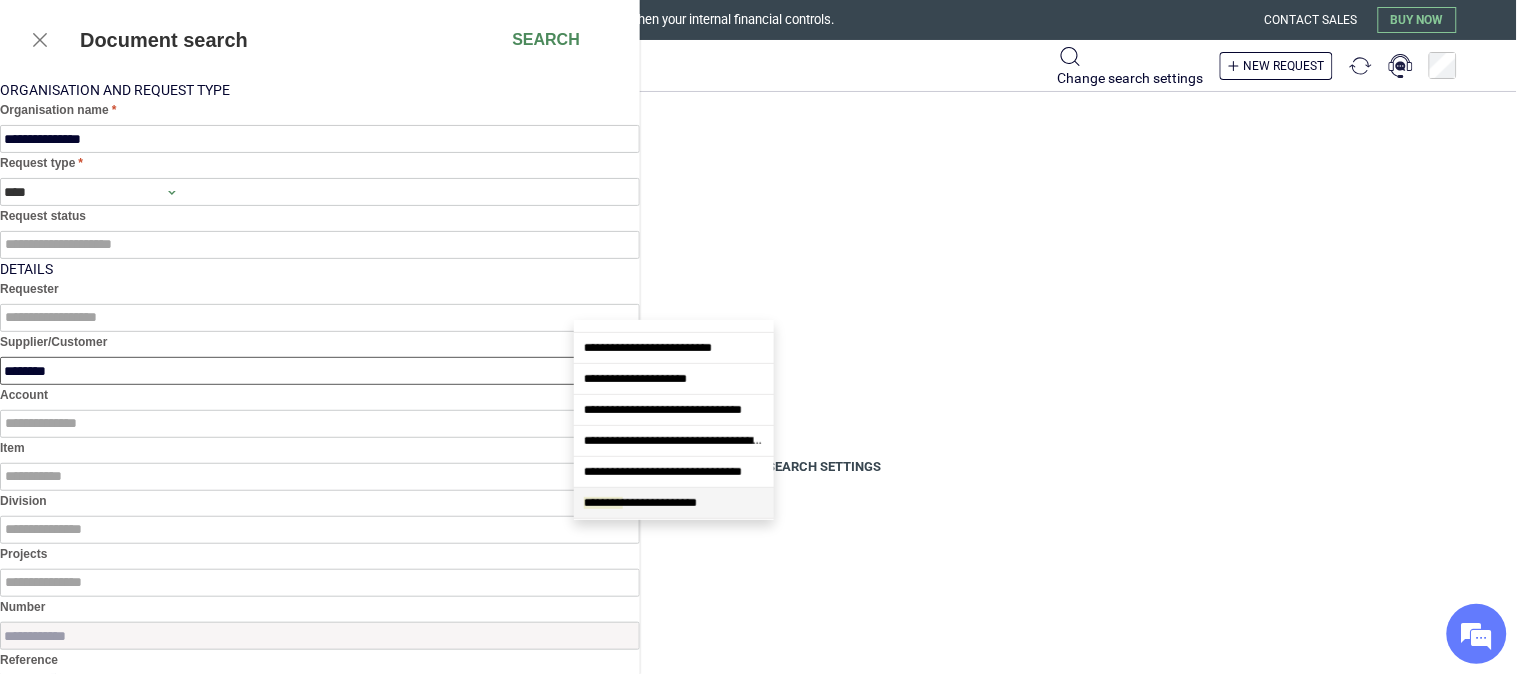 scroll, scrollTop: 0, scrollLeft: 0, axis: both 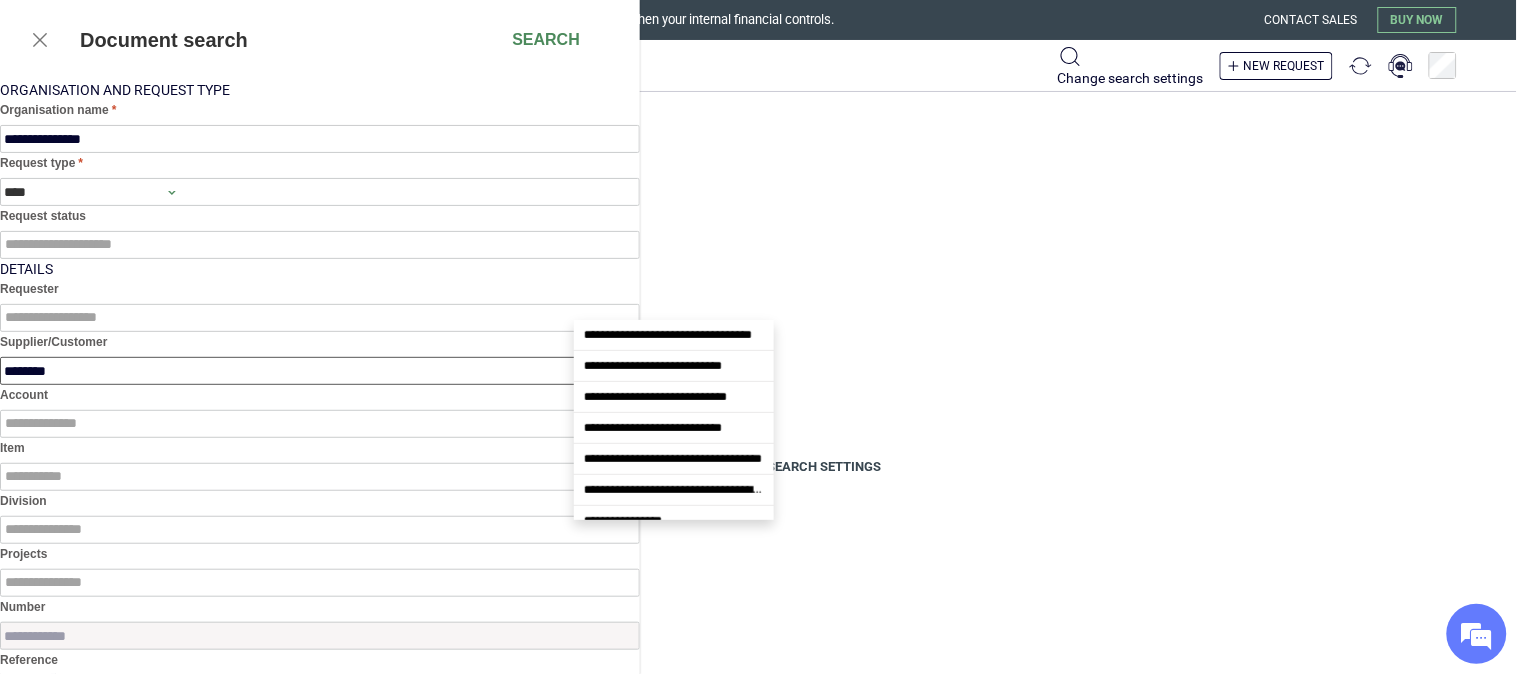 type on "********" 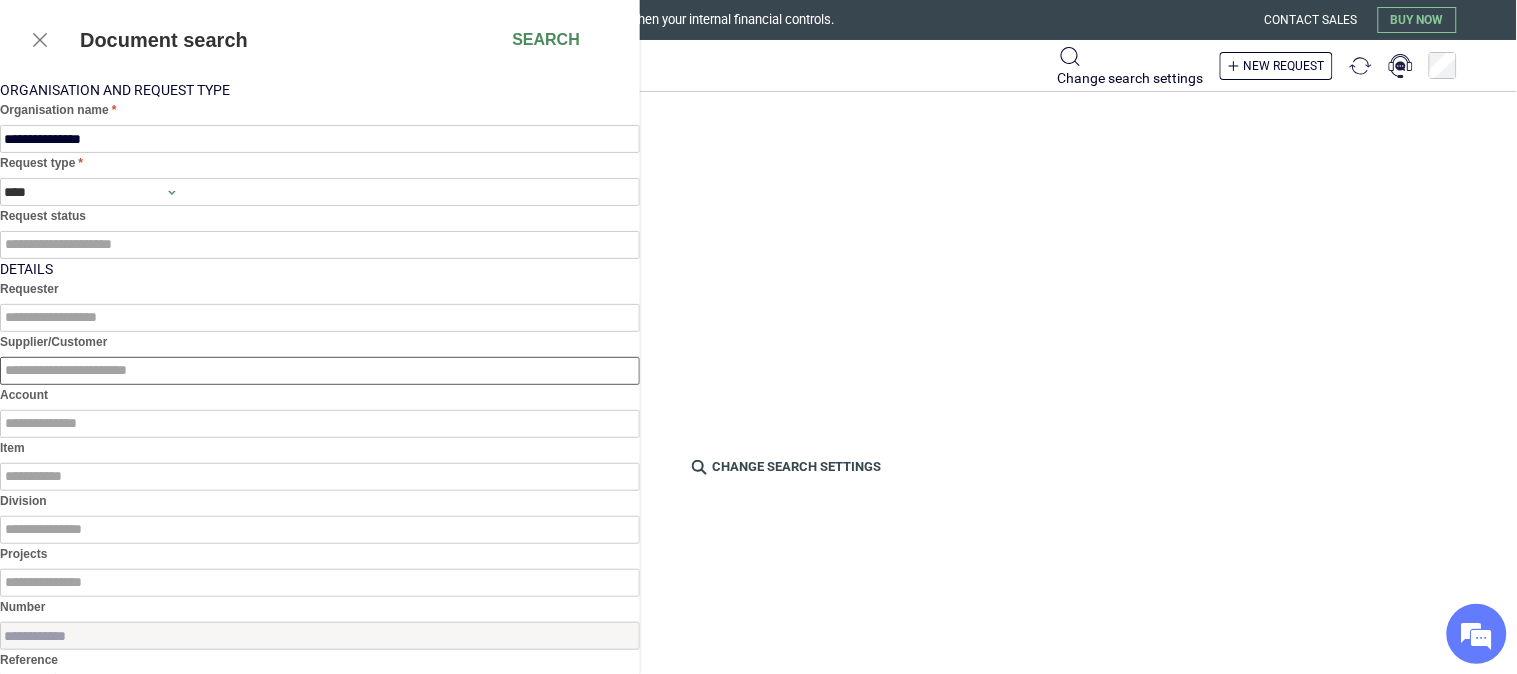 click at bounding box center [320, 371] 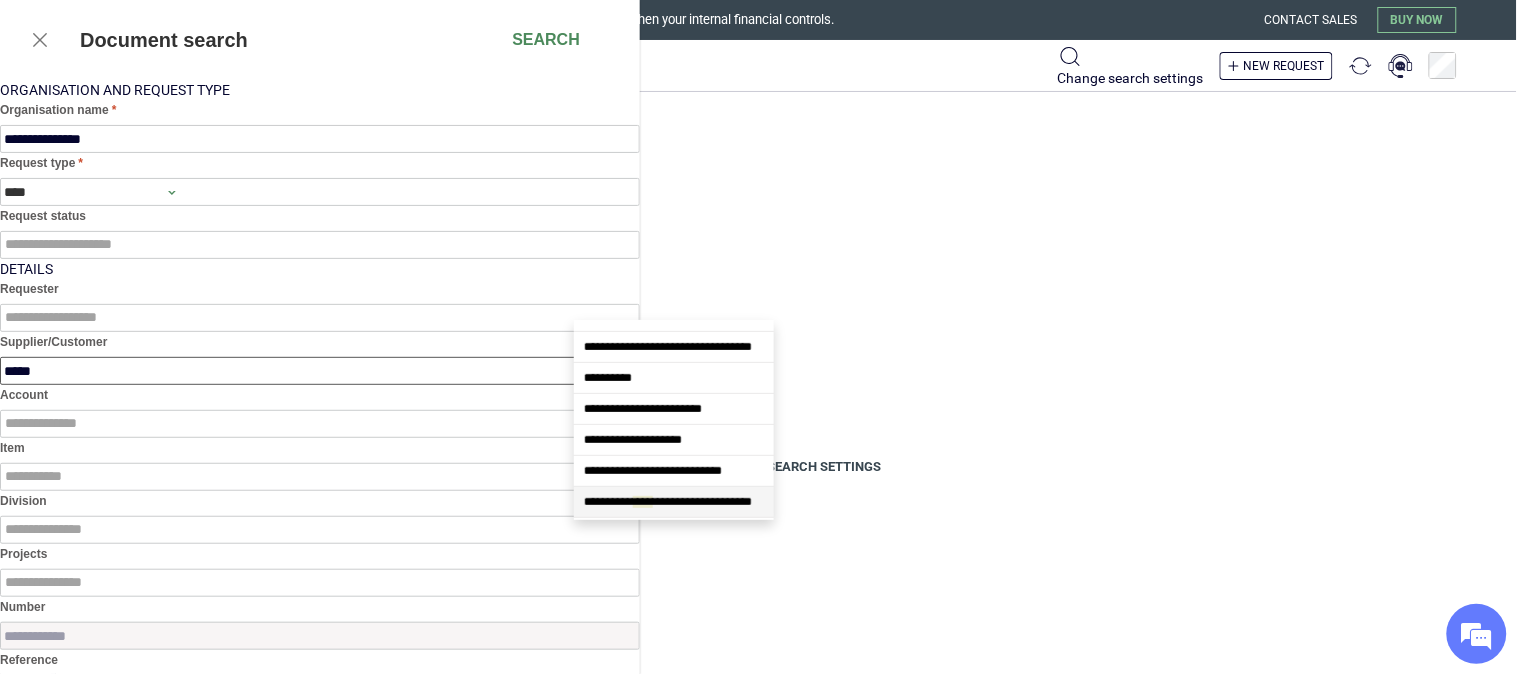 scroll, scrollTop: 0, scrollLeft: 0, axis: both 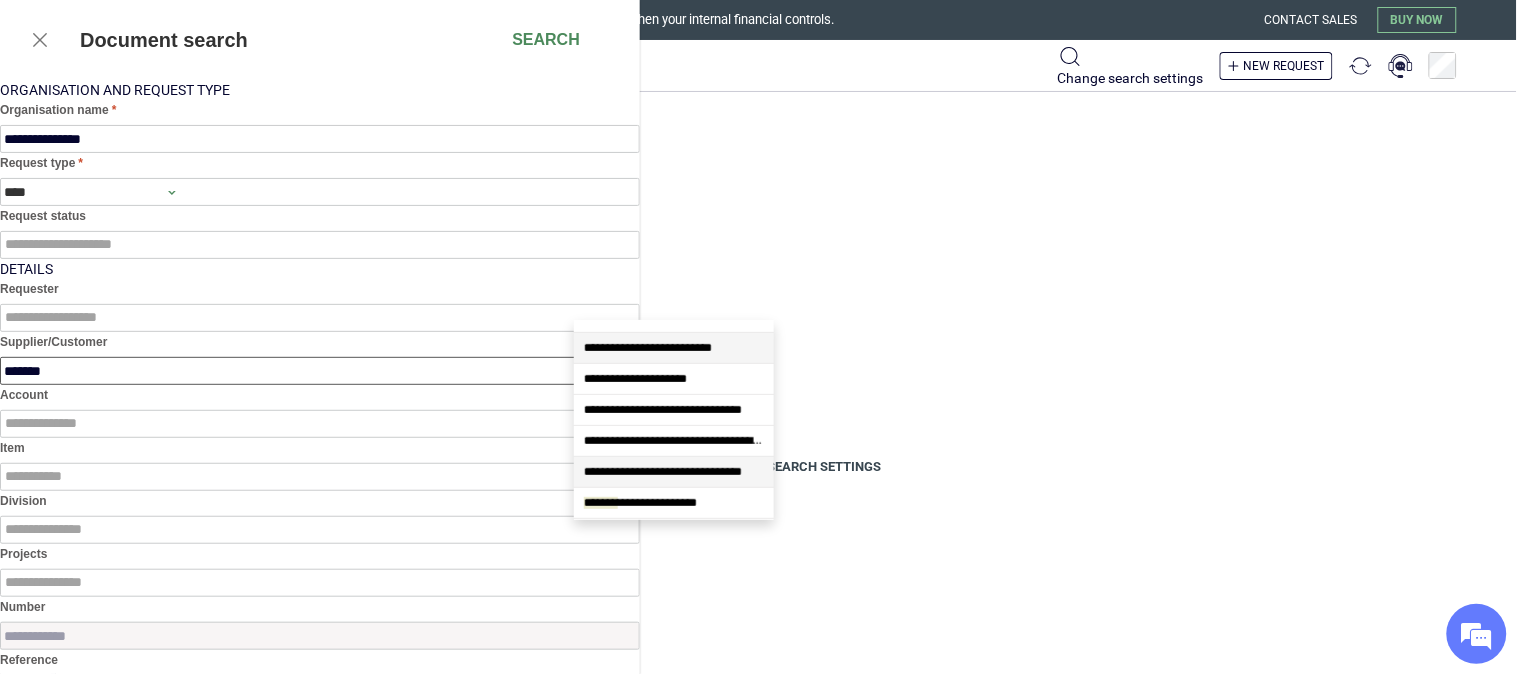 type on "********" 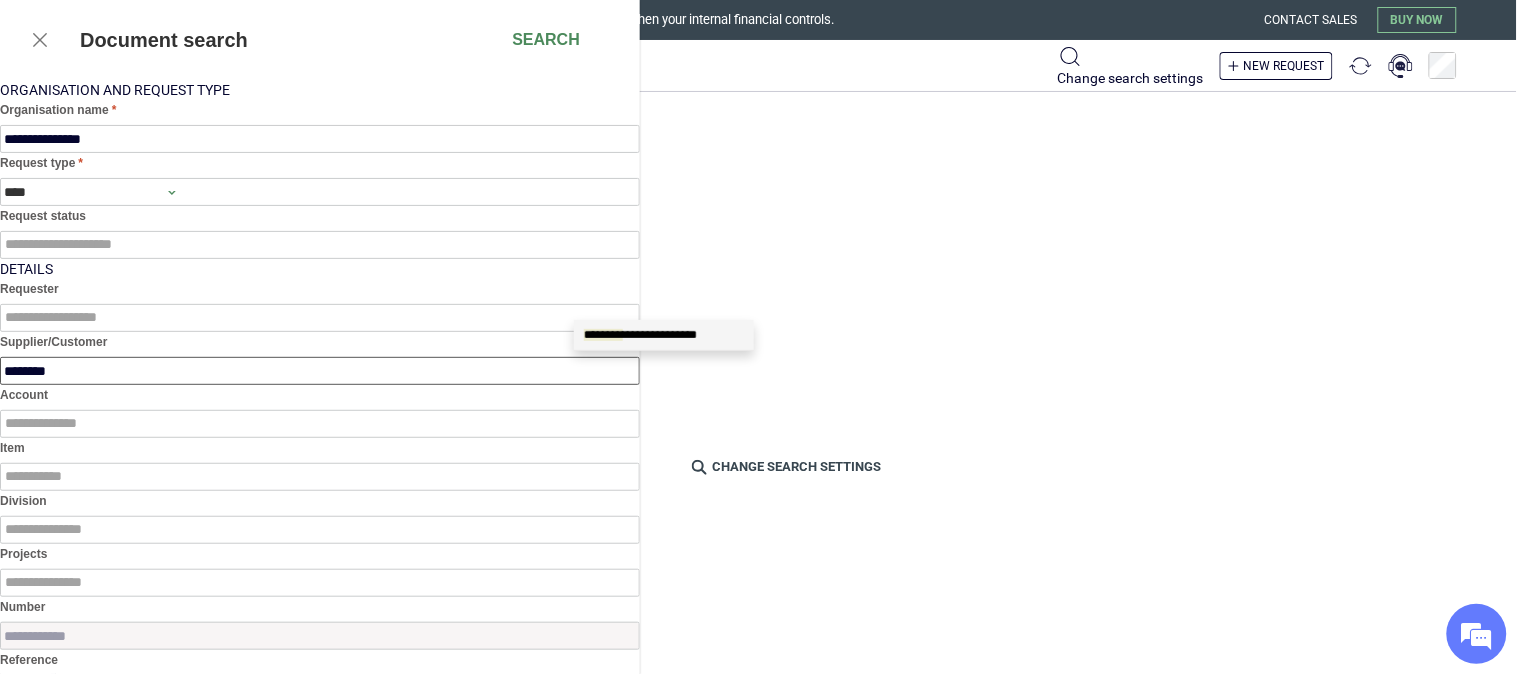 scroll, scrollTop: 0, scrollLeft: 0, axis: both 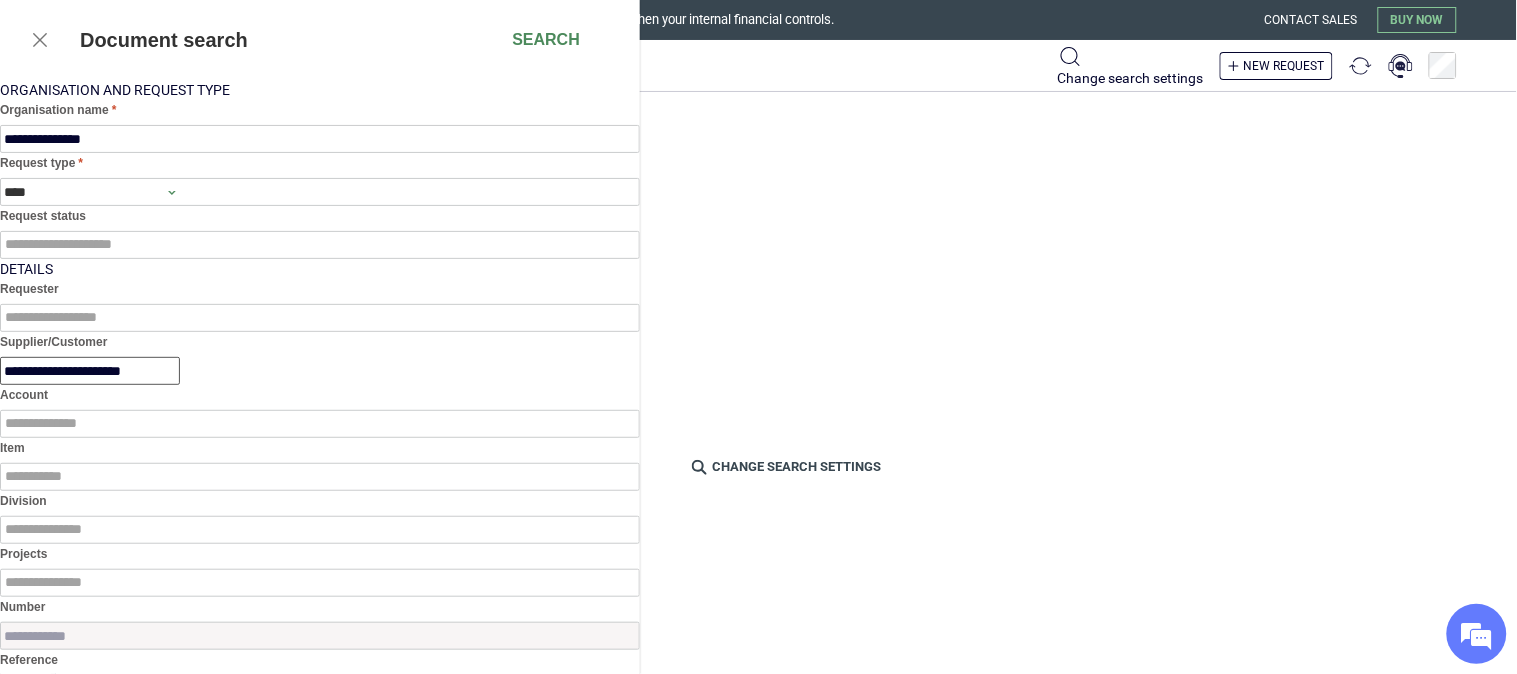 type on "**********" 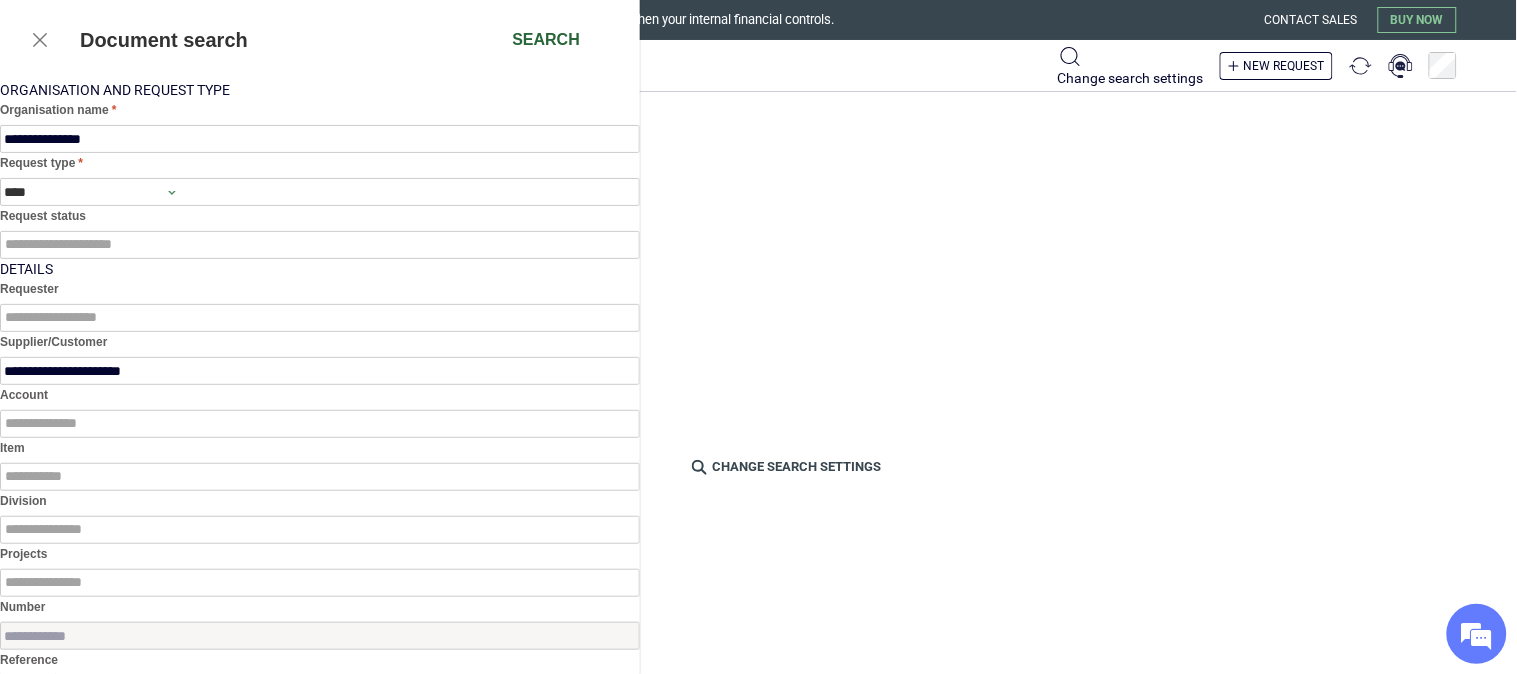 click on "Search" at bounding box center [546, 40] 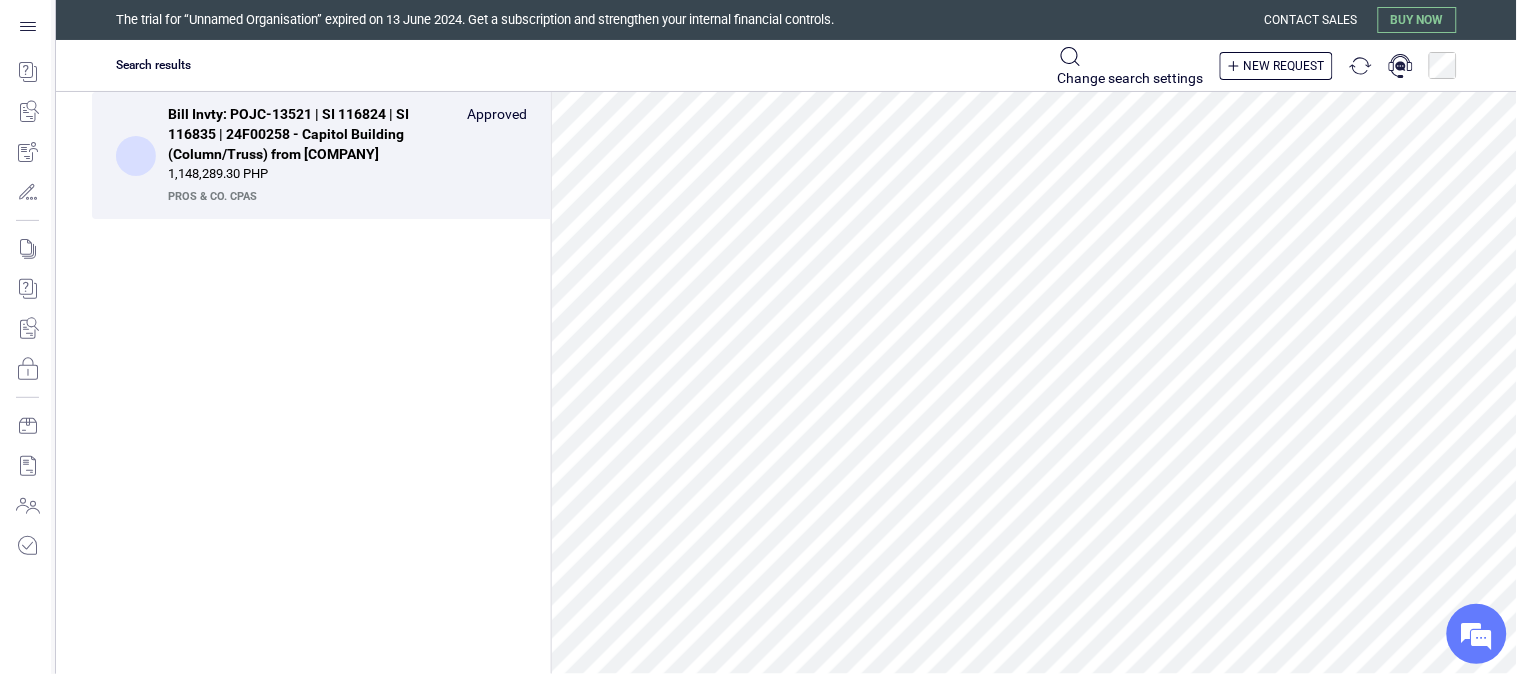 scroll, scrollTop: 111, scrollLeft: 0, axis: vertical 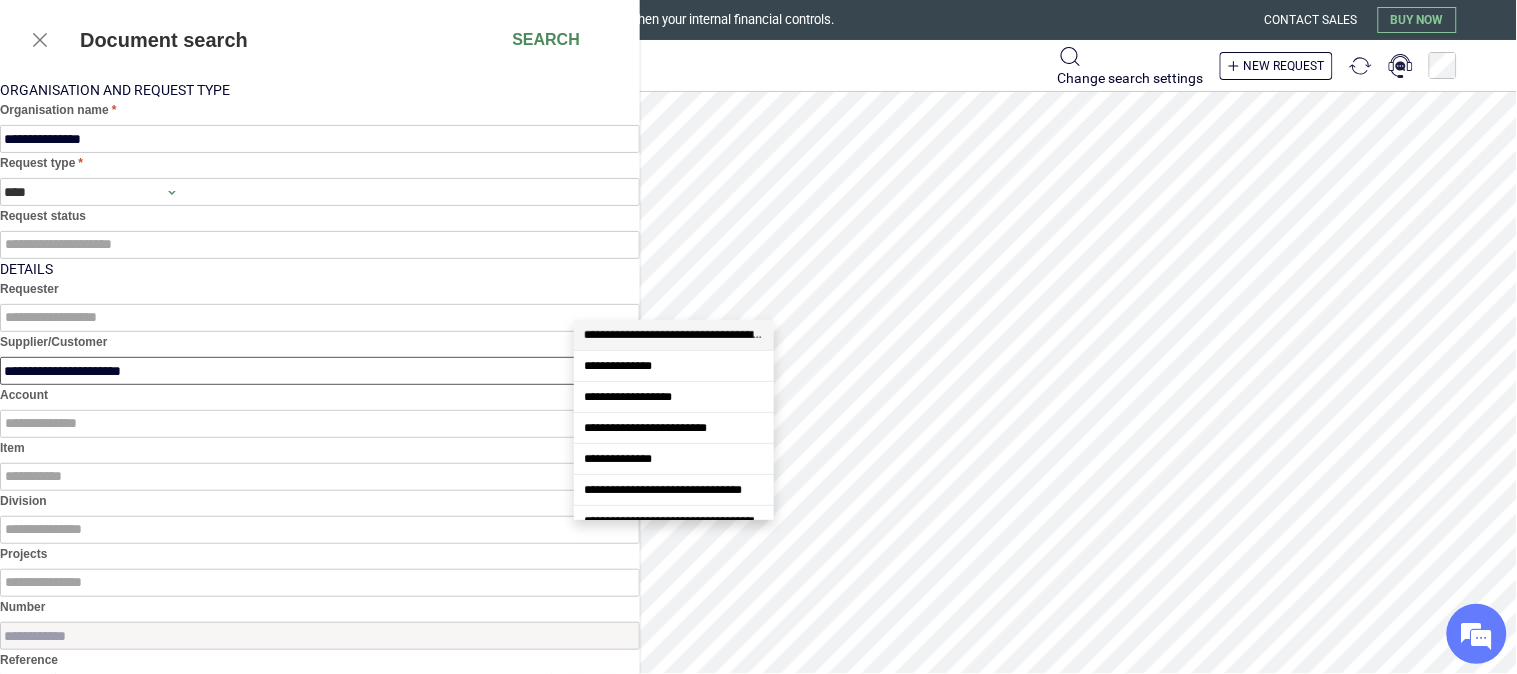 click on "**********" at bounding box center (320, 371) 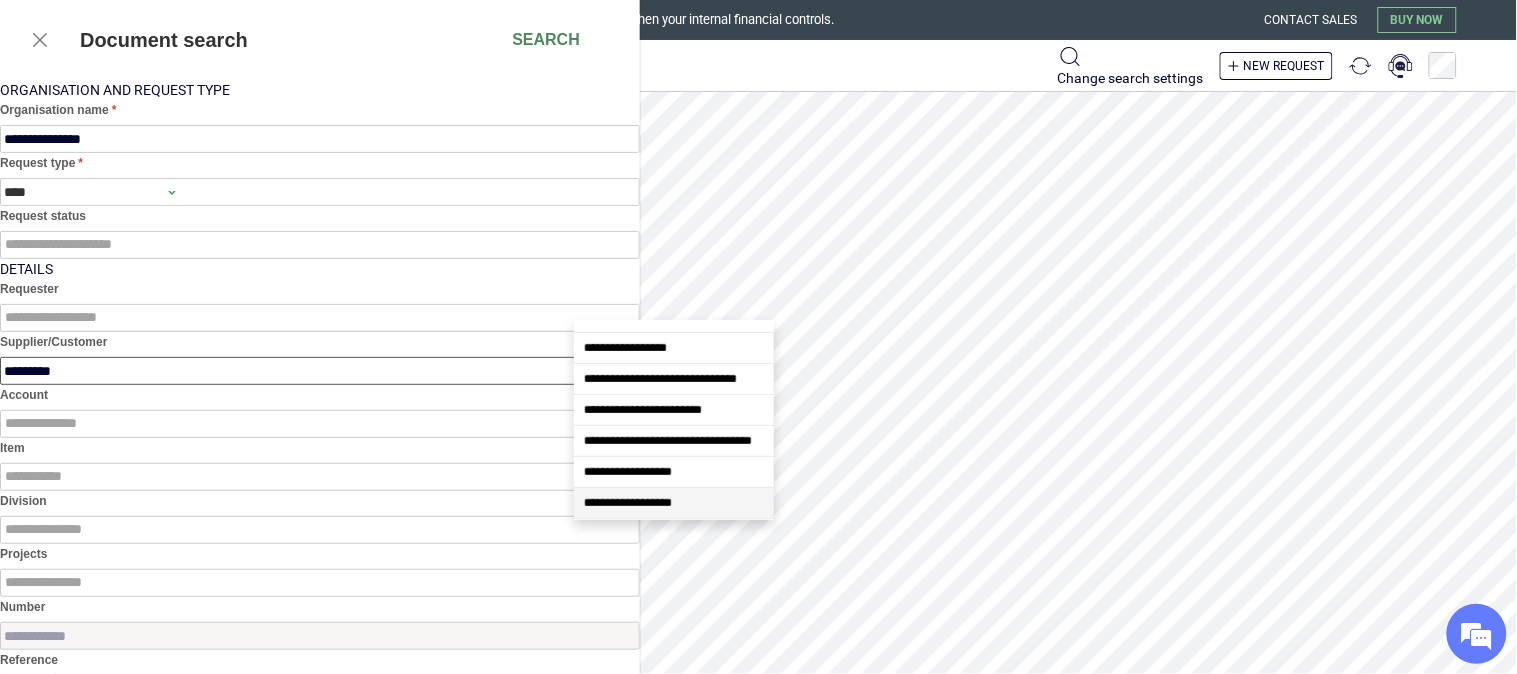 scroll, scrollTop: 0, scrollLeft: 0, axis: both 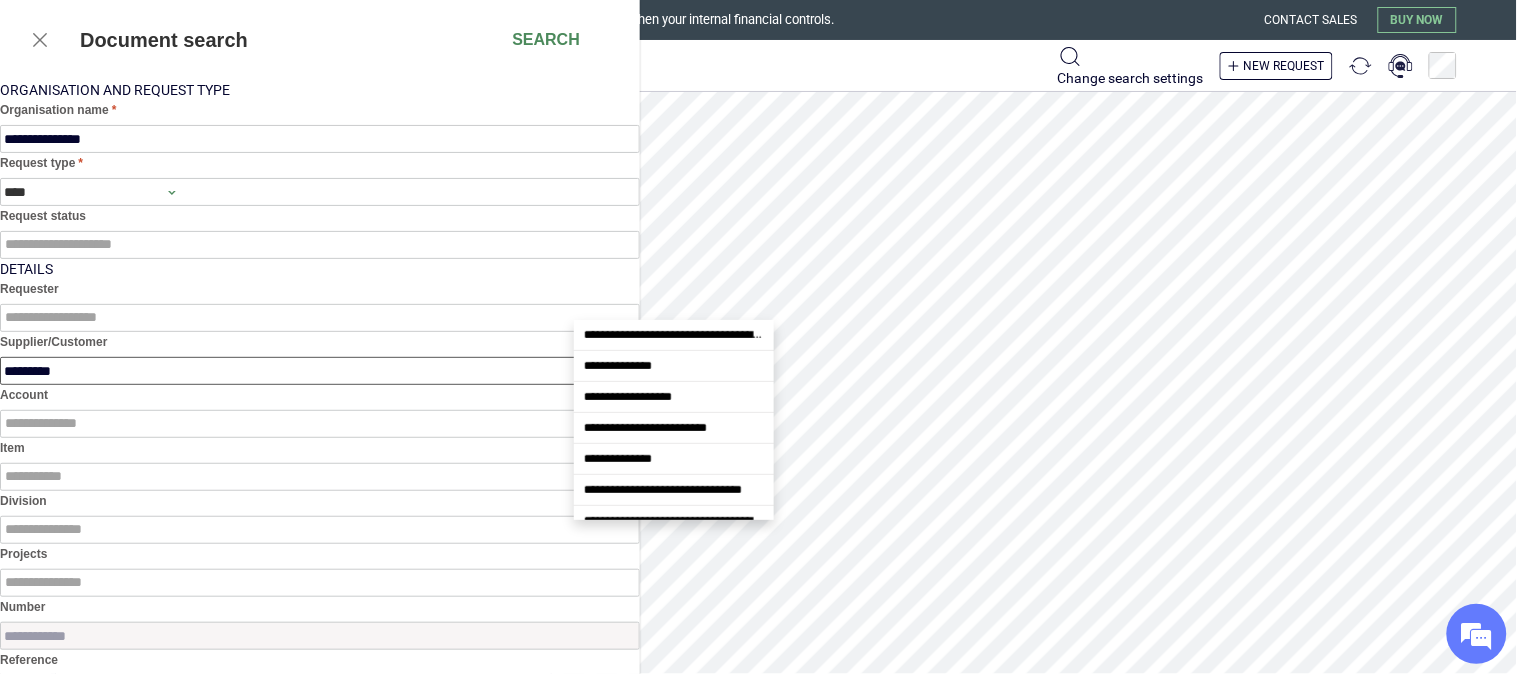 type on "**********" 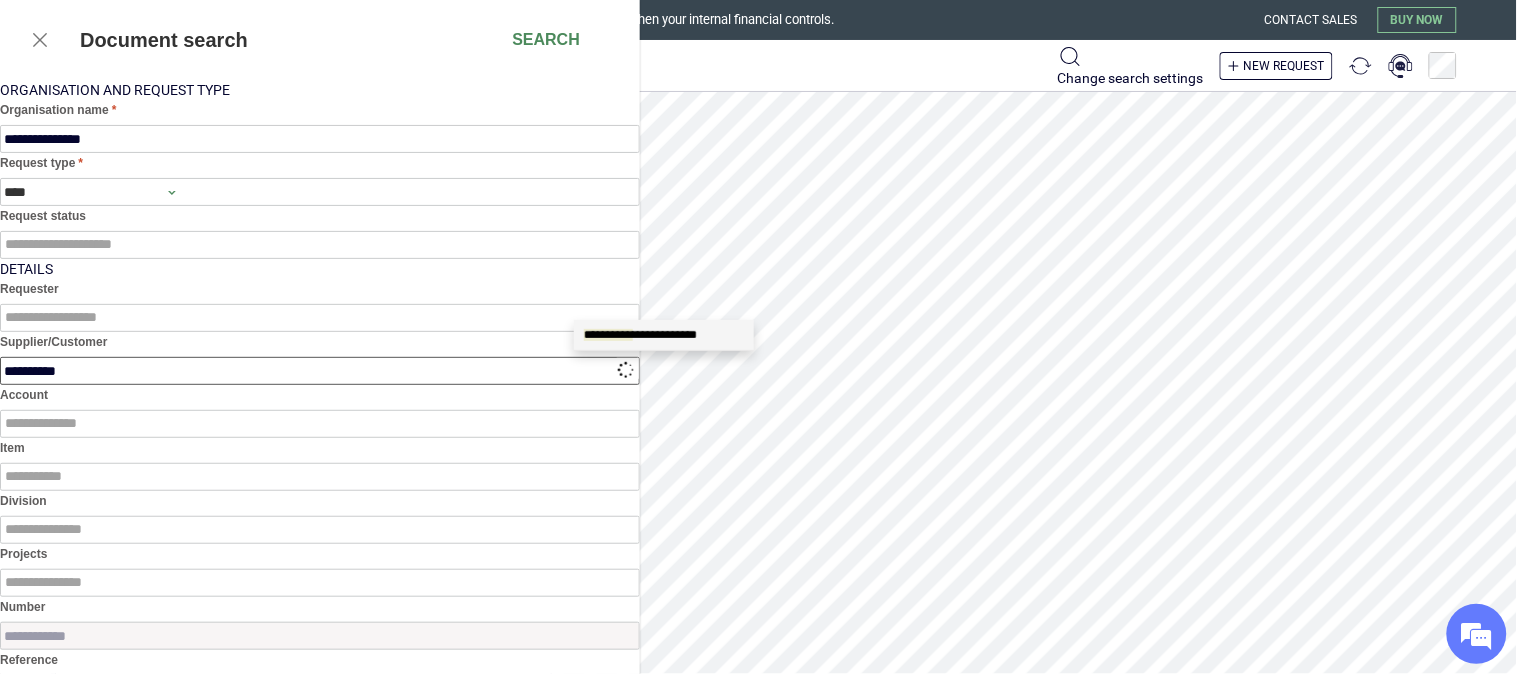 click on "**********" at bounding box center [608, 335] 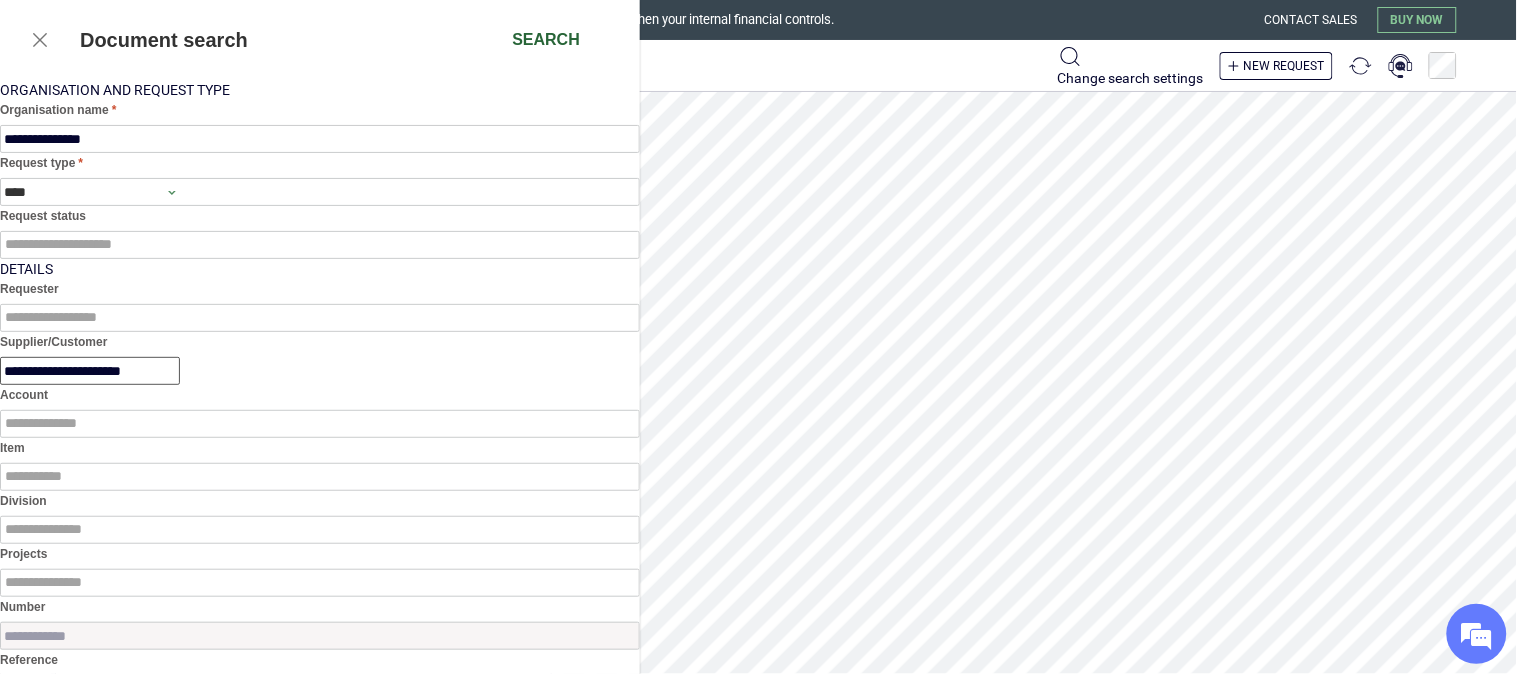 type on "**********" 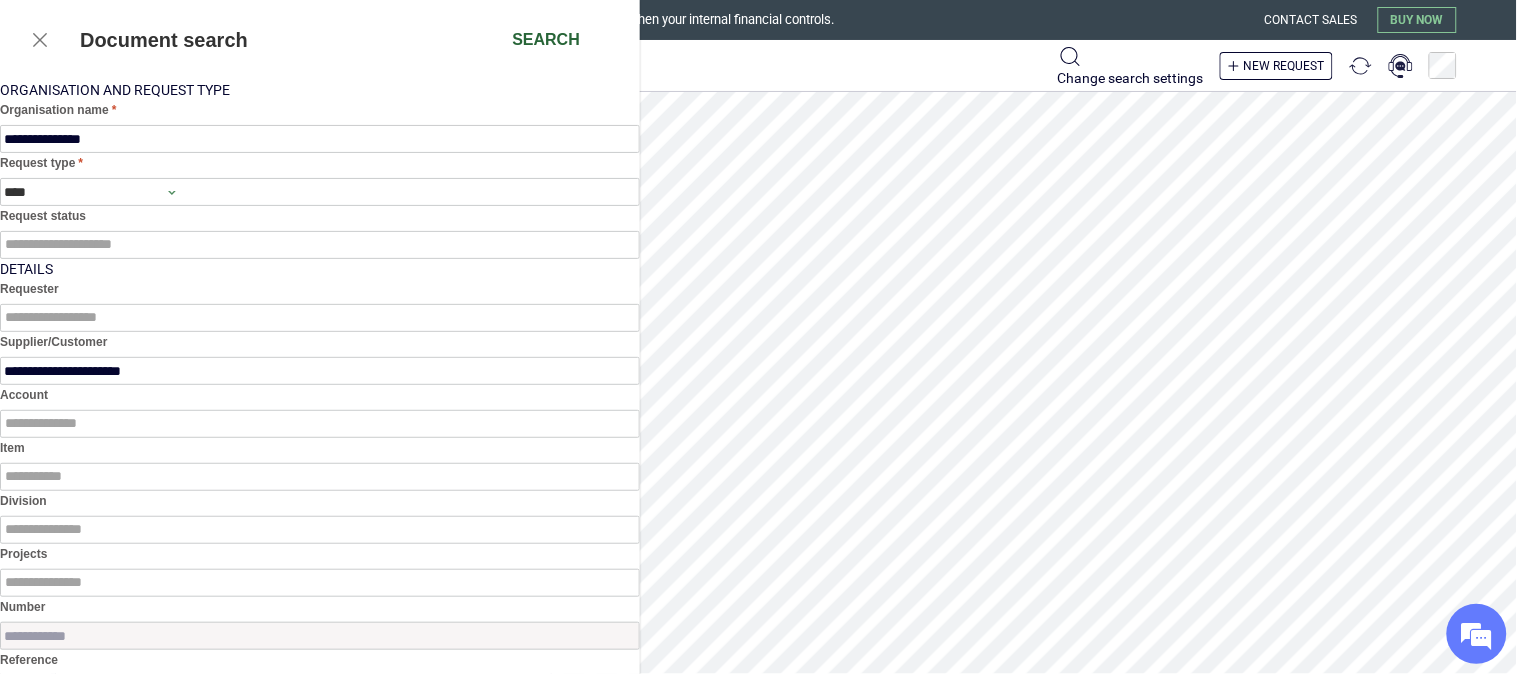 click on "Search" at bounding box center [546, 40] 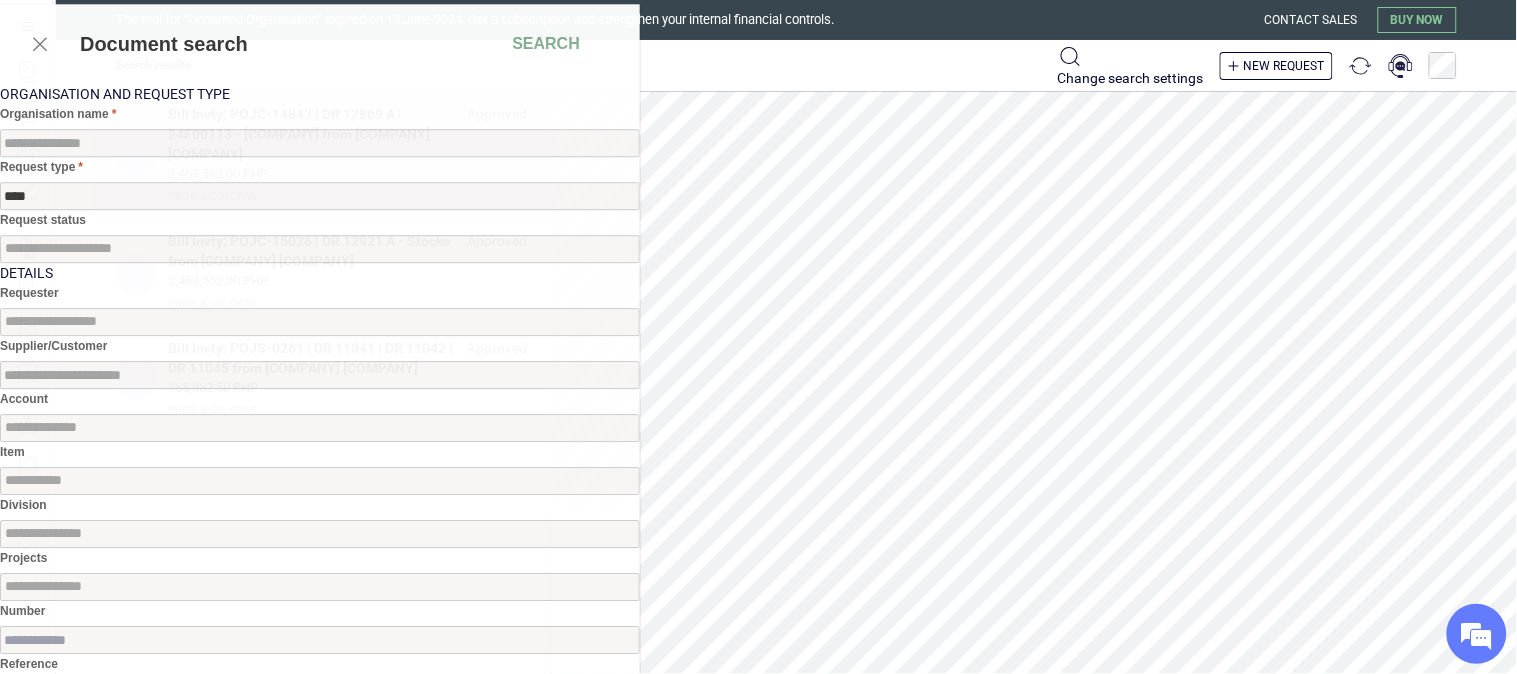scroll, scrollTop: 0, scrollLeft: 0, axis: both 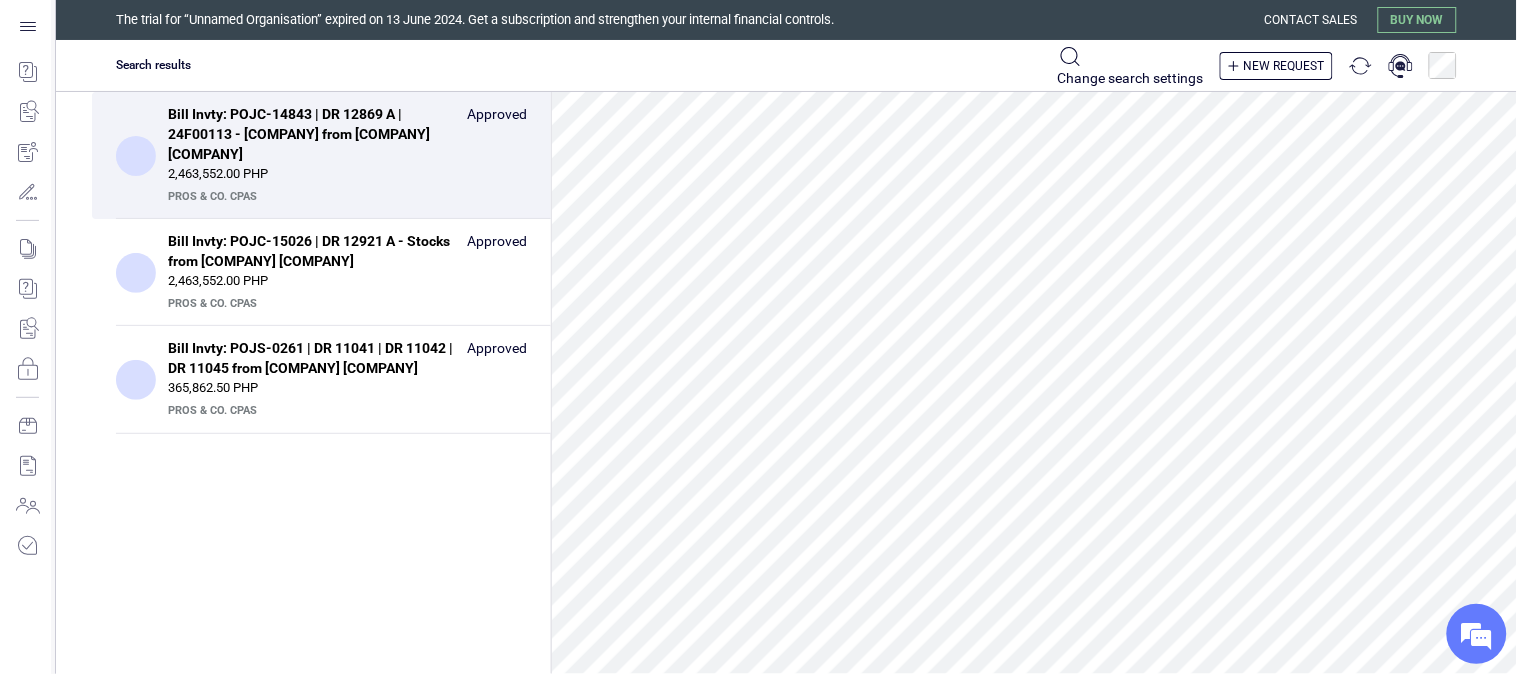 click on "Bill Invty: POJC-15026 | DR 12921 A - Stocks from Tower Steel Corporation" at bounding box center (311, 251) 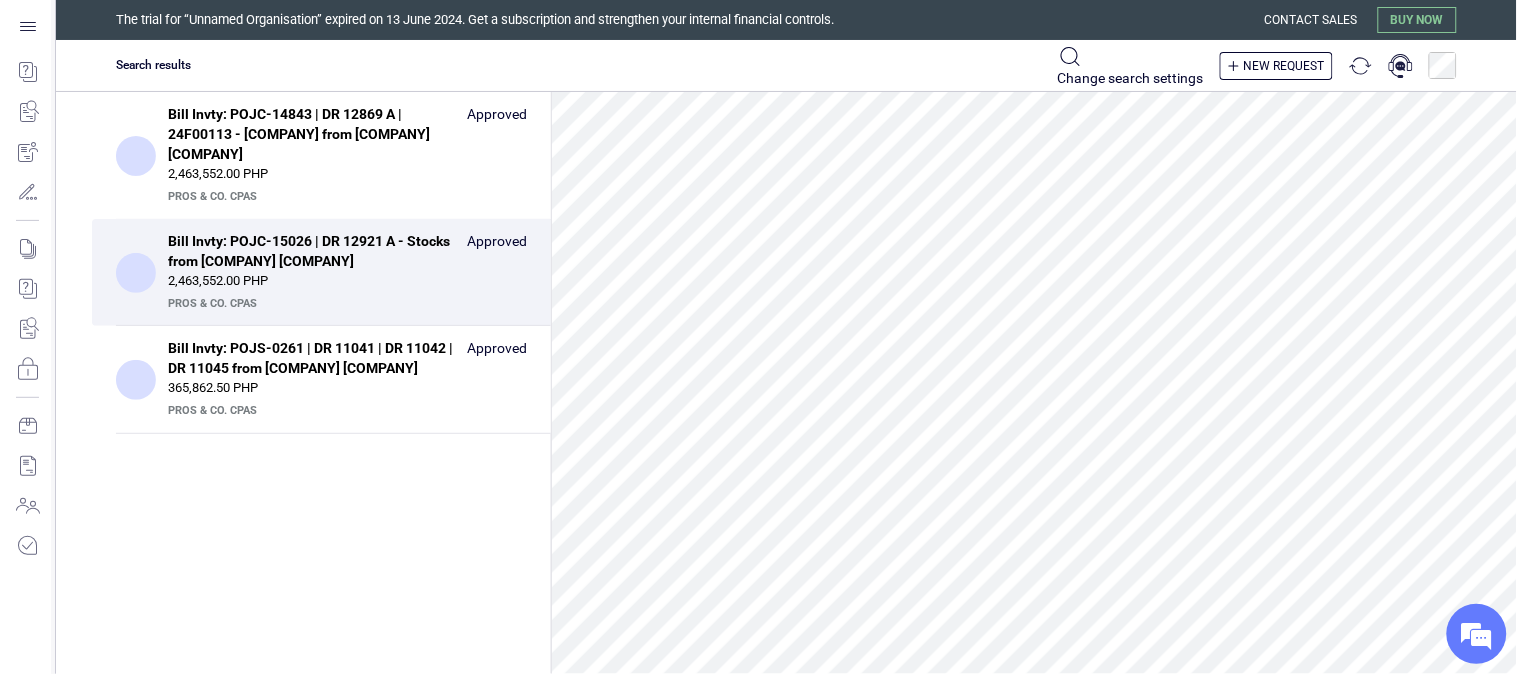 click on "Bill Invty: POJS-0261 | DR 11041 | DR 11042 | DR 11045 from Tower Steel Corporation" at bounding box center [311, 358] 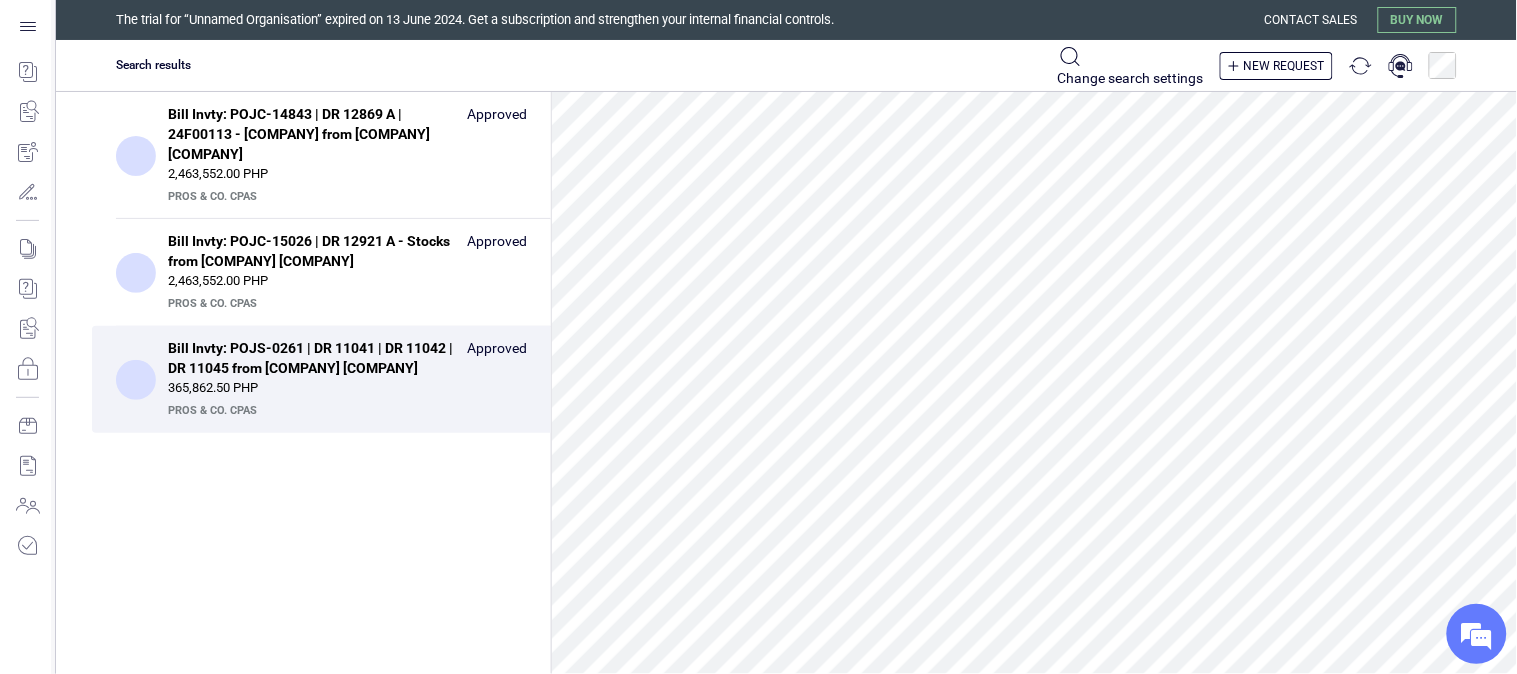 scroll, scrollTop: 555, scrollLeft: 0, axis: vertical 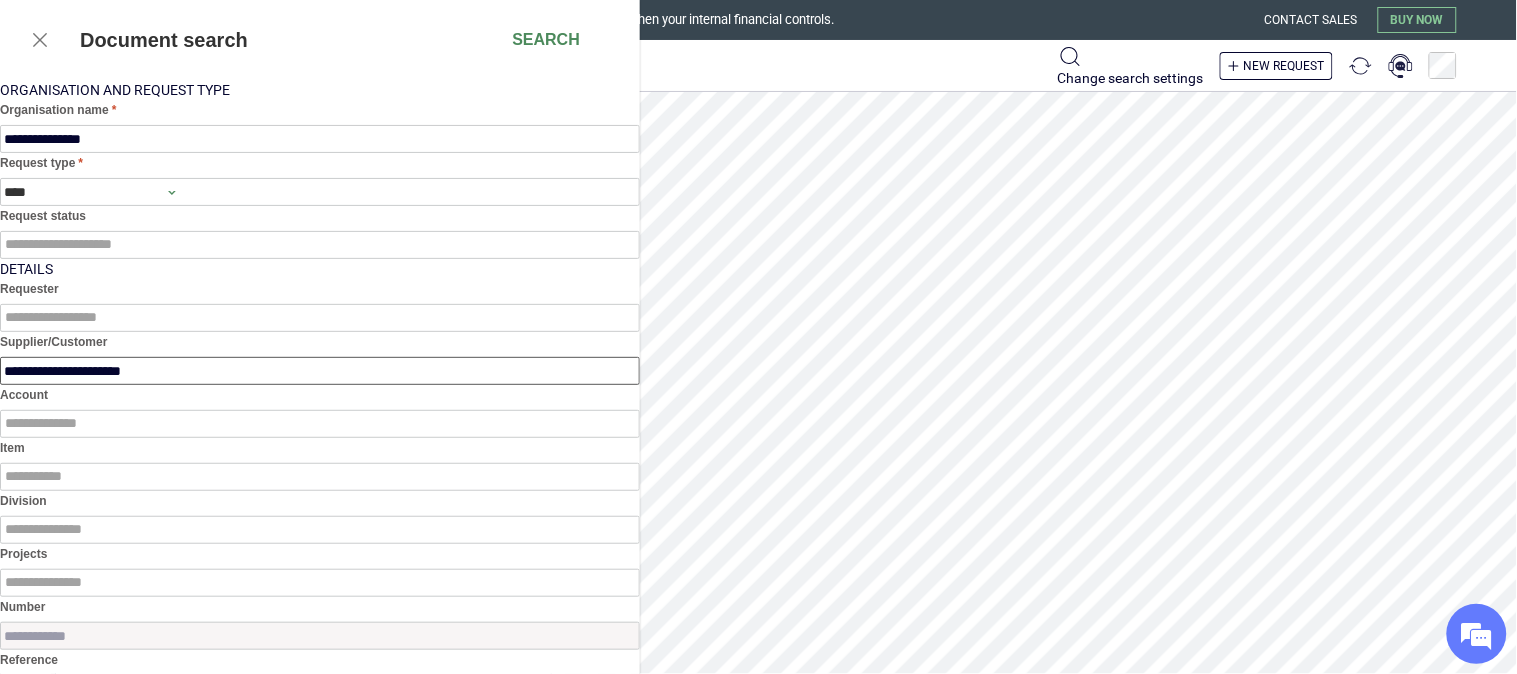click on "**********" at bounding box center (320, 371) 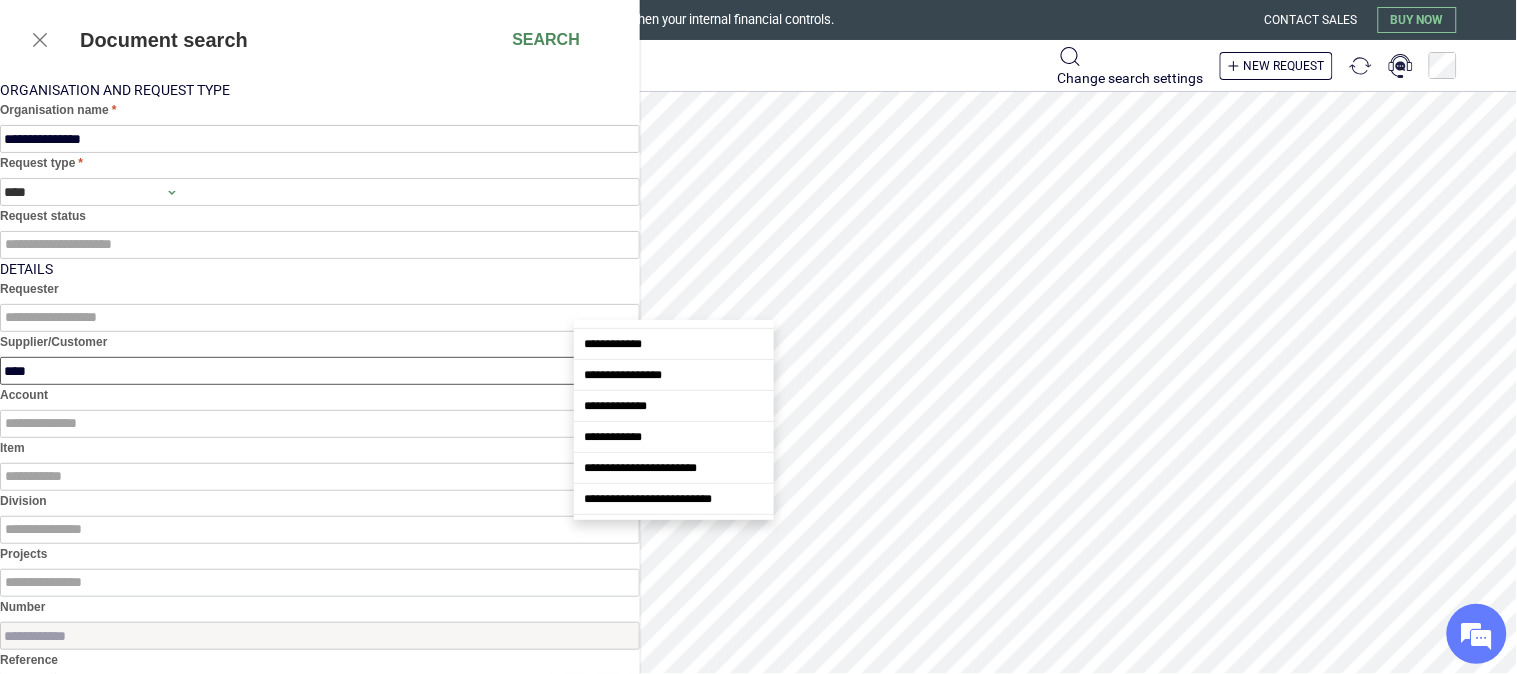 scroll, scrollTop: 1136, scrollLeft: 0, axis: vertical 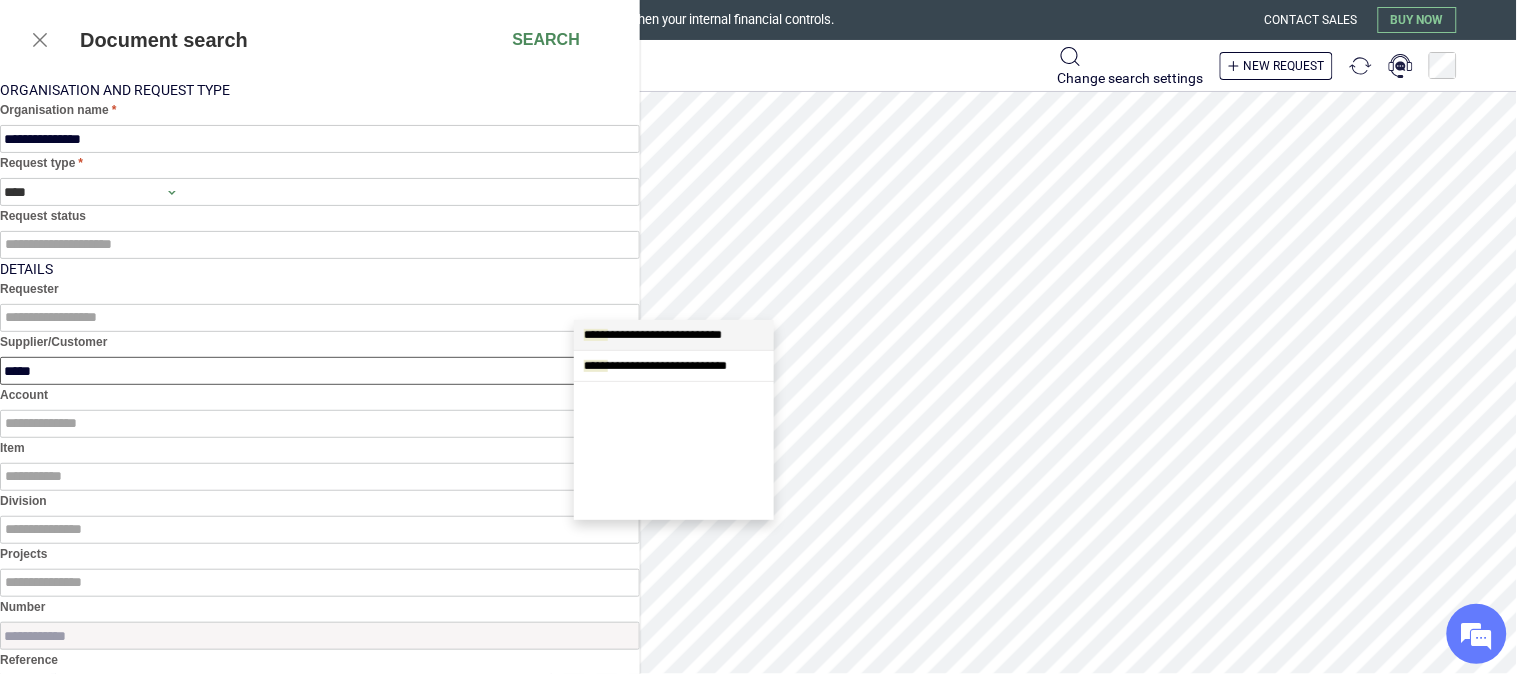 type on "******" 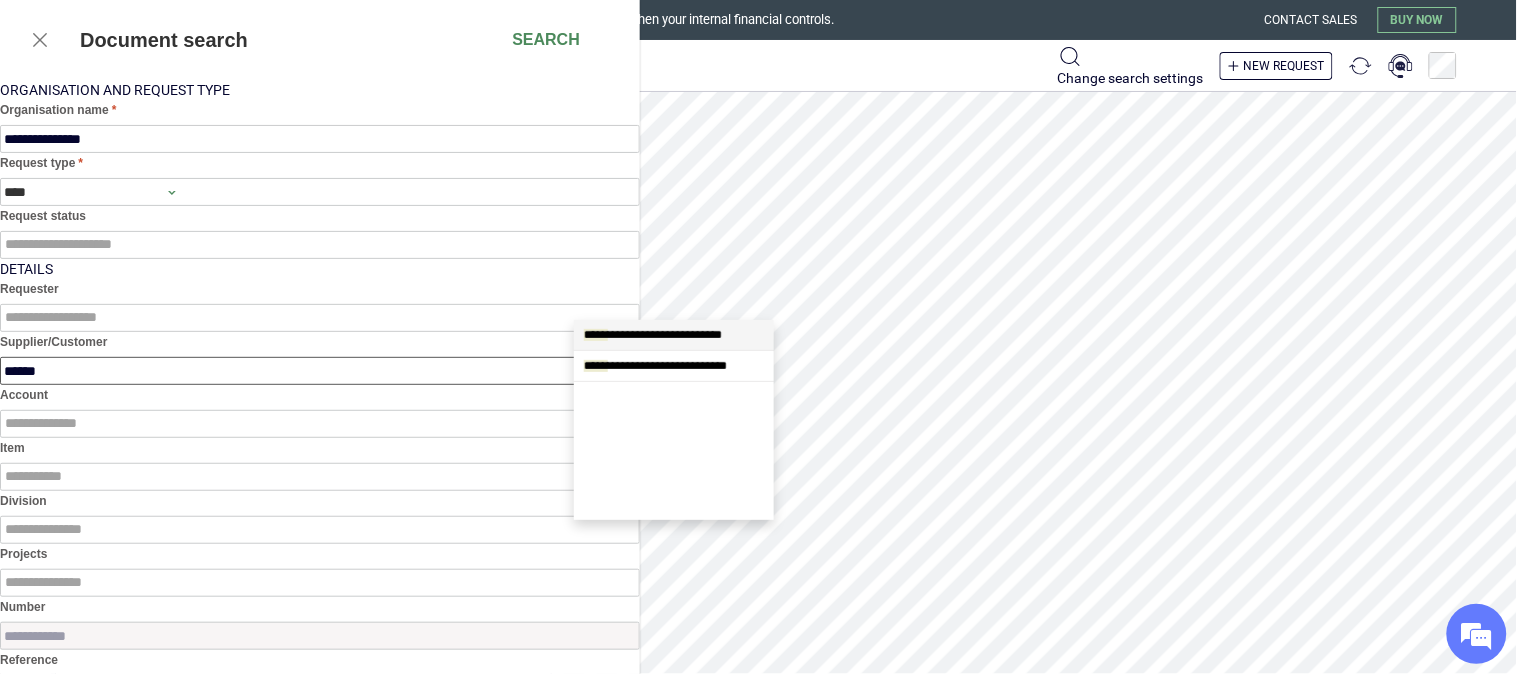scroll, scrollTop: 0, scrollLeft: 0, axis: both 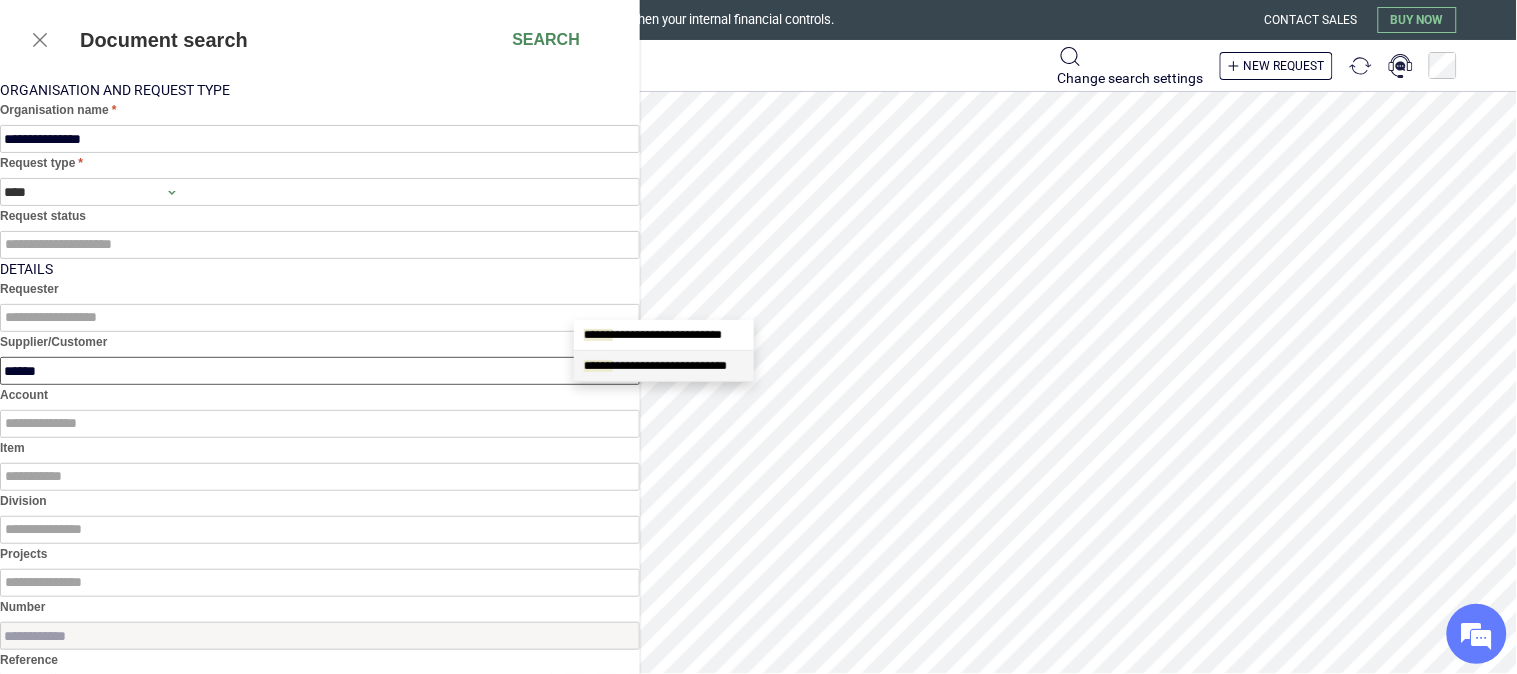 click on "**********" at bounding box center (655, 366) 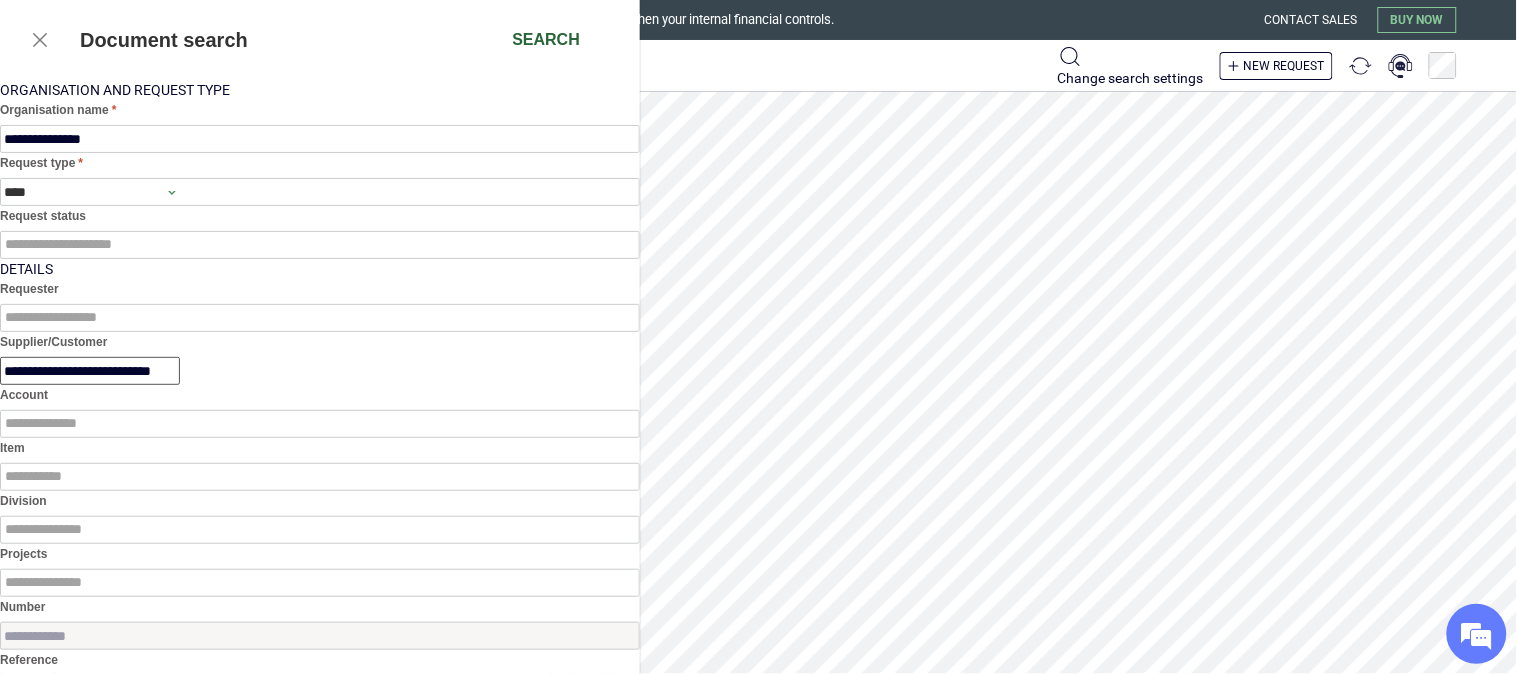 type on "**********" 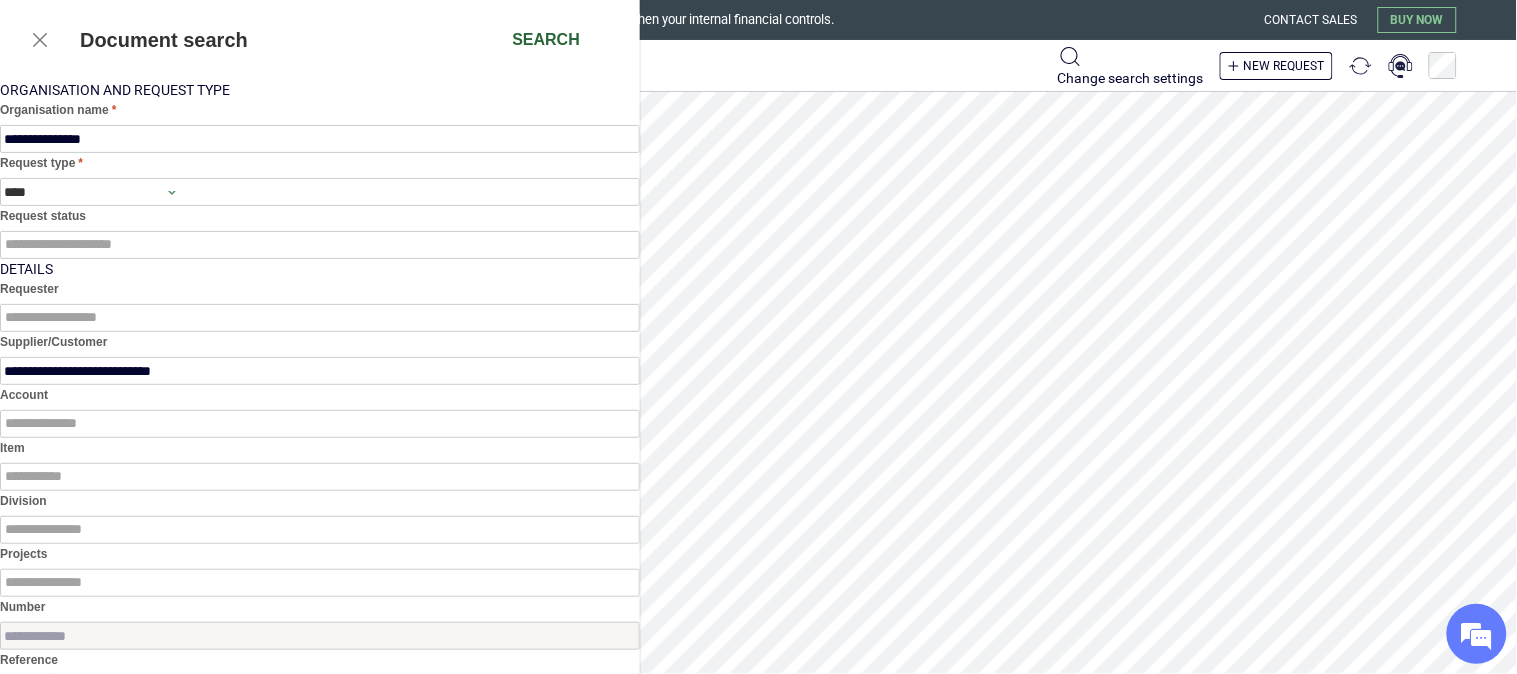 click on "Search" at bounding box center (546, 40) 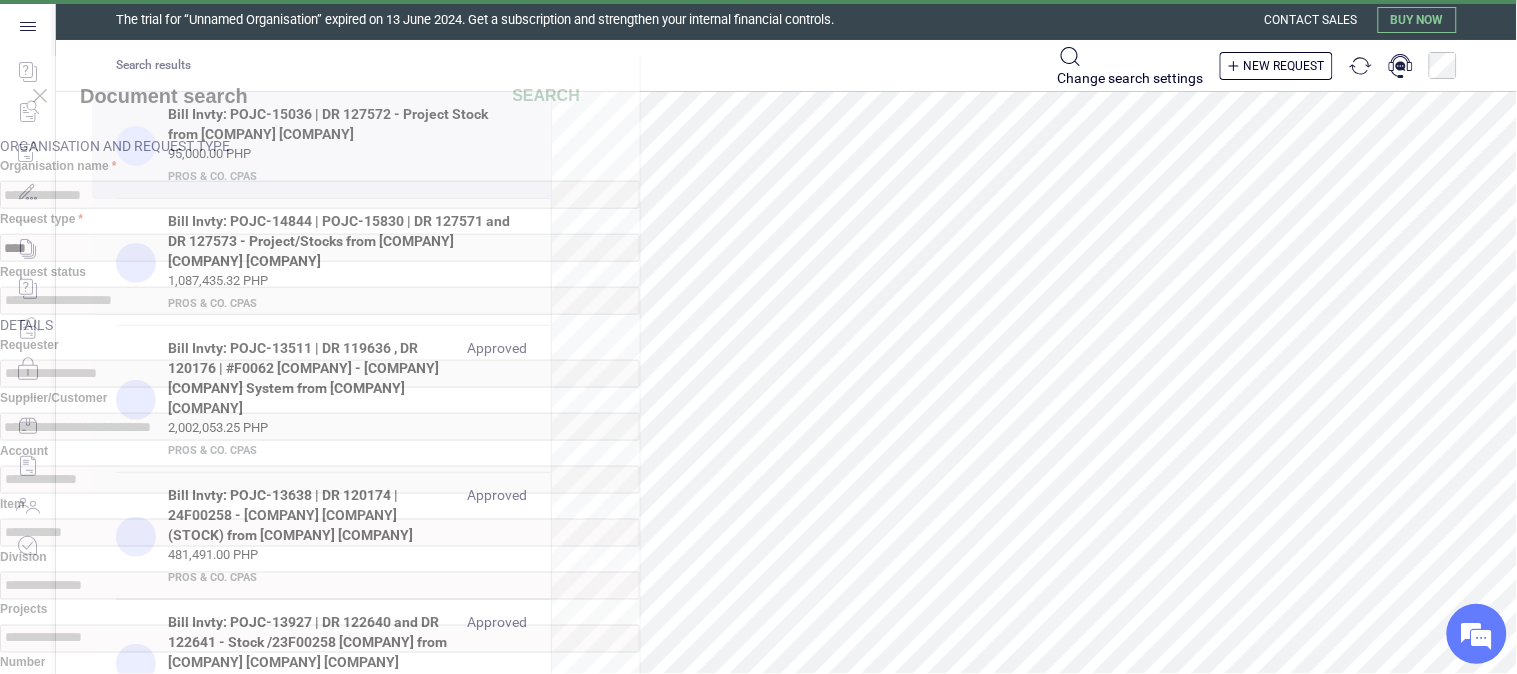 scroll, scrollTop: 0, scrollLeft: 0, axis: both 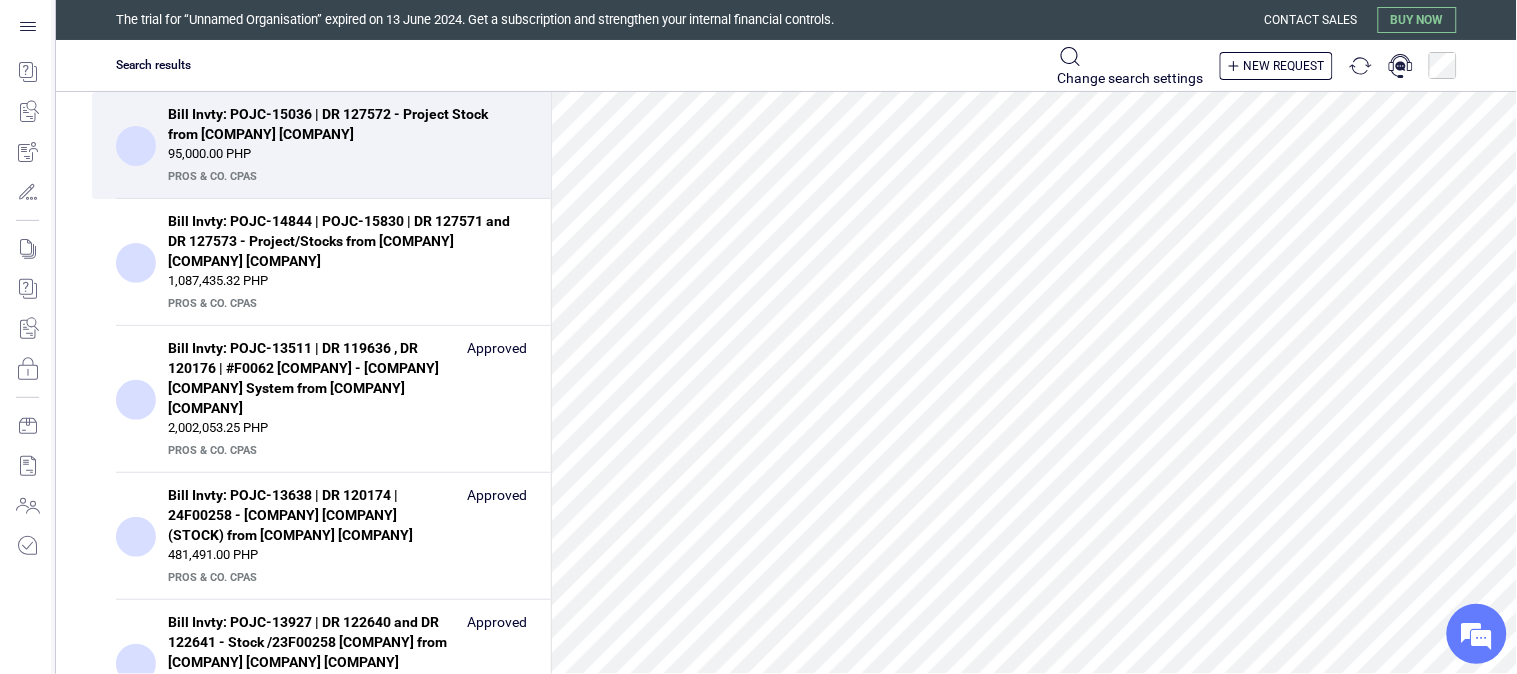 click on "Bill Invty: POJC-14844 | POJC-15830 | DR 127571 and DR  127573 - Project/Stocks from Elison's Steel Bars Marketing" at bounding box center [341, 241] 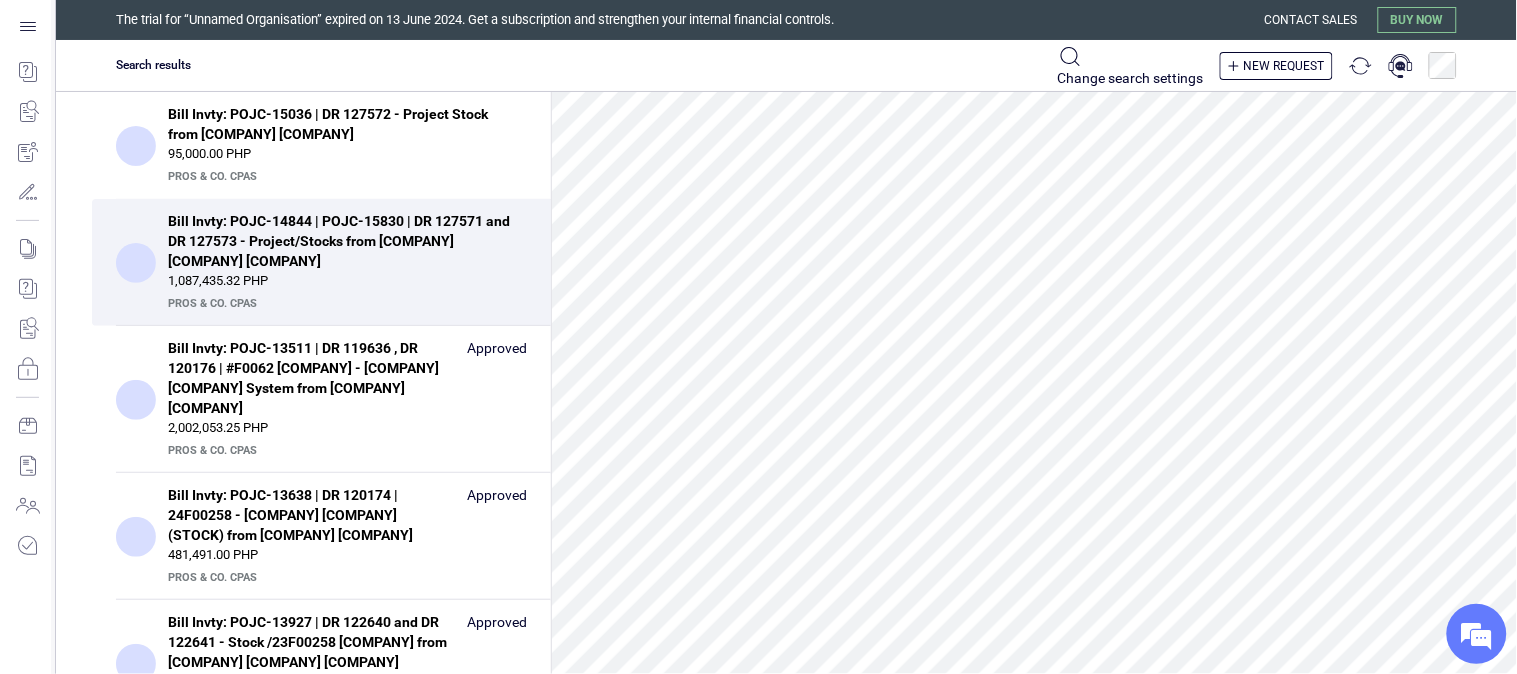 scroll, scrollTop: 1444, scrollLeft: 0, axis: vertical 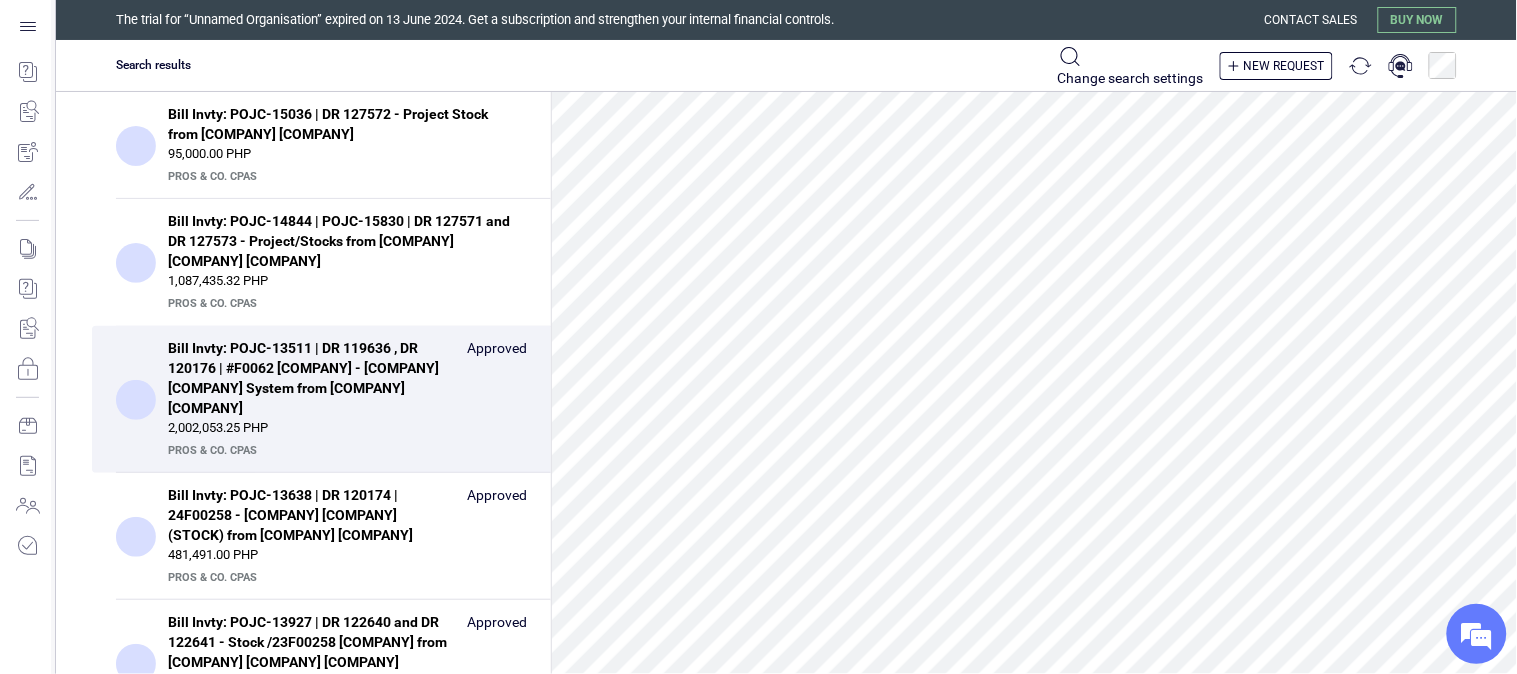 click on "Bill Invty: POJC-13638 | DR 120174 | 24F00258 - Capitol Building (STOCK) from Elison's Steel Bars Marketing" at bounding box center (311, 515) 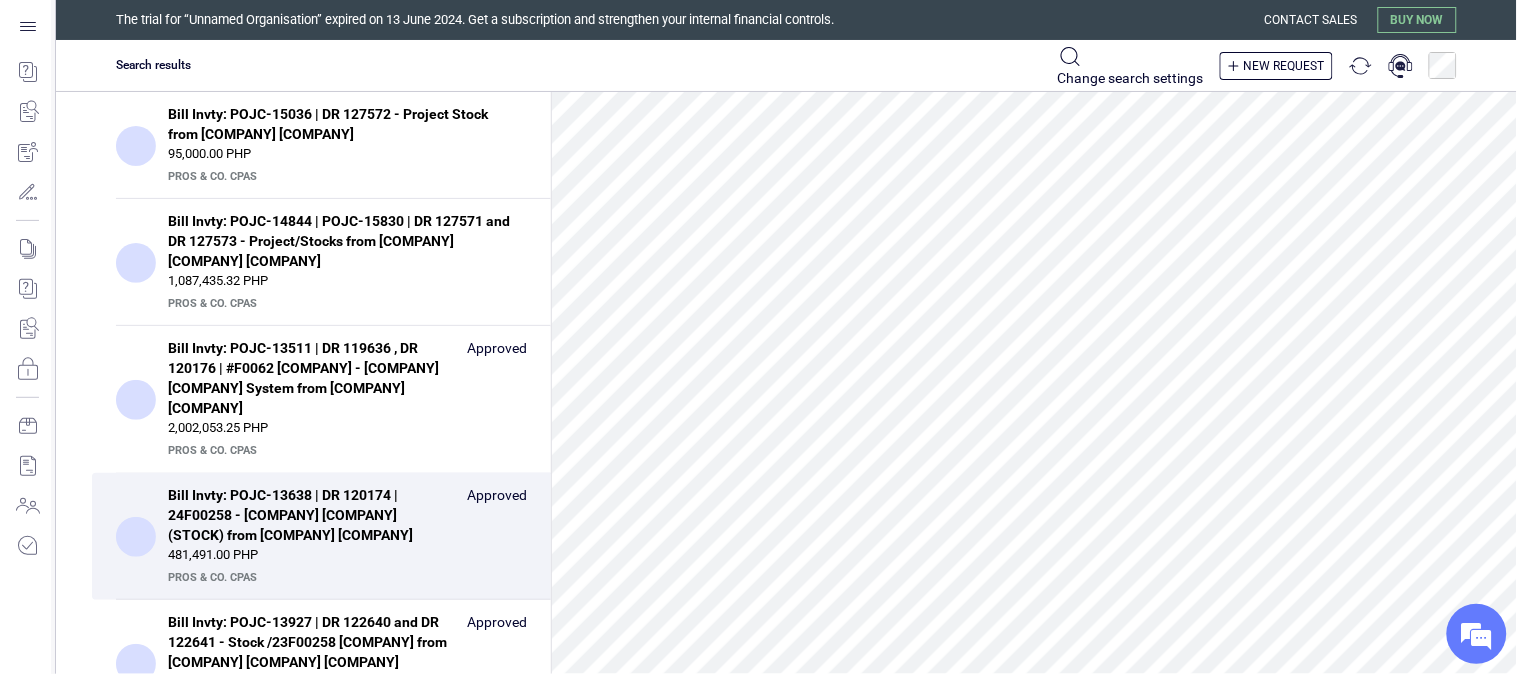 scroll, scrollTop: 222, scrollLeft: 0, axis: vertical 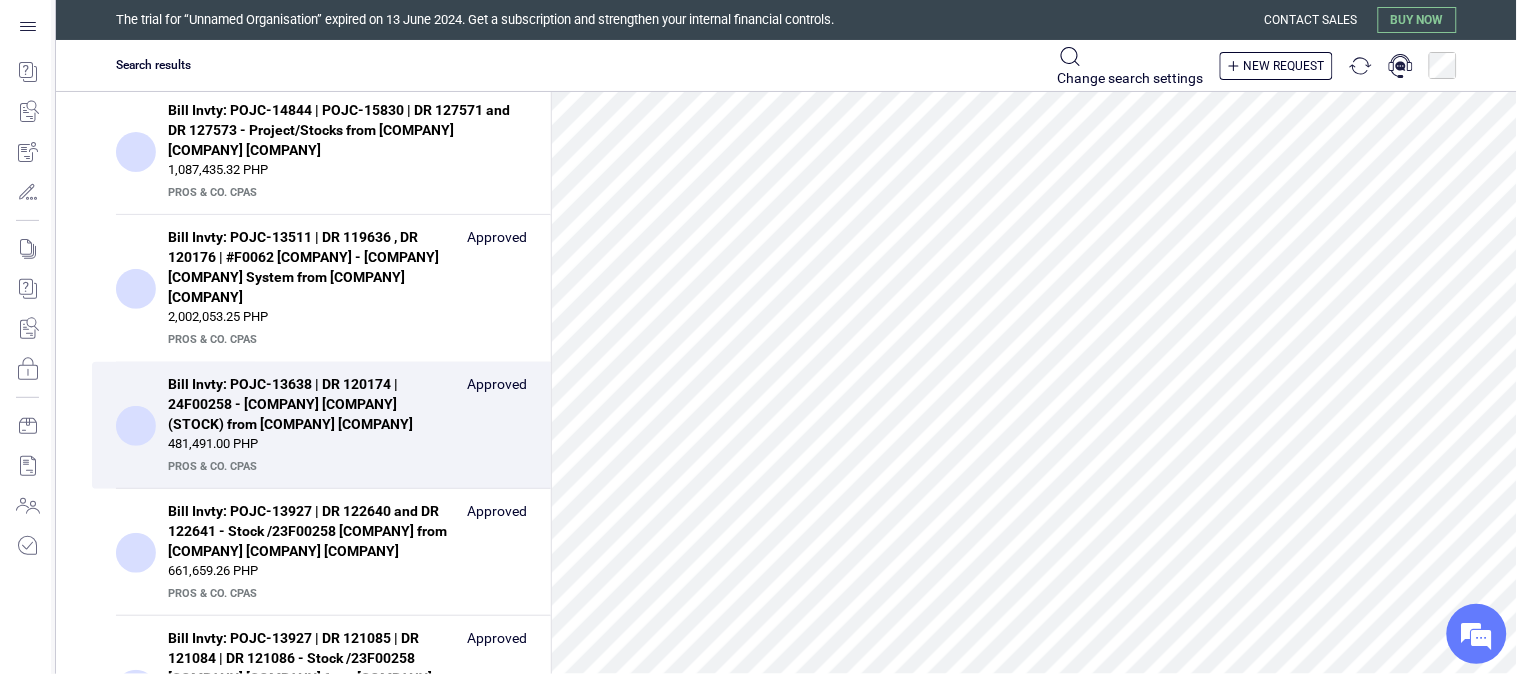 click on "Bill Invty: POJC-15036 | DR 127572 -  Project Stock from Elison's Steel Bars Marketing 95,000.00 PHP PrOS & CO. CPAs Bill Invty: POJC-14844 | POJC-15830 | DR 127571 and DR  127573 - Project/Stocks from Elison's Steel Bars Marketing 1,087,435.32 PHP PrOS & CO. CPAs Bill Invty: POJC-13511 | DR 119636 , DR 120176 | #F0062 Calatagan Tibang - Danicop Drainage System from Elison's Steel Bars Marketing Approved 2,002,053.25 PHP PrOS & CO. CPAs Bill Invty: POJC-13638 | DR 120174 | 24F00258 - Capitol Building (STOCK) from Elison's Steel Bars Marketing Approved 481,491.00 PHP PrOS & CO. CPAs Bill Invty: POJC-13927 | DR 122640 and DR 122641 -  Stock /23F00258 Capitol from Elison's Steel Bars Marketing Approved 661,659.26 PHP PrOS & CO. CPAs Bill Invty: POJC-13927 | DR 121085 | DR 121084 | DR 121086 - Stock /23F00258 Capitol Building from Elison's Steel Bars Marketing Approved 1,201,274.86 PHP PrOS & CO. CPAs" at bounding box center (321, 1007) 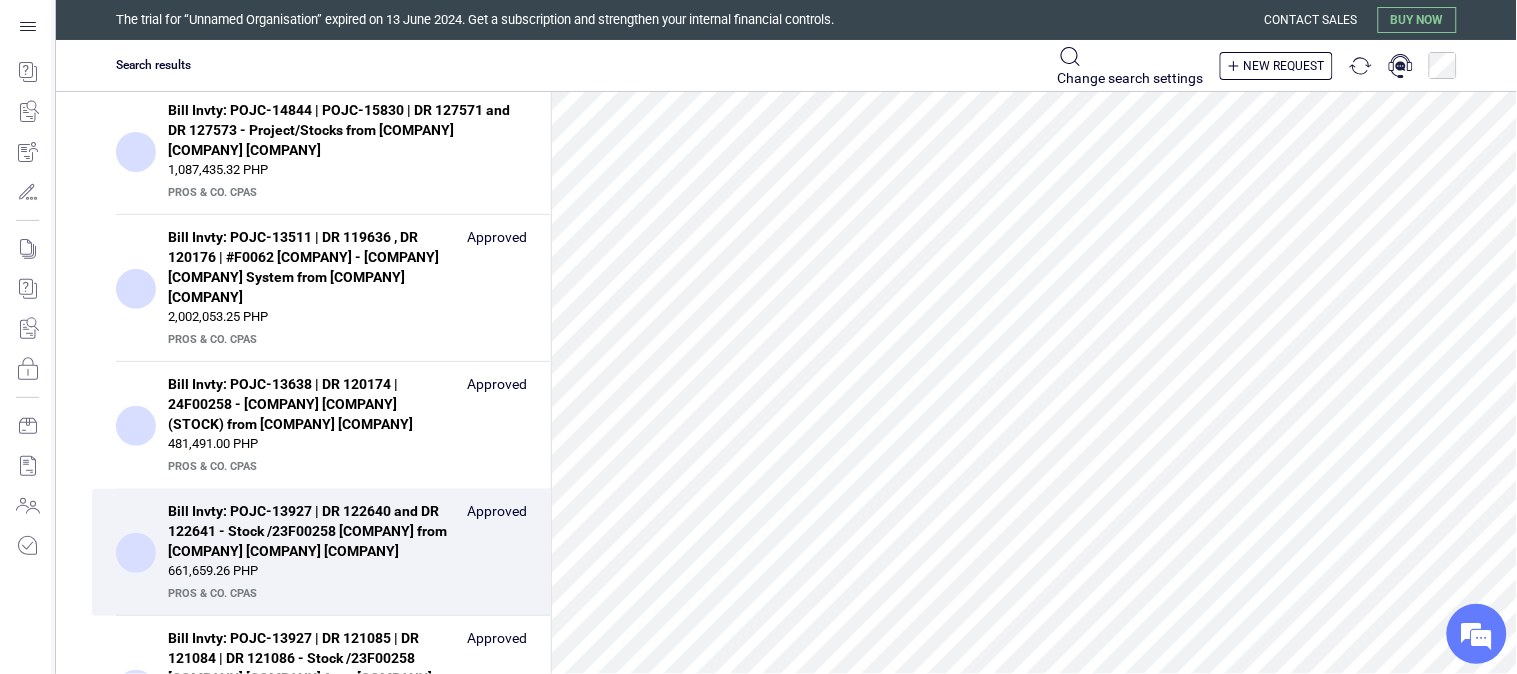 scroll, scrollTop: 174, scrollLeft: 0, axis: vertical 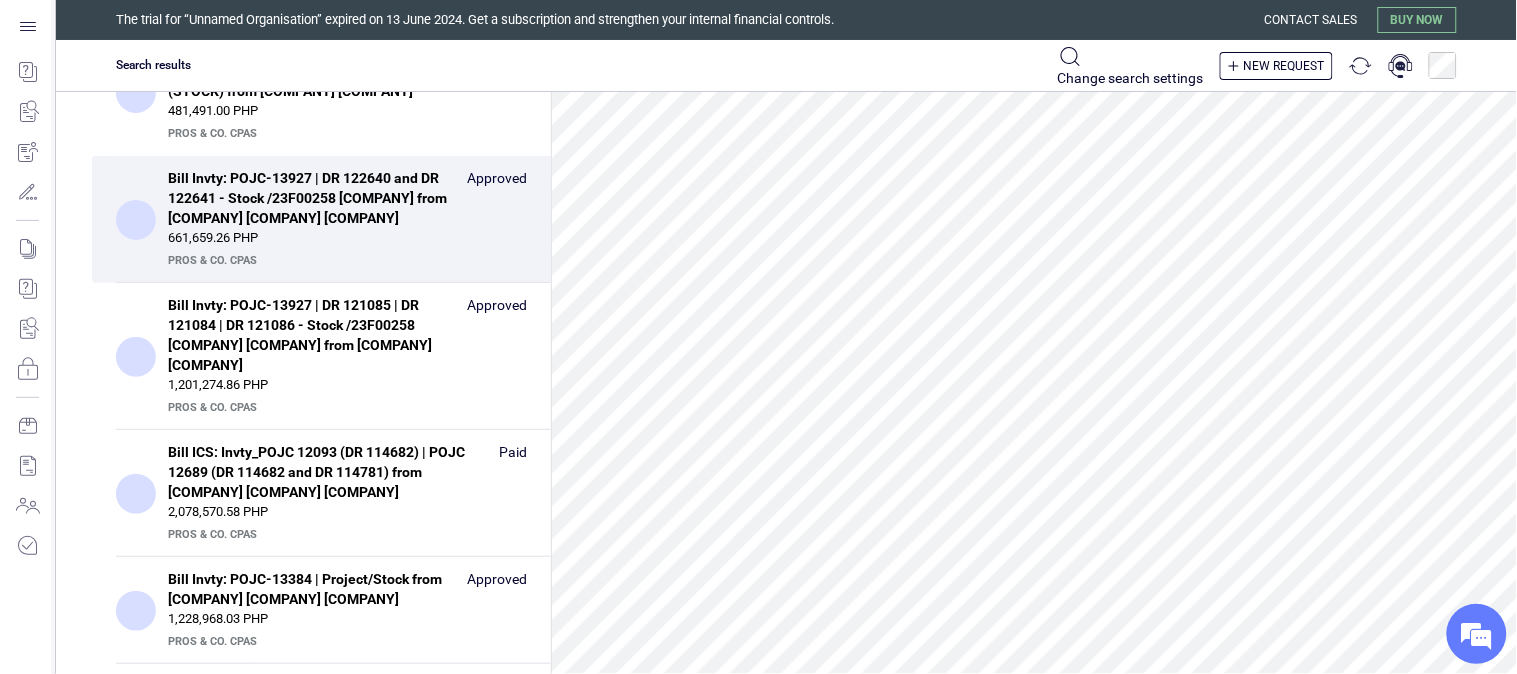 click on "Bill Invty: POJC-13927 | DR 121085 | DR 121084 | DR 121086 - Stock /23F00258 Capitol Building from Elison's Steel Bars Marketing" at bounding box center (311, 335) 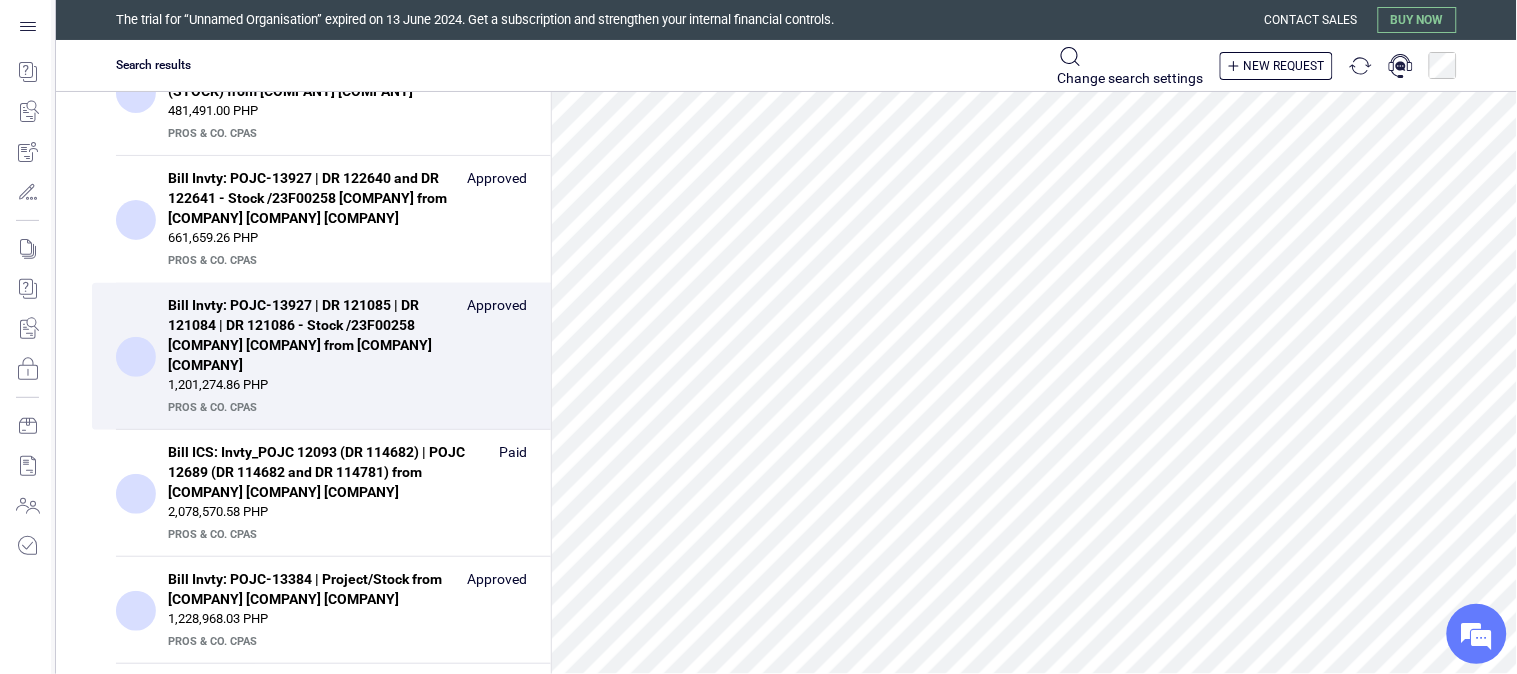 scroll, scrollTop: 0, scrollLeft: 0, axis: both 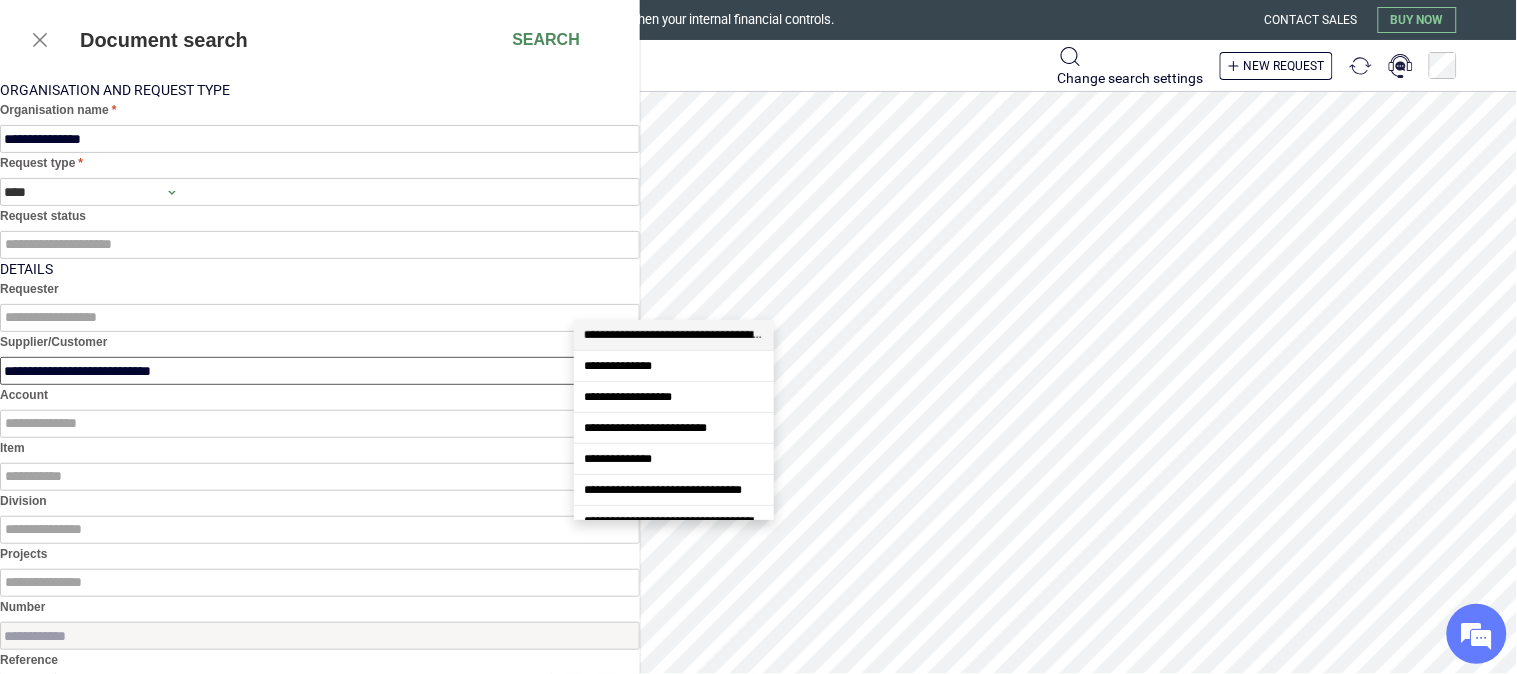 click on "**********" at bounding box center (320, 371) 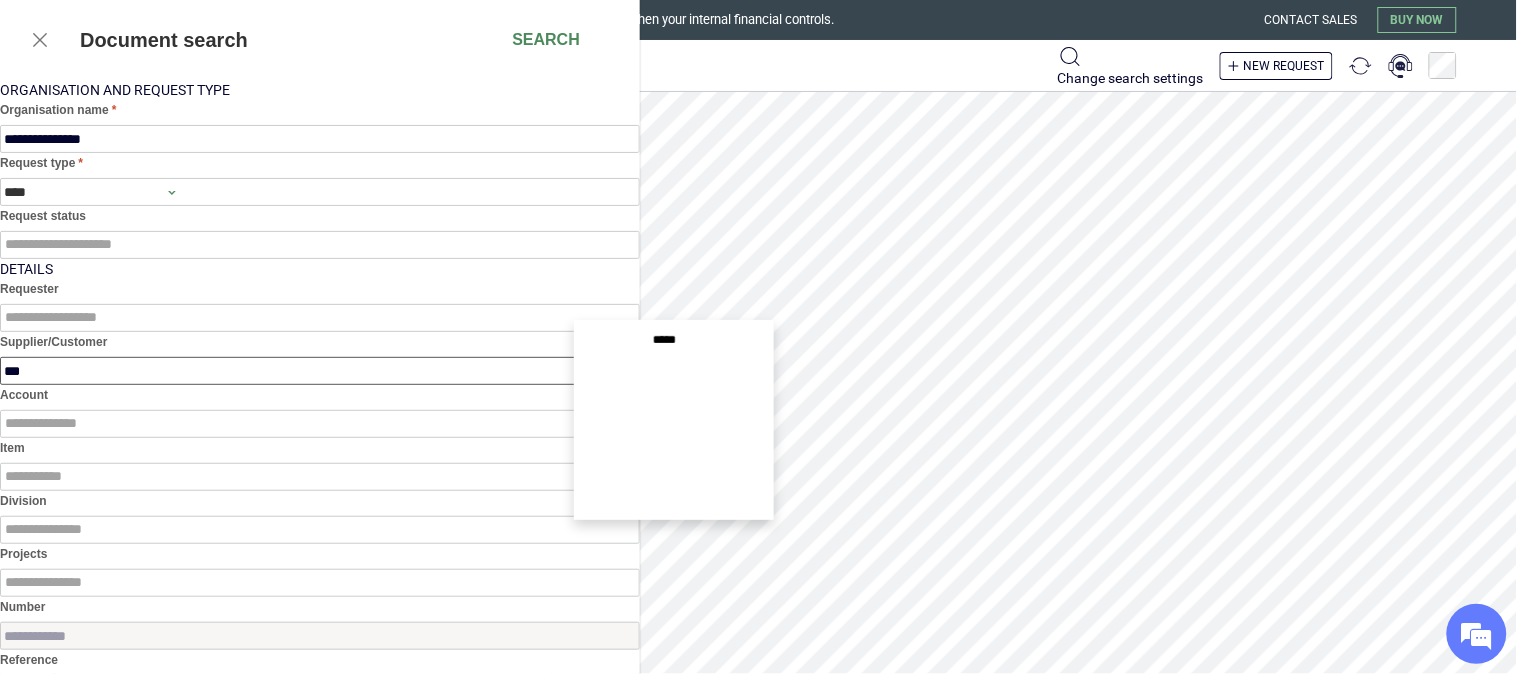 scroll, scrollTop: 0, scrollLeft: 0, axis: both 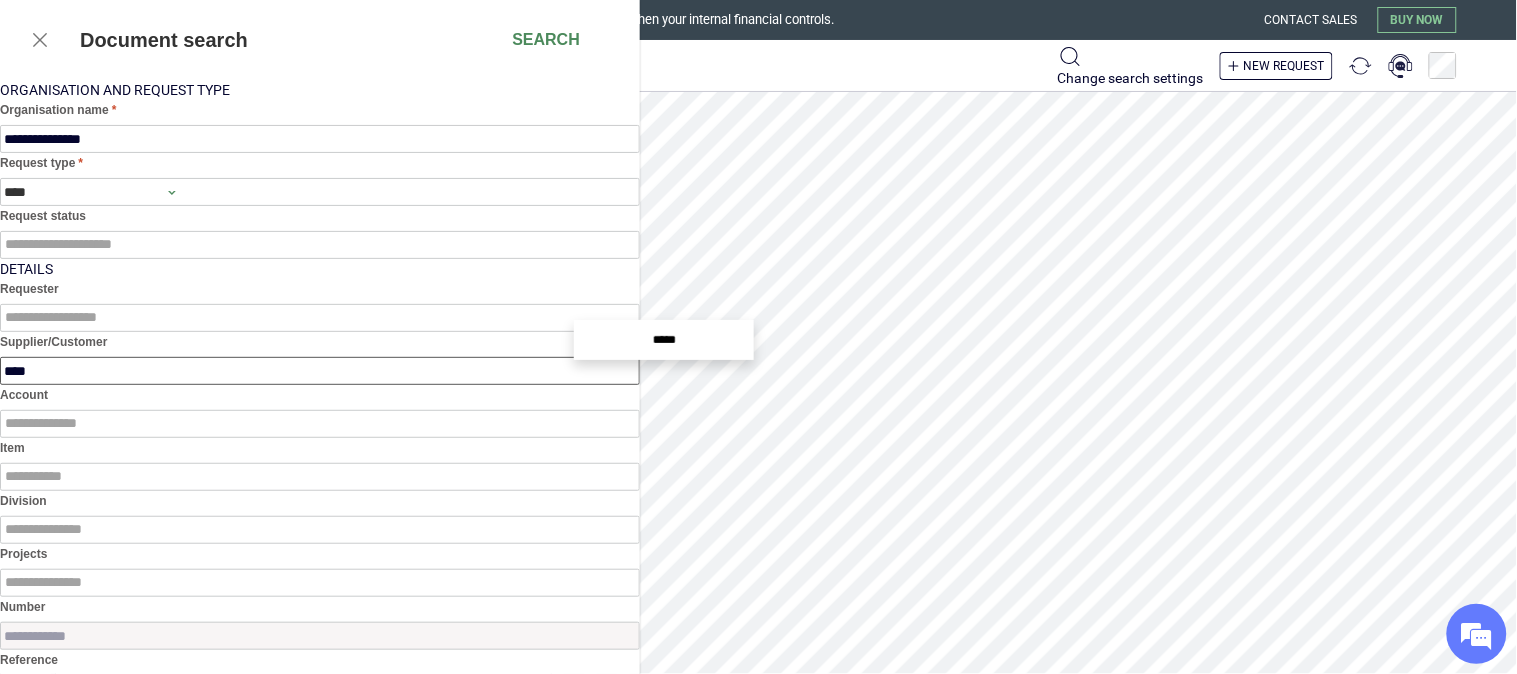 type on "*****" 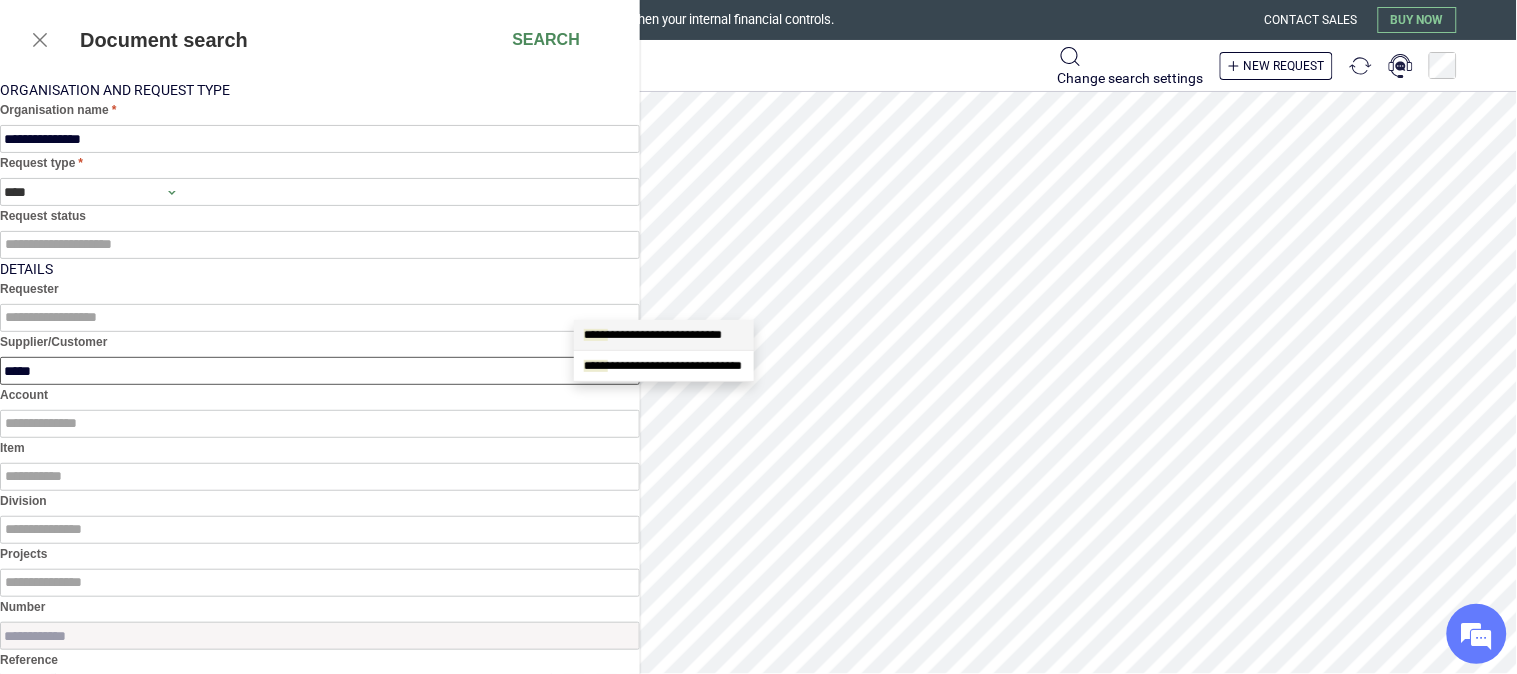 click on "**********" at bounding box center (664, 335) 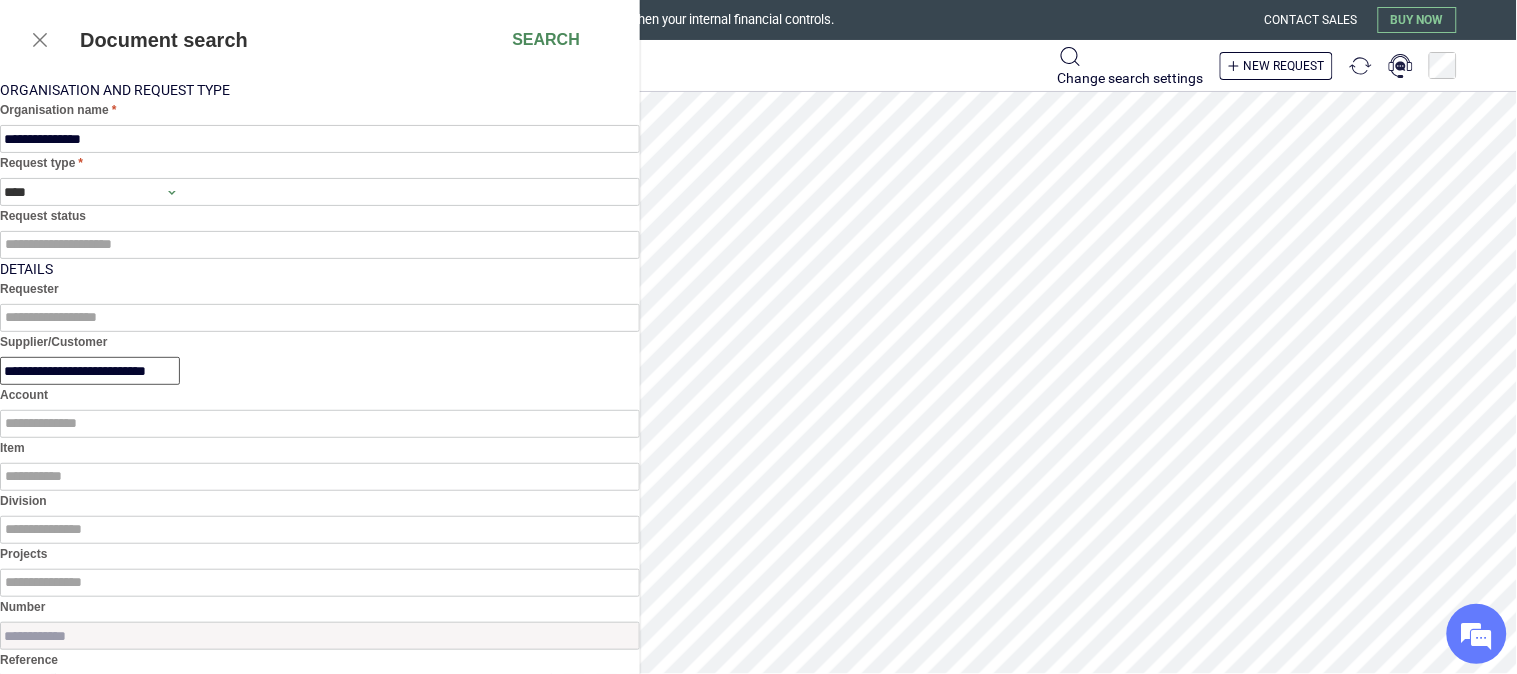 type on "**********" 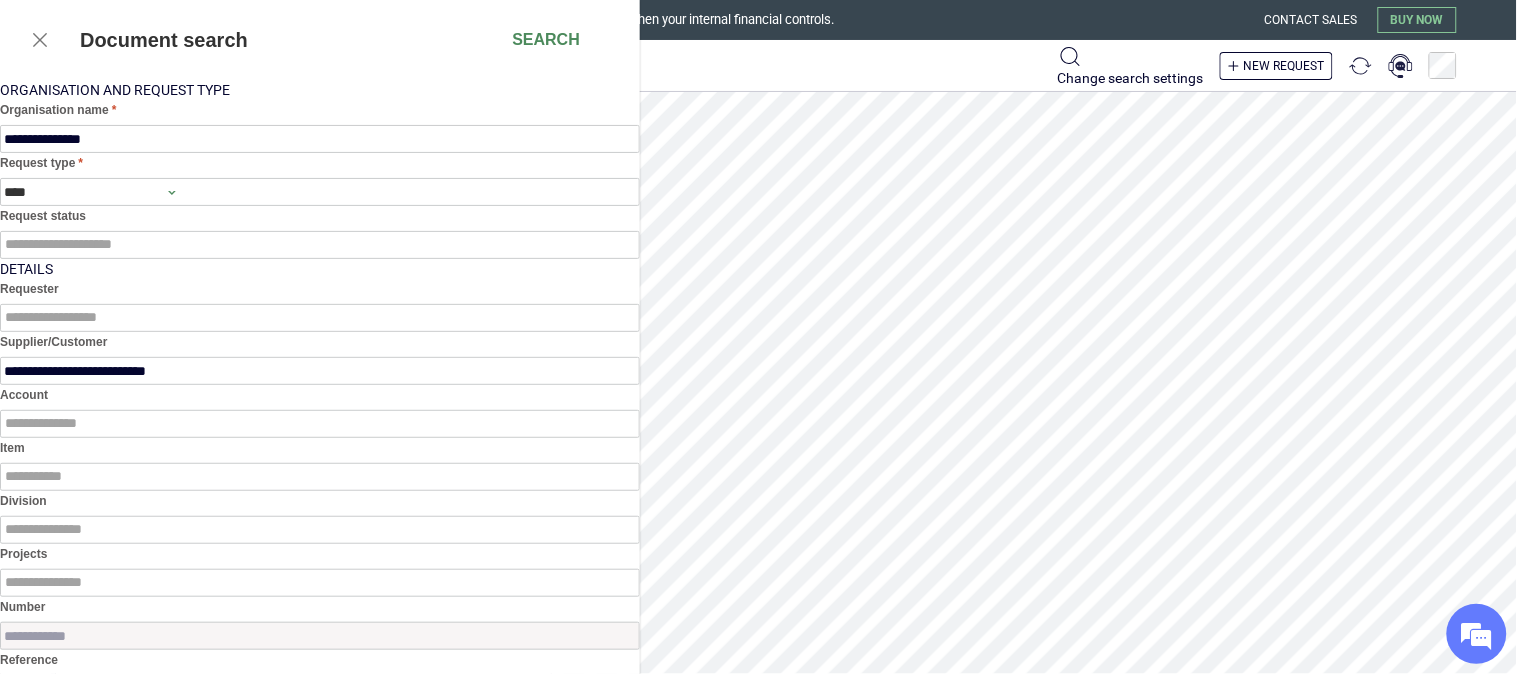 click on "Document search Search" at bounding box center [320, 40] 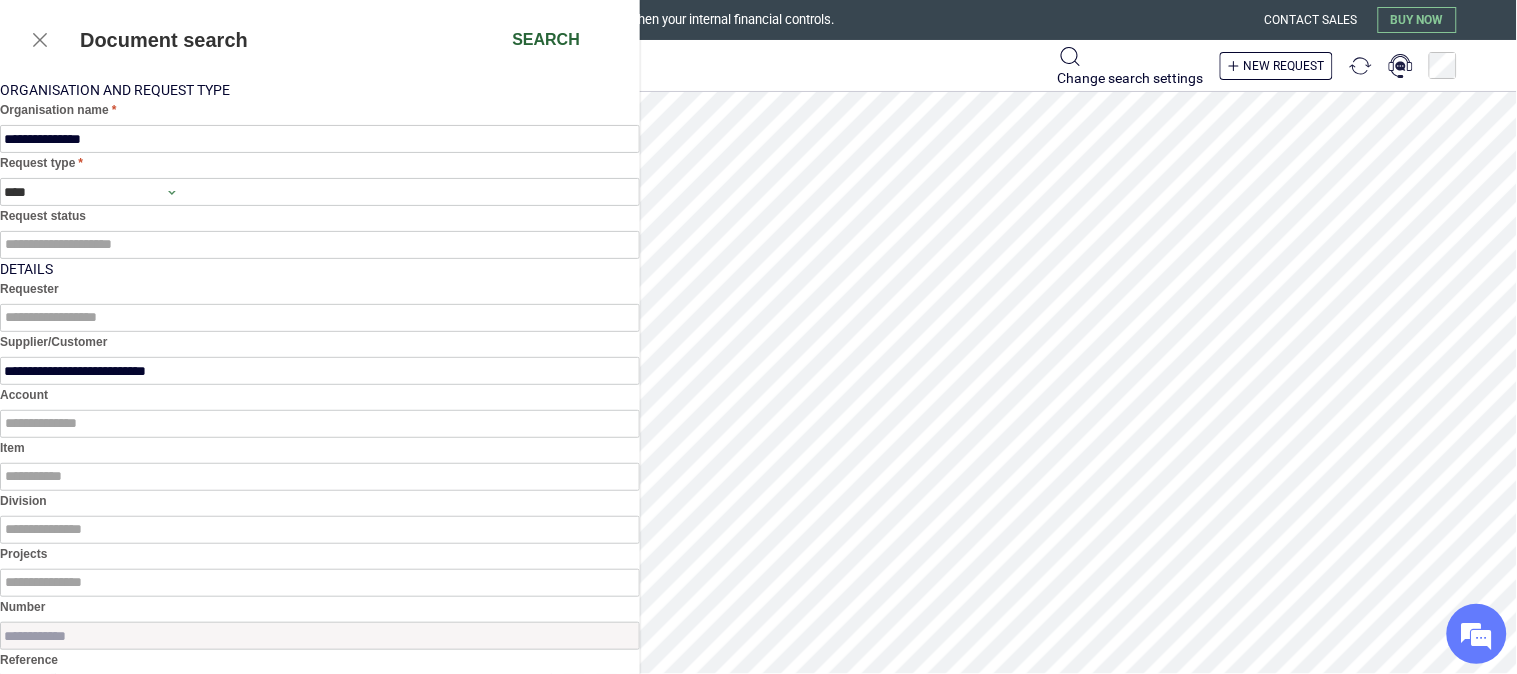 click on "Search" at bounding box center [546, 40] 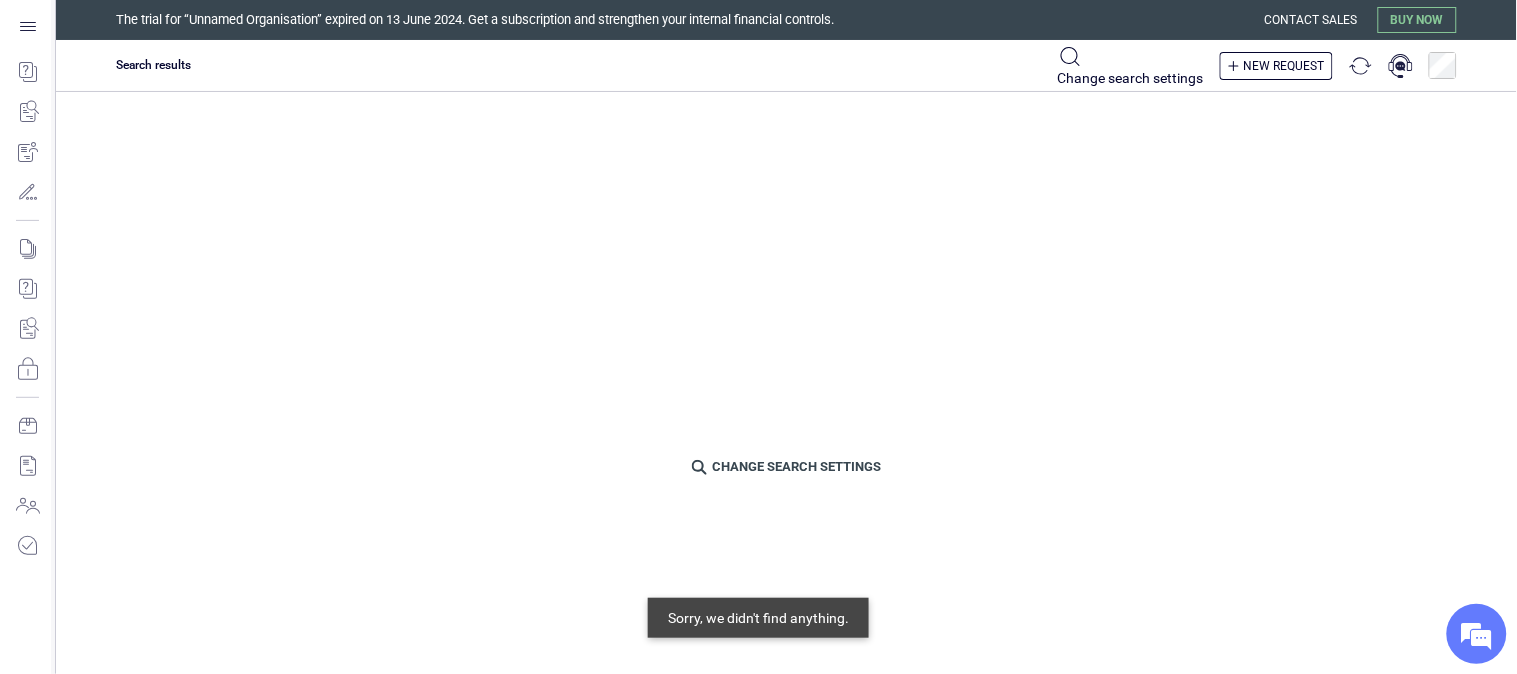 click on "Change search settings" at bounding box center (1131, 66) 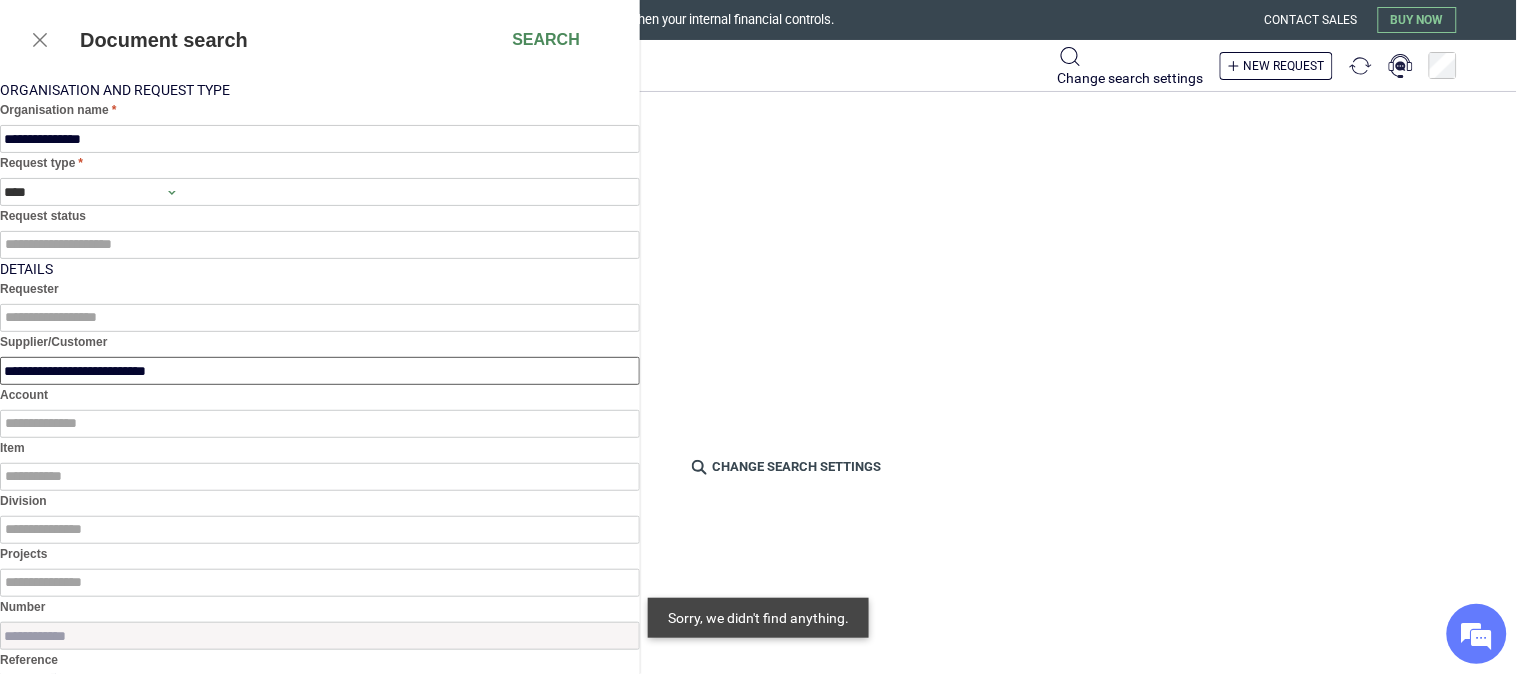 click on "**********" at bounding box center (320, 371) 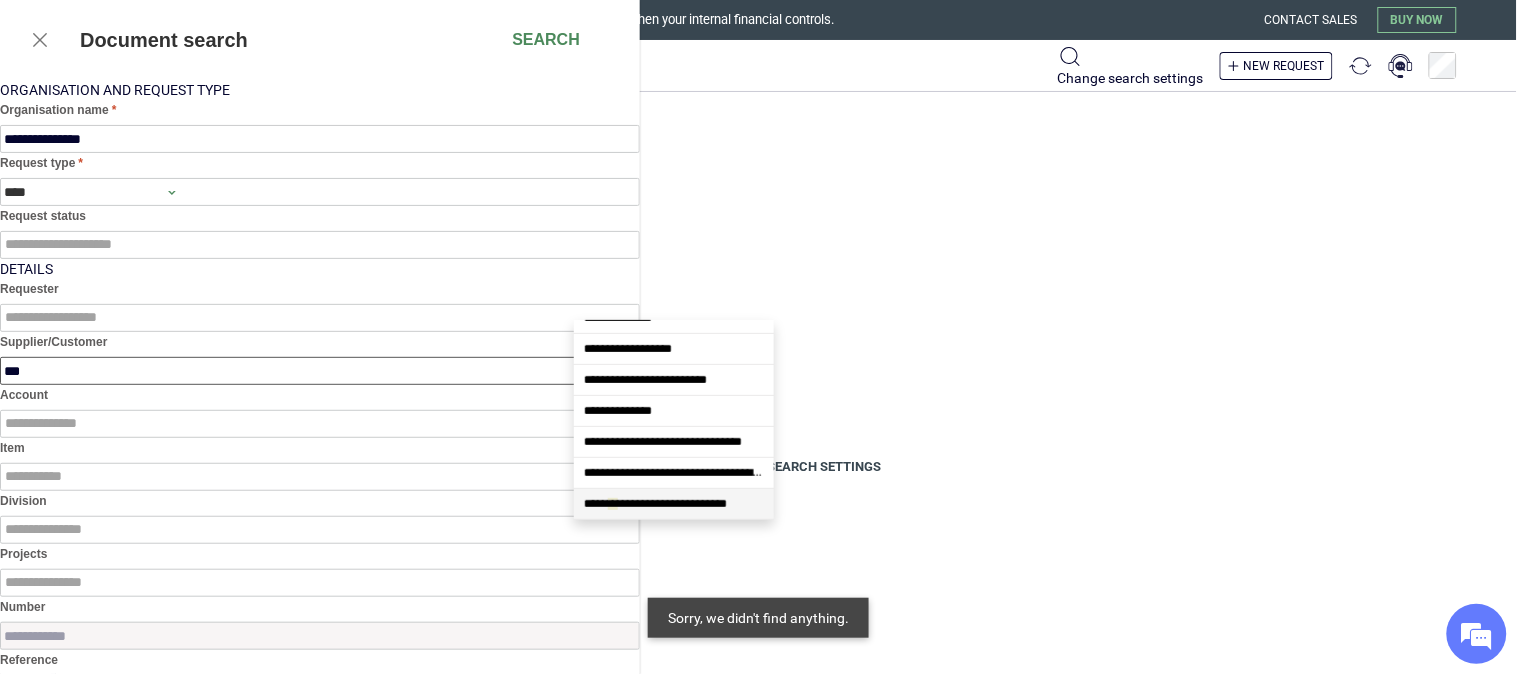 scroll, scrollTop: 546, scrollLeft: 0, axis: vertical 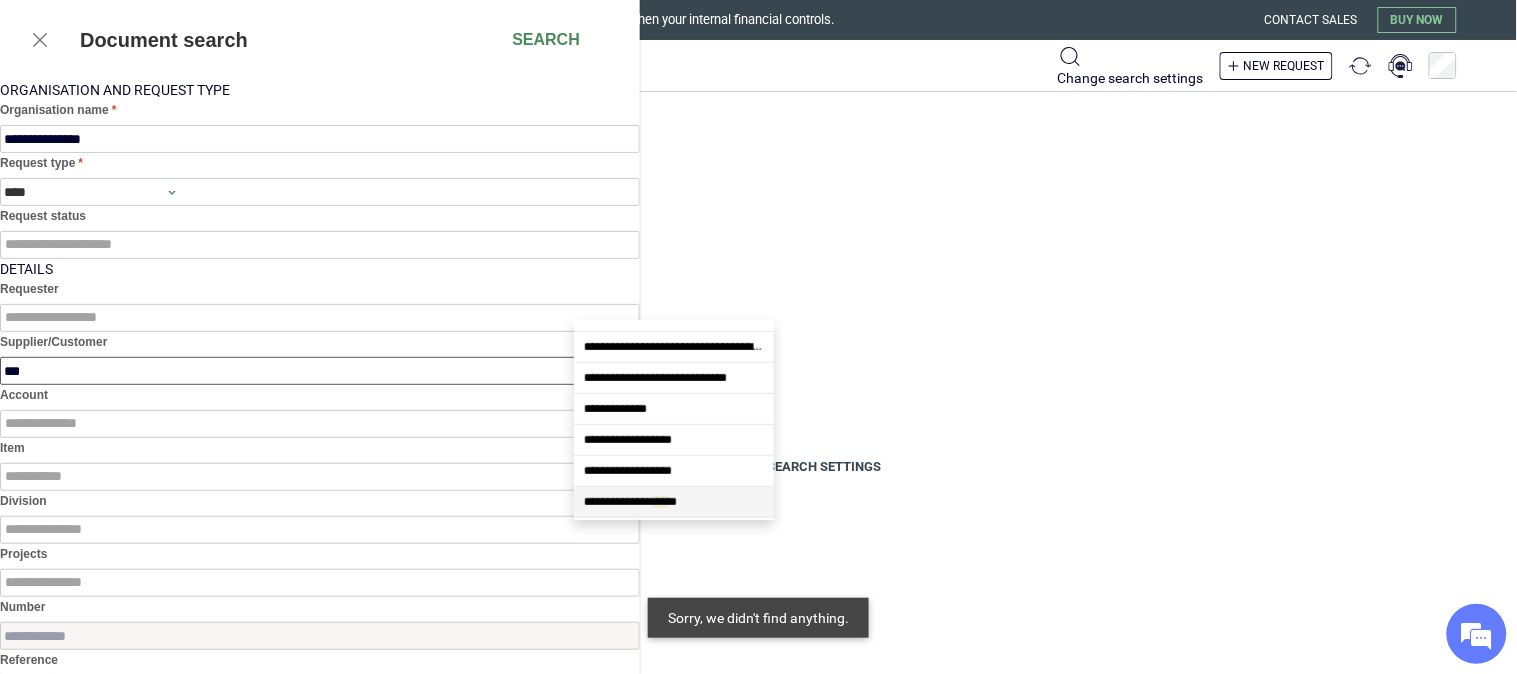 type on "****" 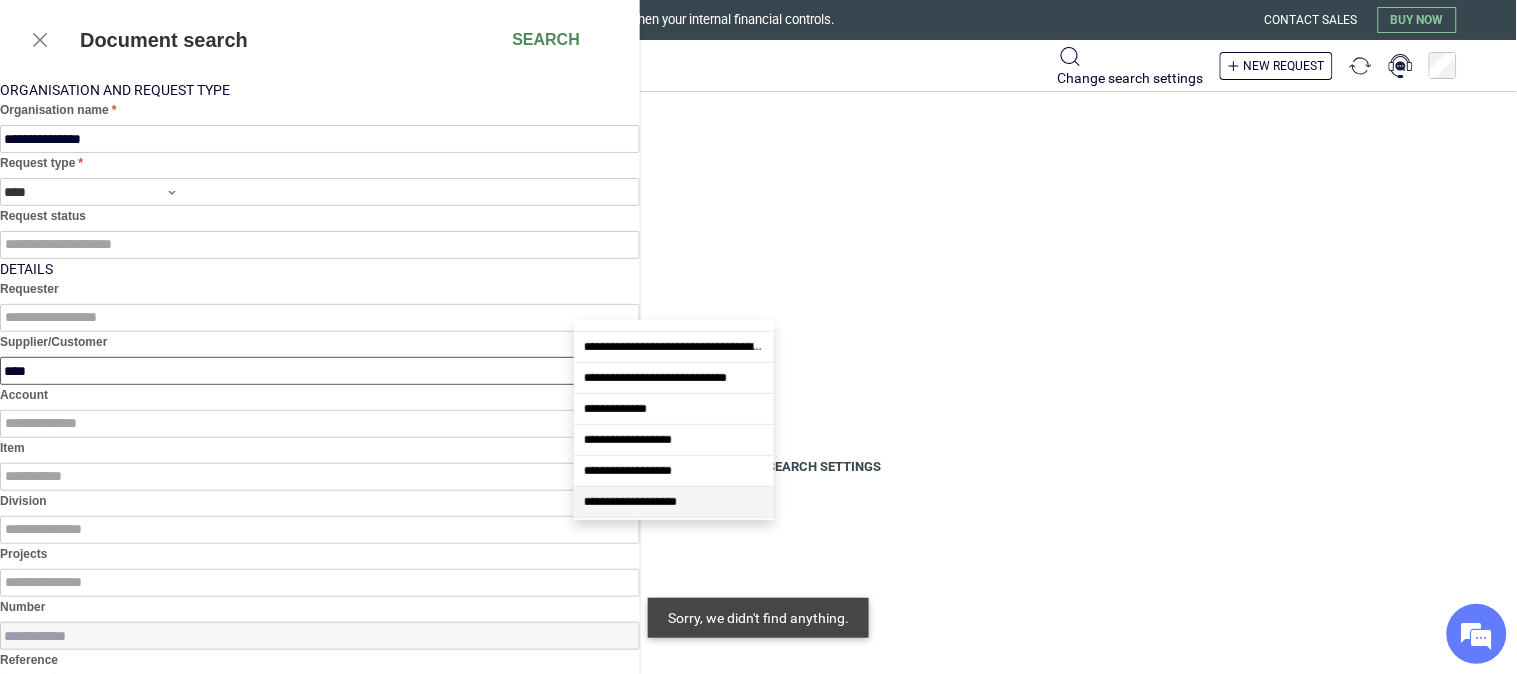 scroll, scrollTop: 0, scrollLeft: 0, axis: both 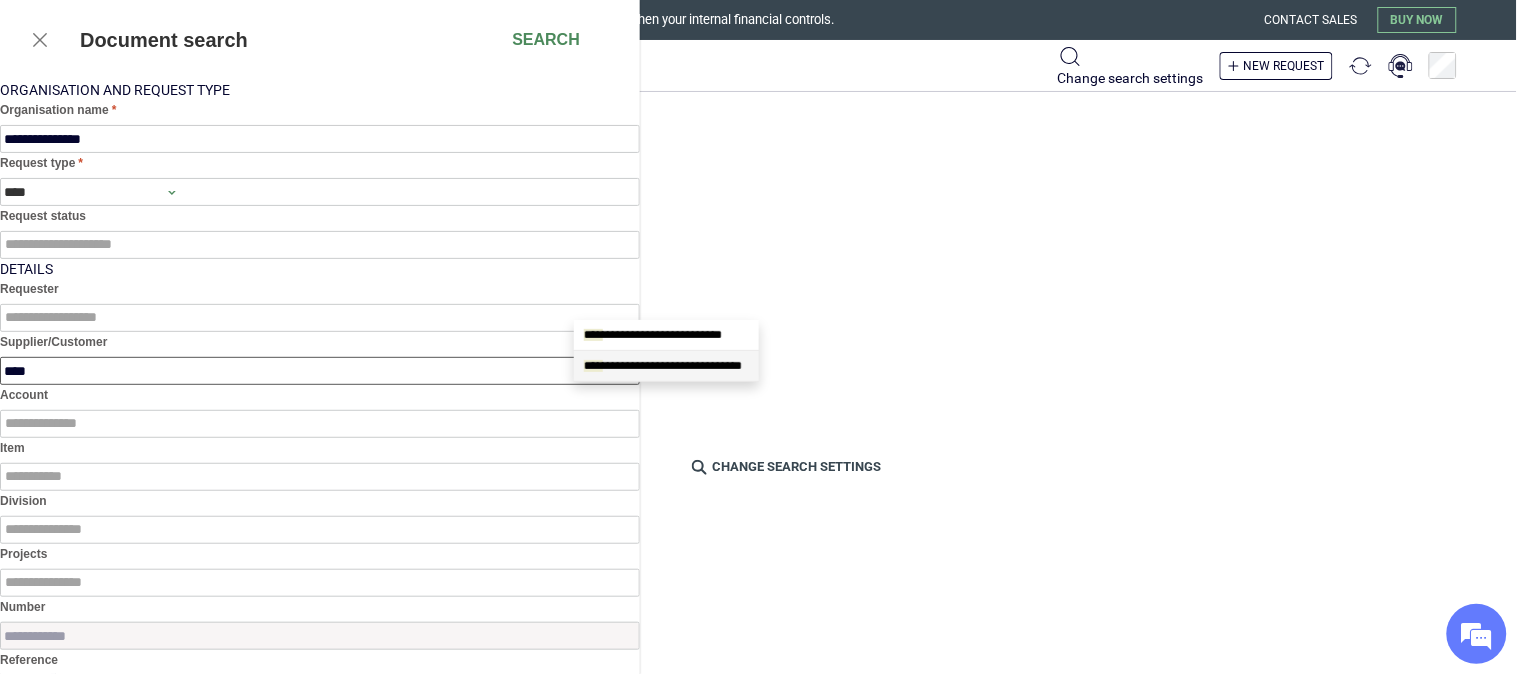 click on "**********" at bounding box center (663, 366) 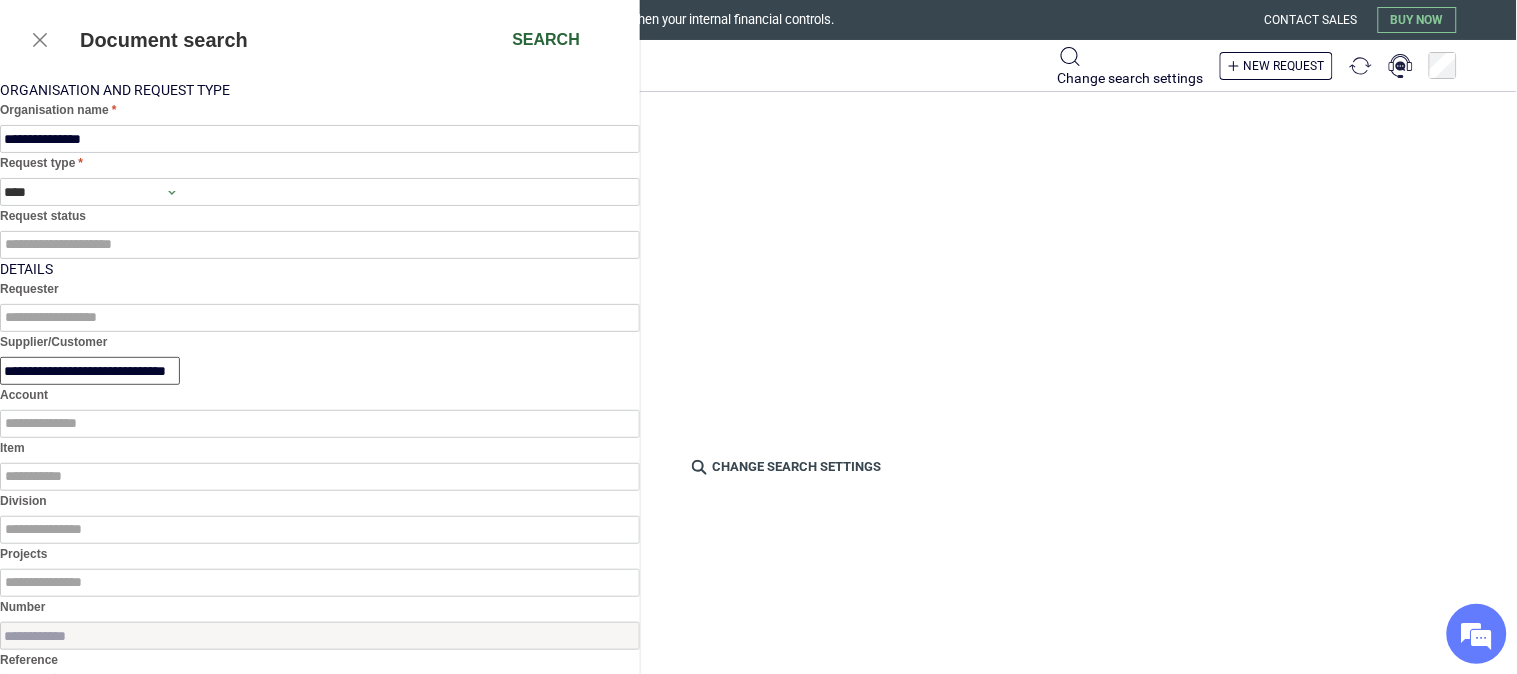 type on "**********" 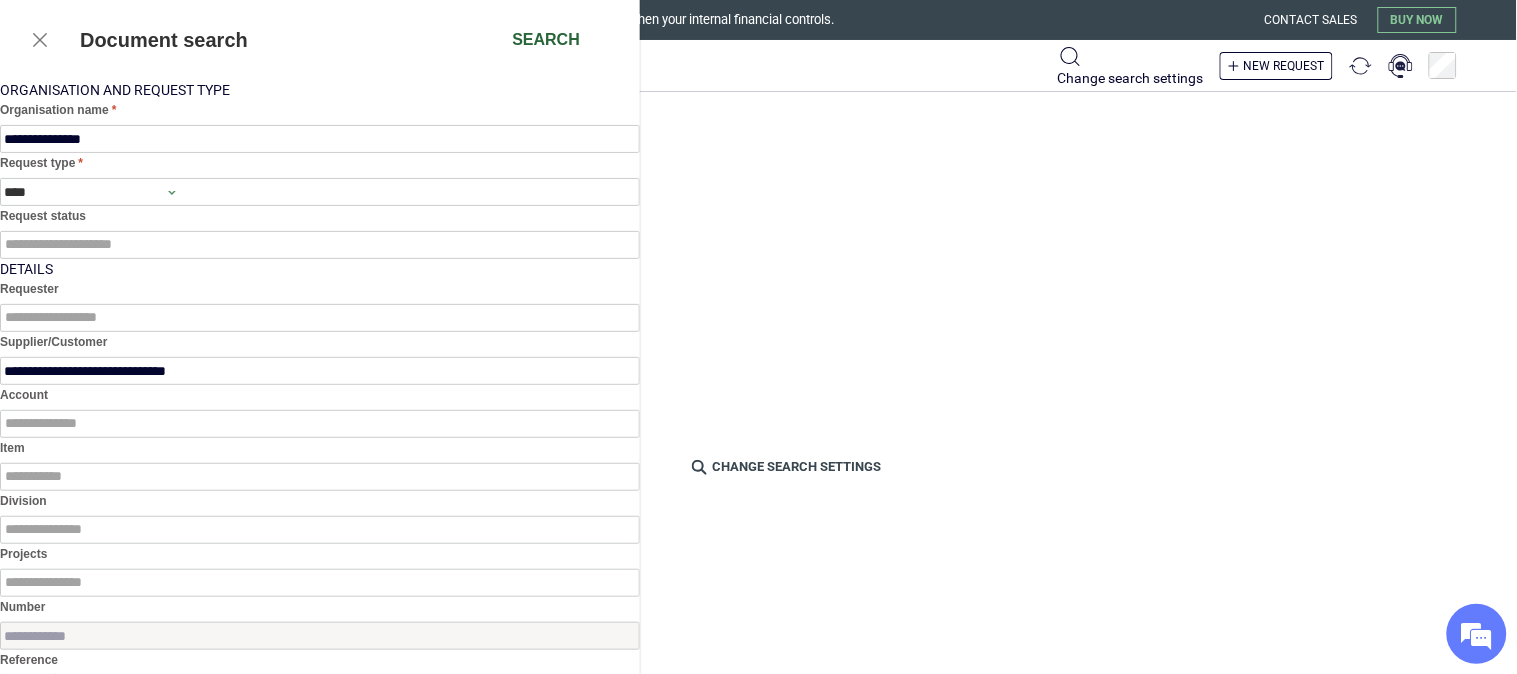 click on "Search" at bounding box center [546, 40] 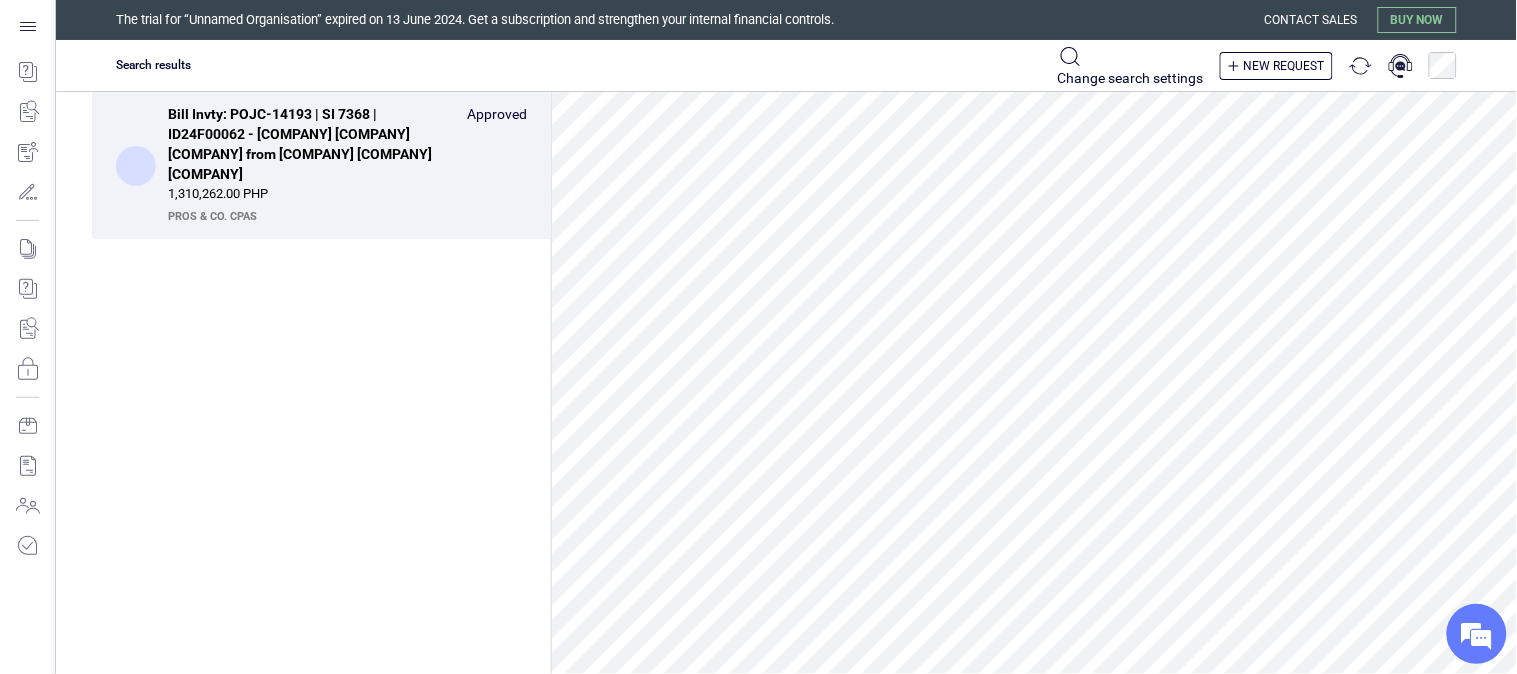 scroll, scrollTop: 111, scrollLeft: 0, axis: vertical 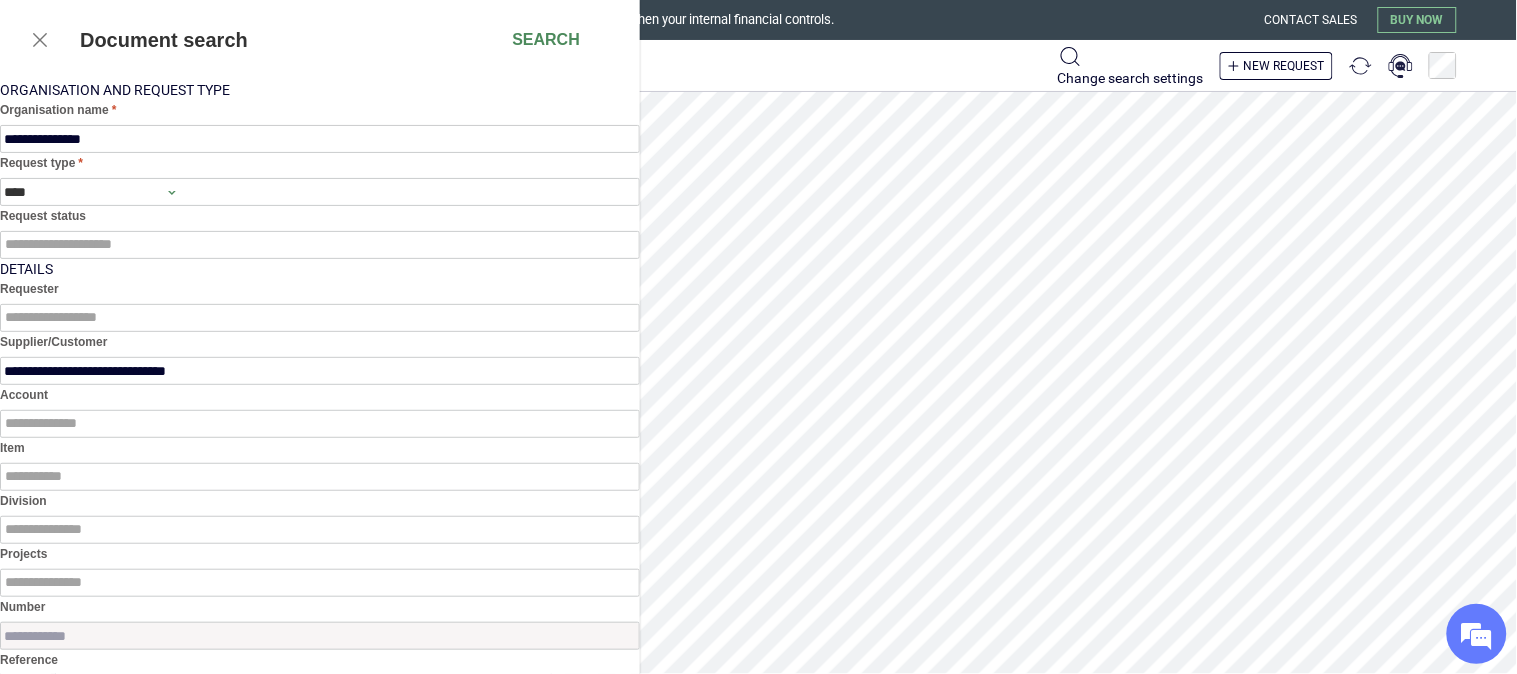 click on "****" at bounding box center [83, 192] 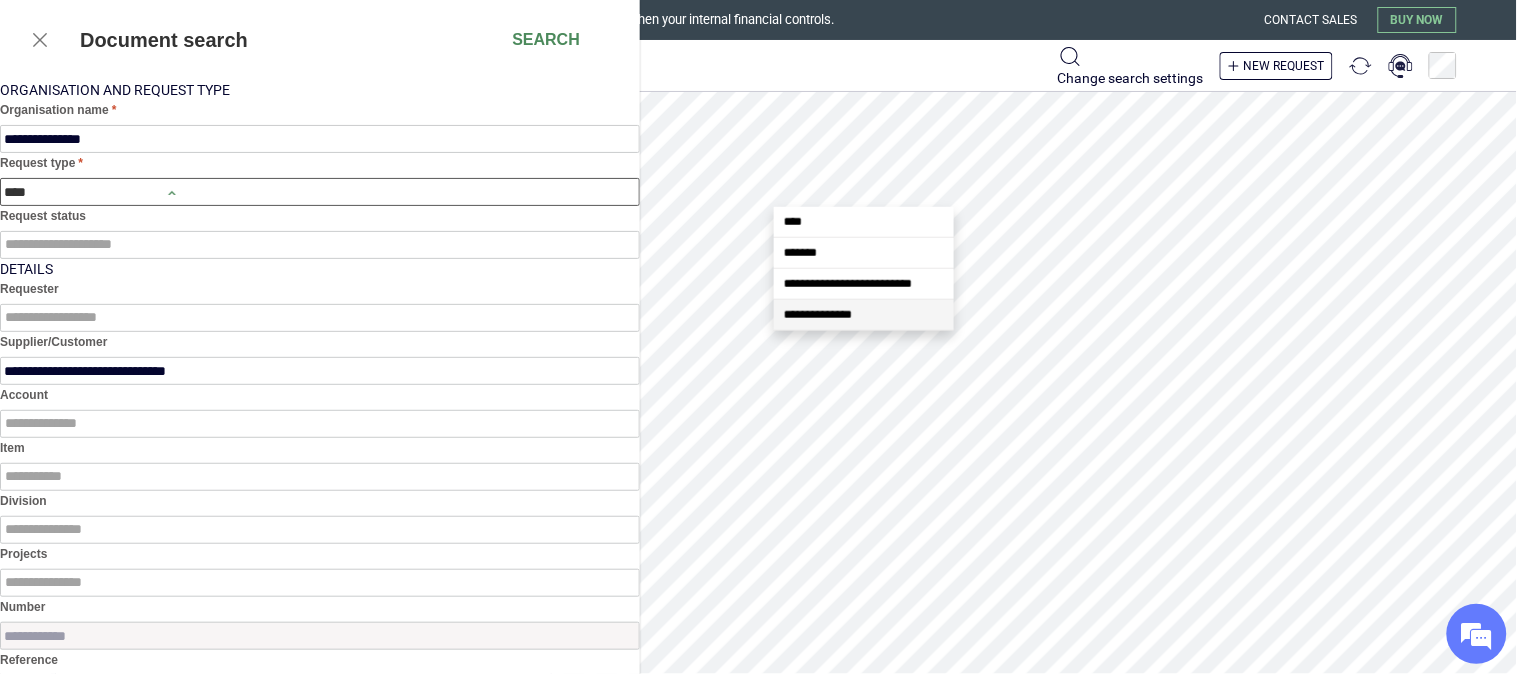 click on "**********" at bounding box center [818, 315] 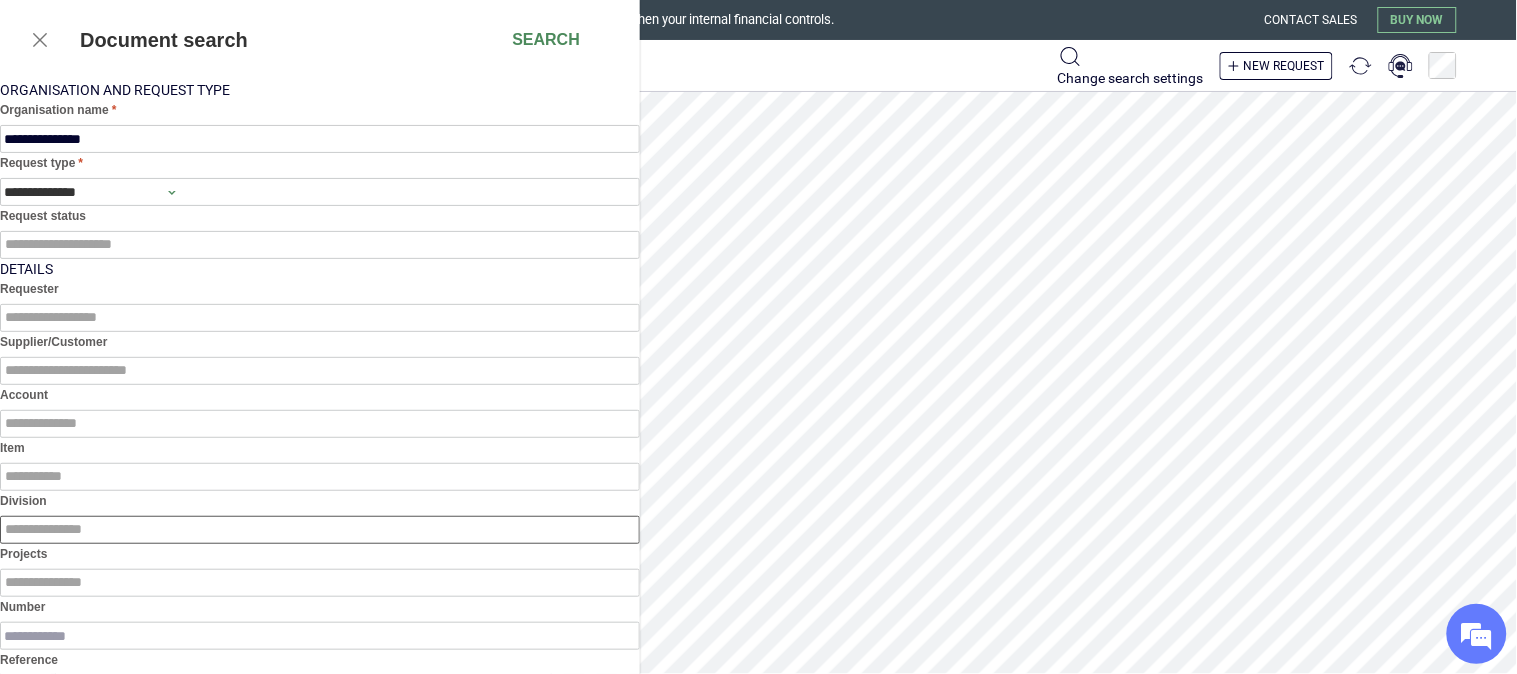 click at bounding box center (320, 530) 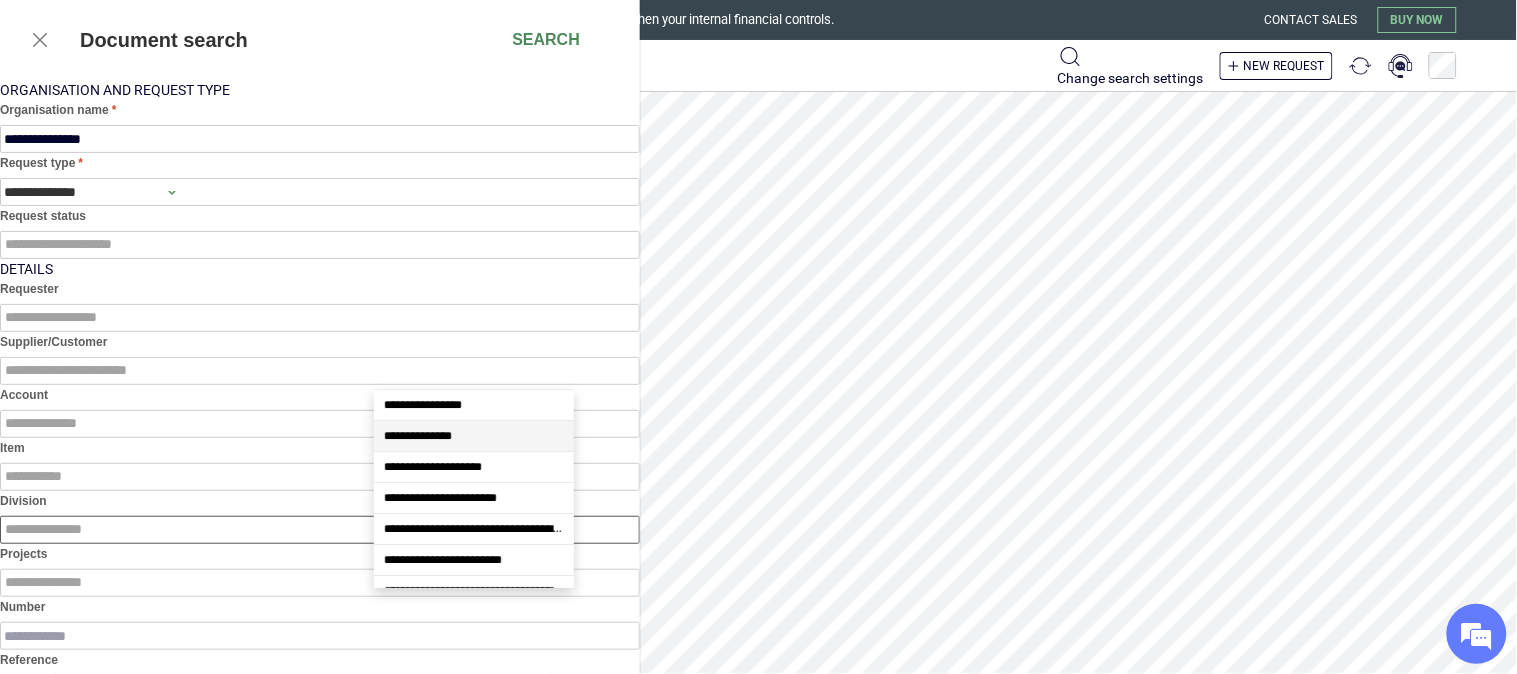 scroll, scrollTop: 222, scrollLeft: 0, axis: vertical 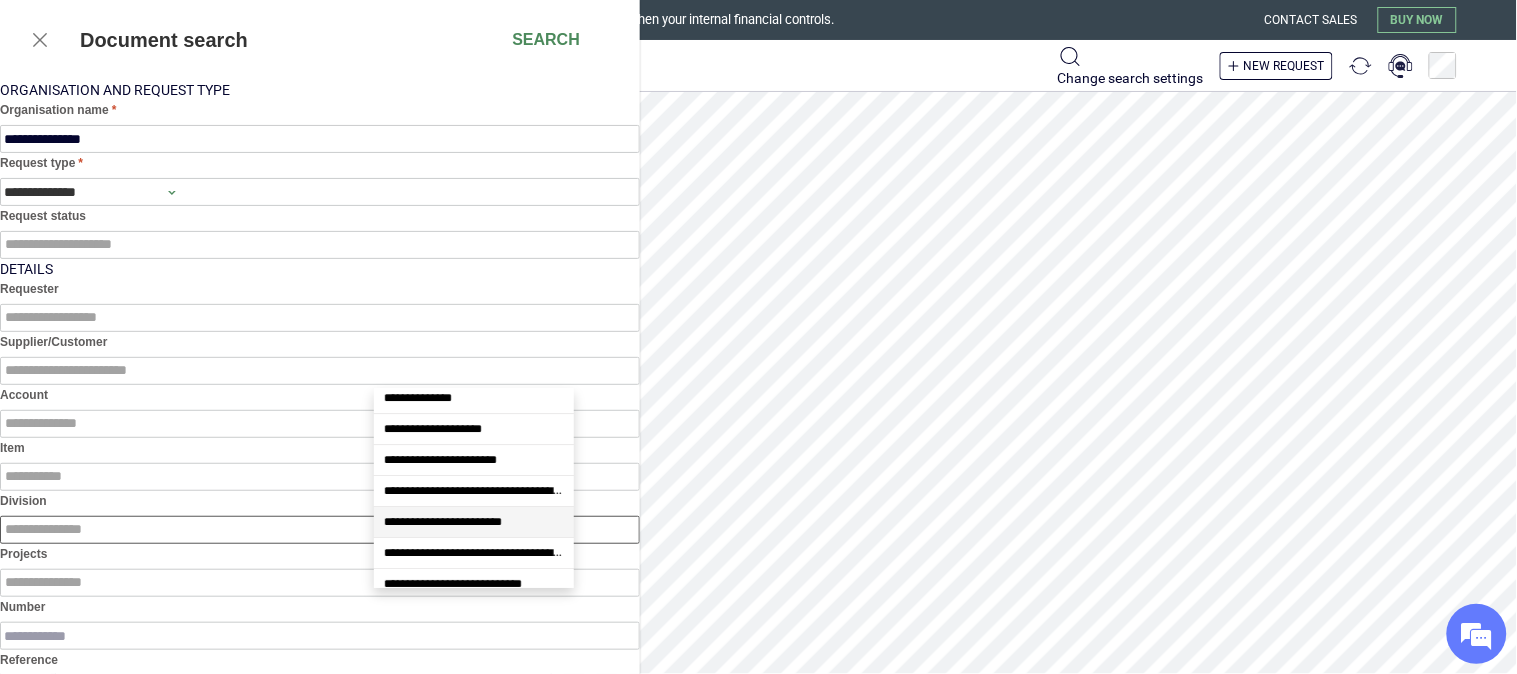 click on "**********" at bounding box center (443, 522) 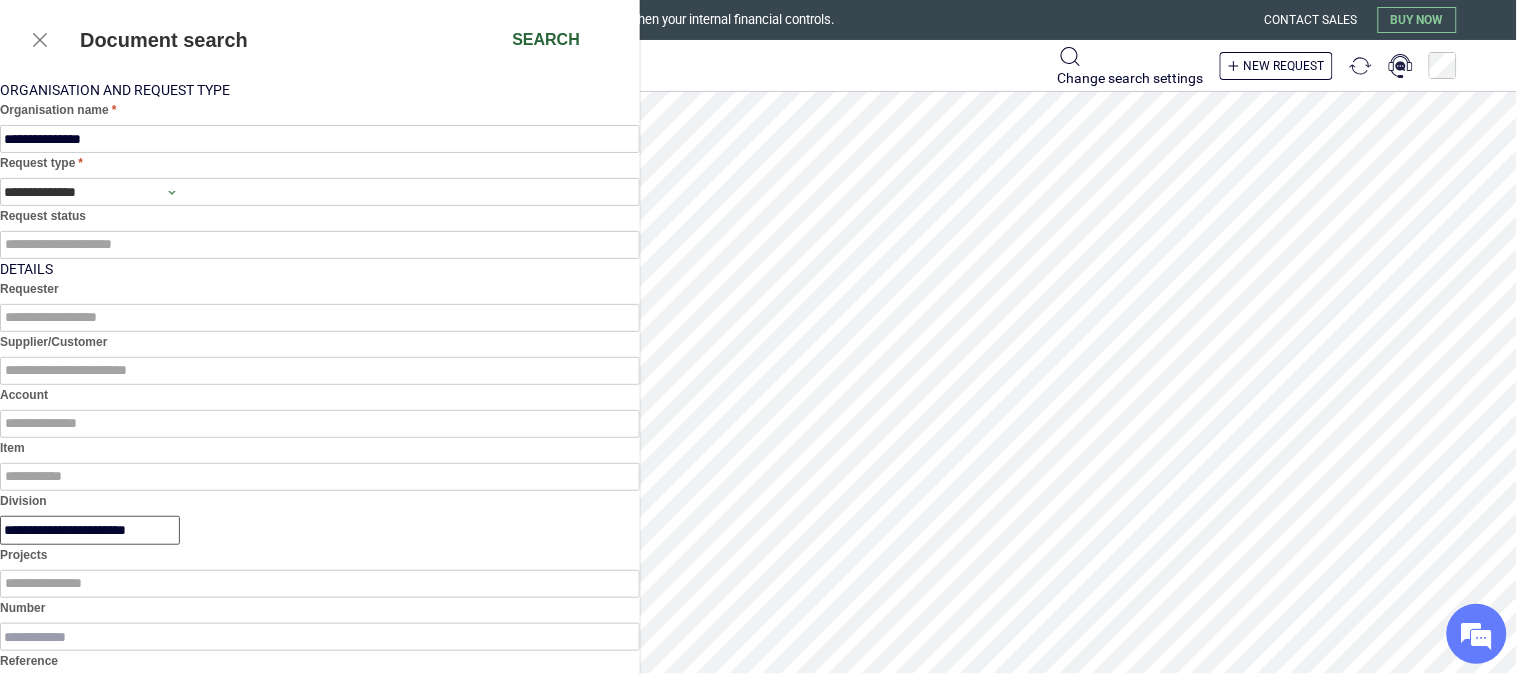 type on "**********" 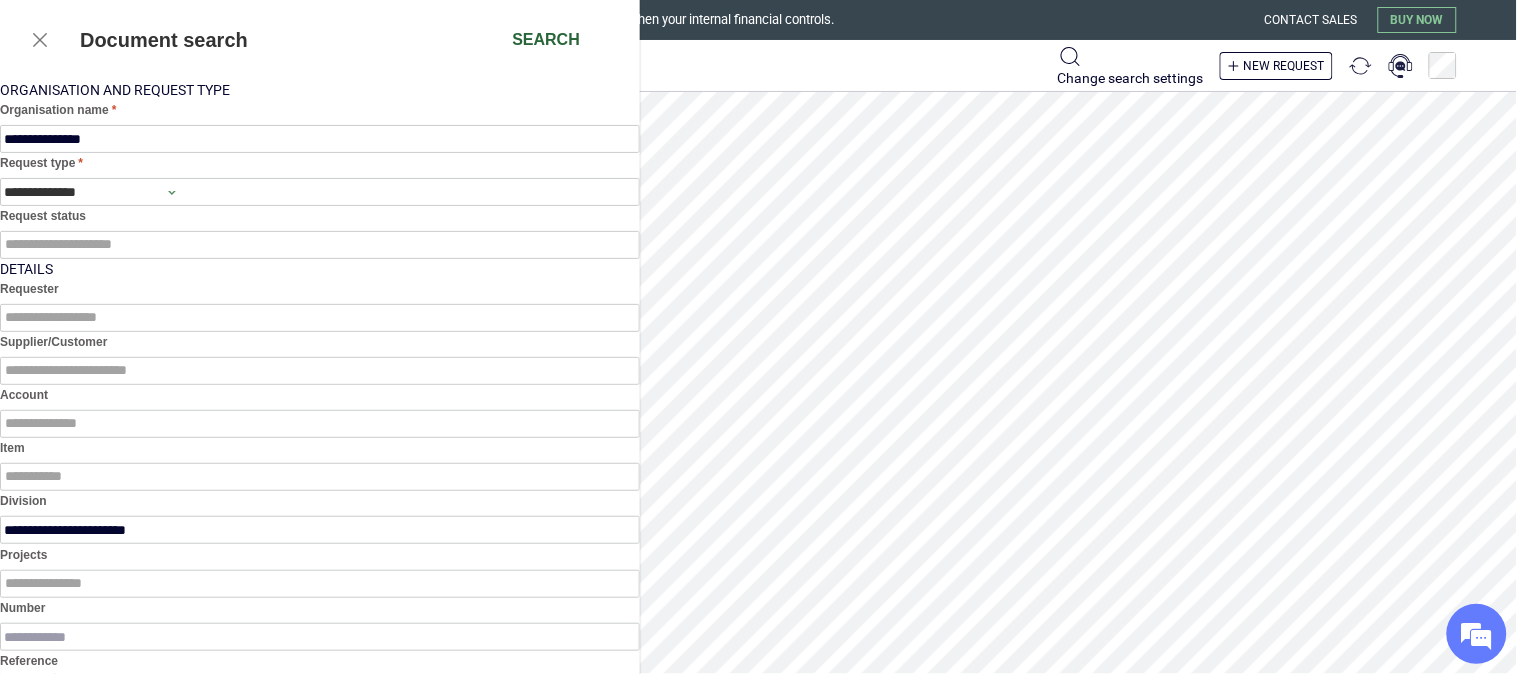 click on "Search" at bounding box center [546, 40] 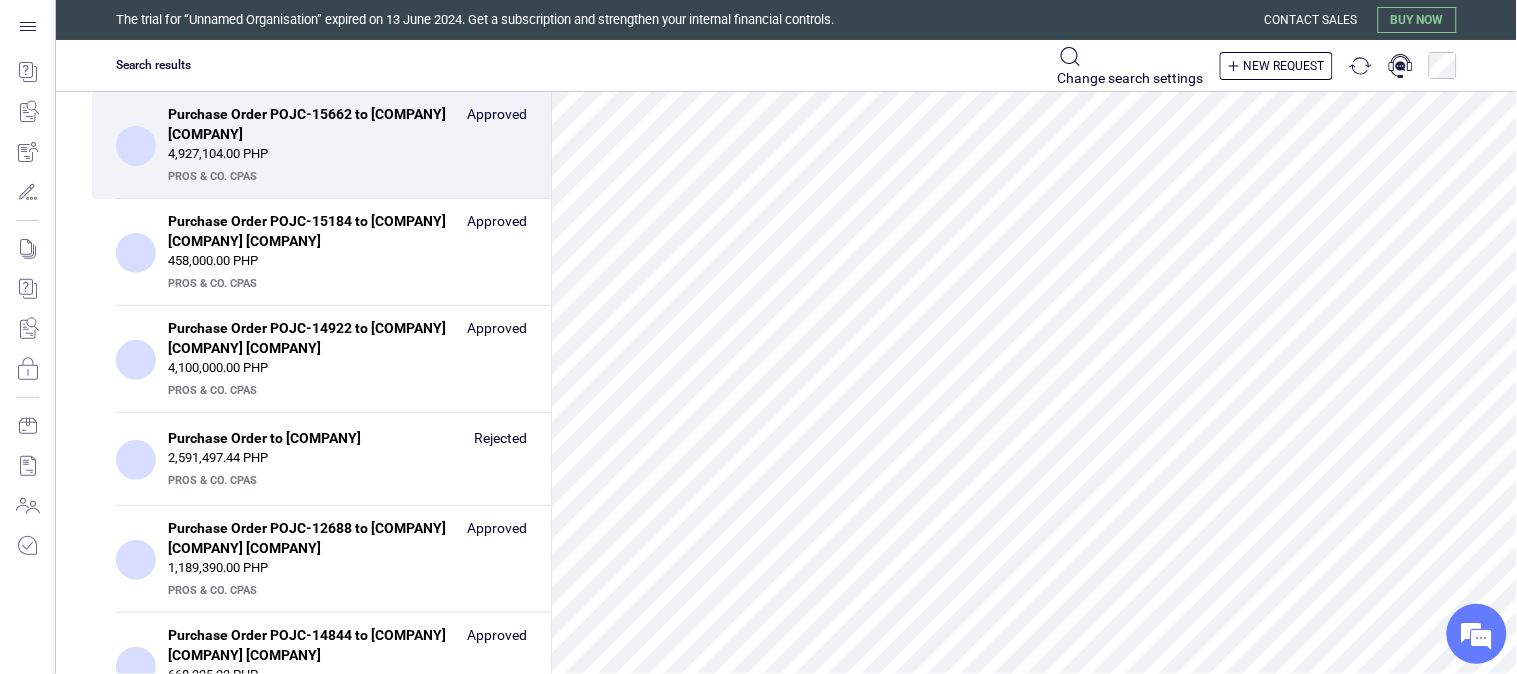 scroll, scrollTop: 111, scrollLeft: 0, axis: vertical 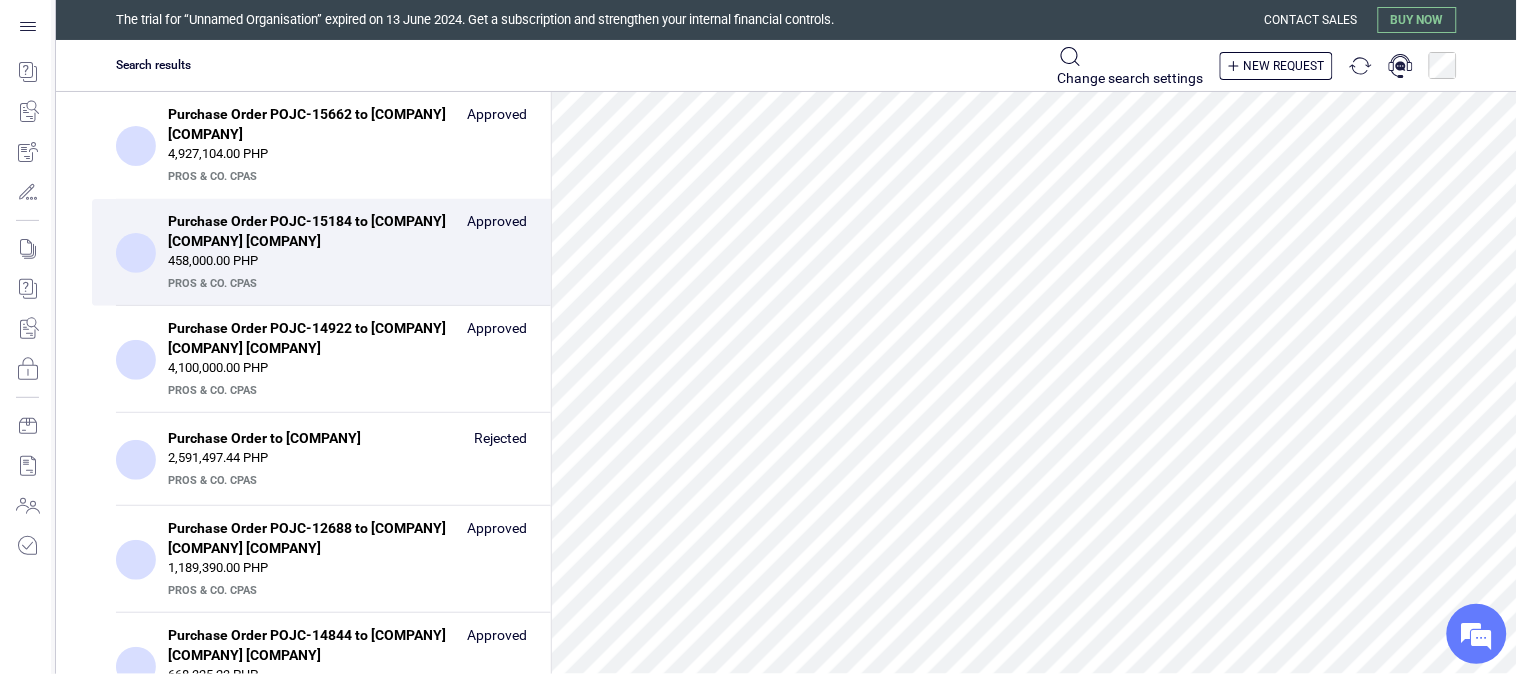 click on "PrOS & CO. CPAs" at bounding box center [345, 391] 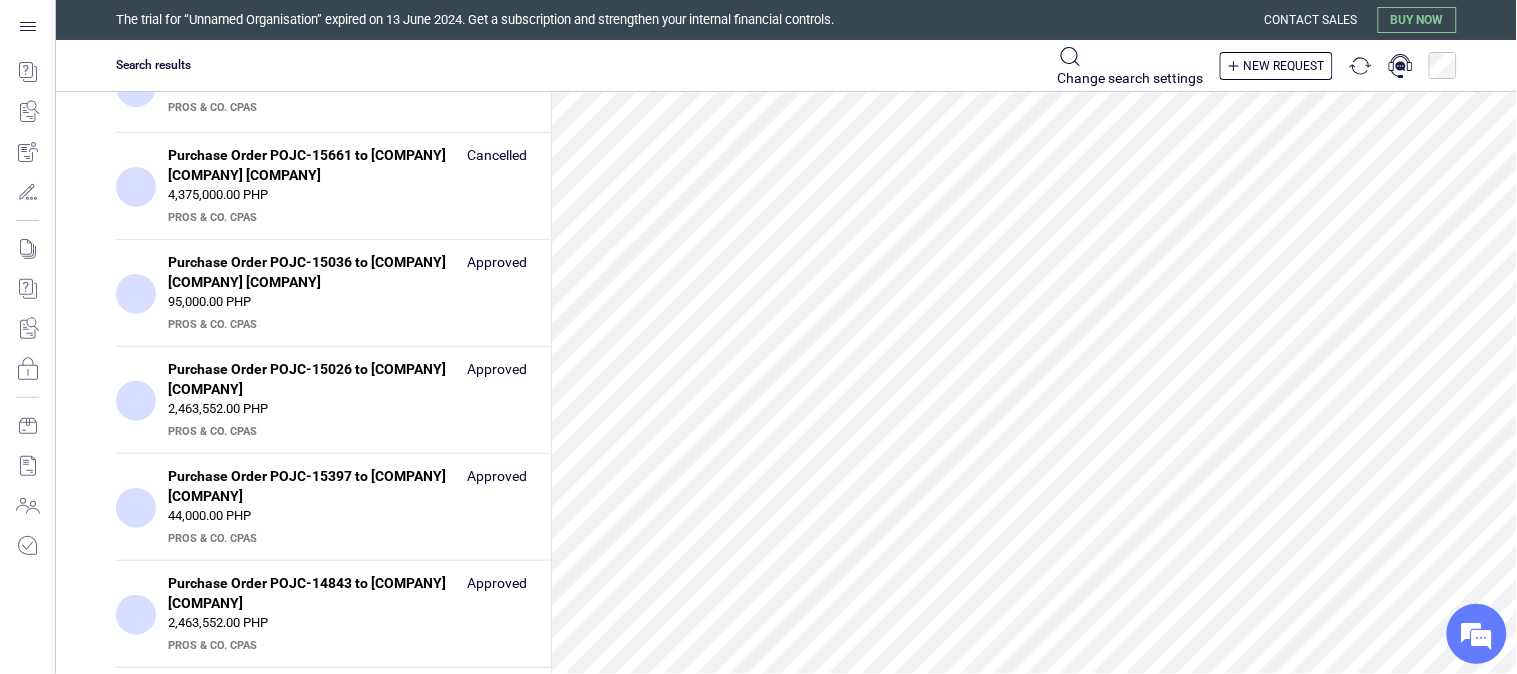 scroll, scrollTop: 1222, scrollLeft: 0, axis: vertical 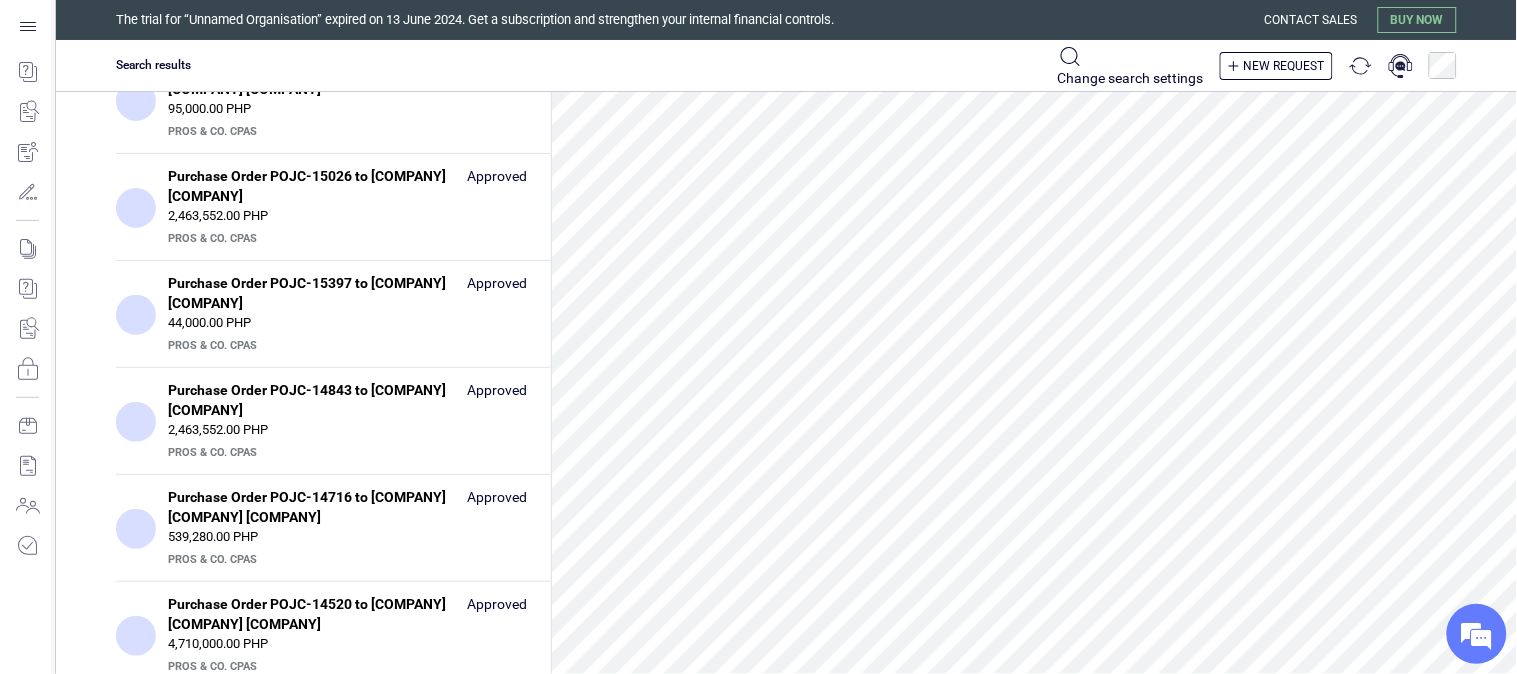 click on "2,463,552.00 PHP" at bounding box center [347, 216] 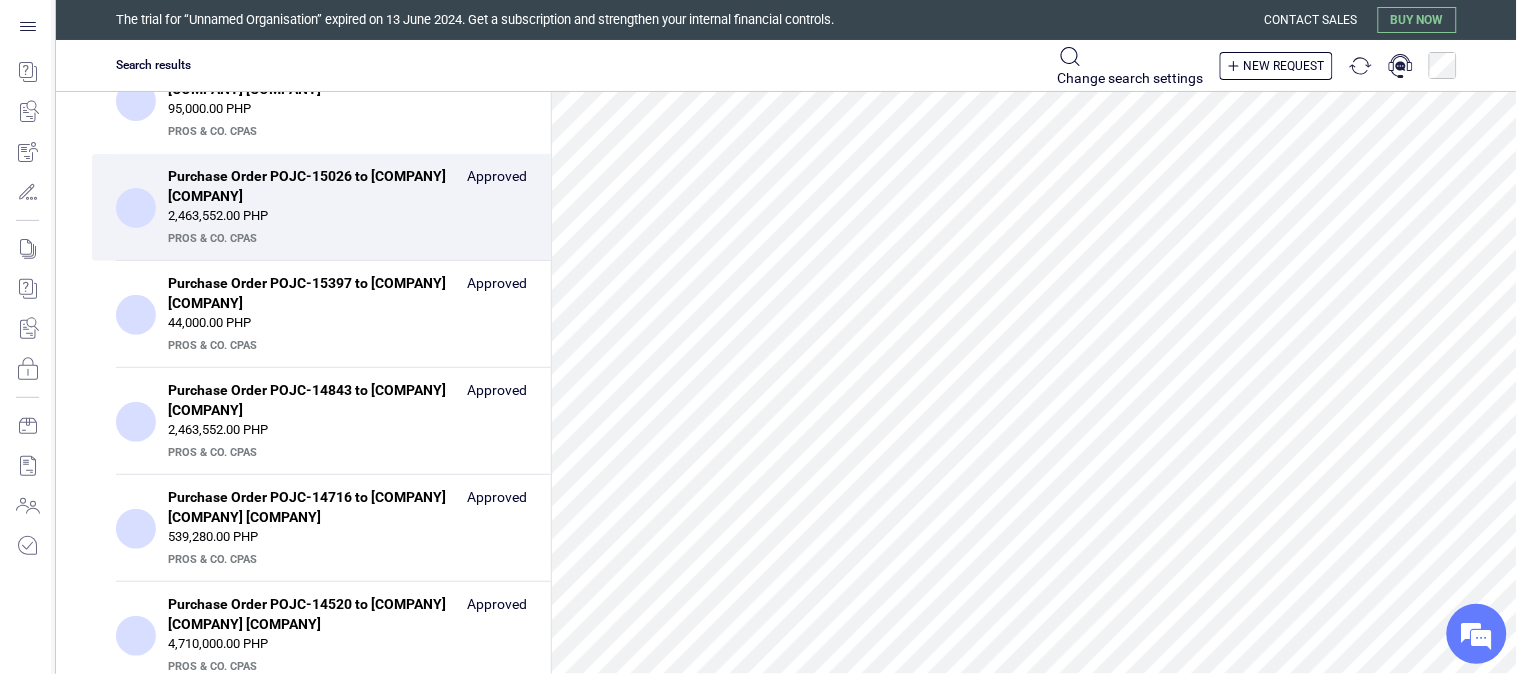 click on "PrOS & CO. CPAs" at bounding box center [345, 346] 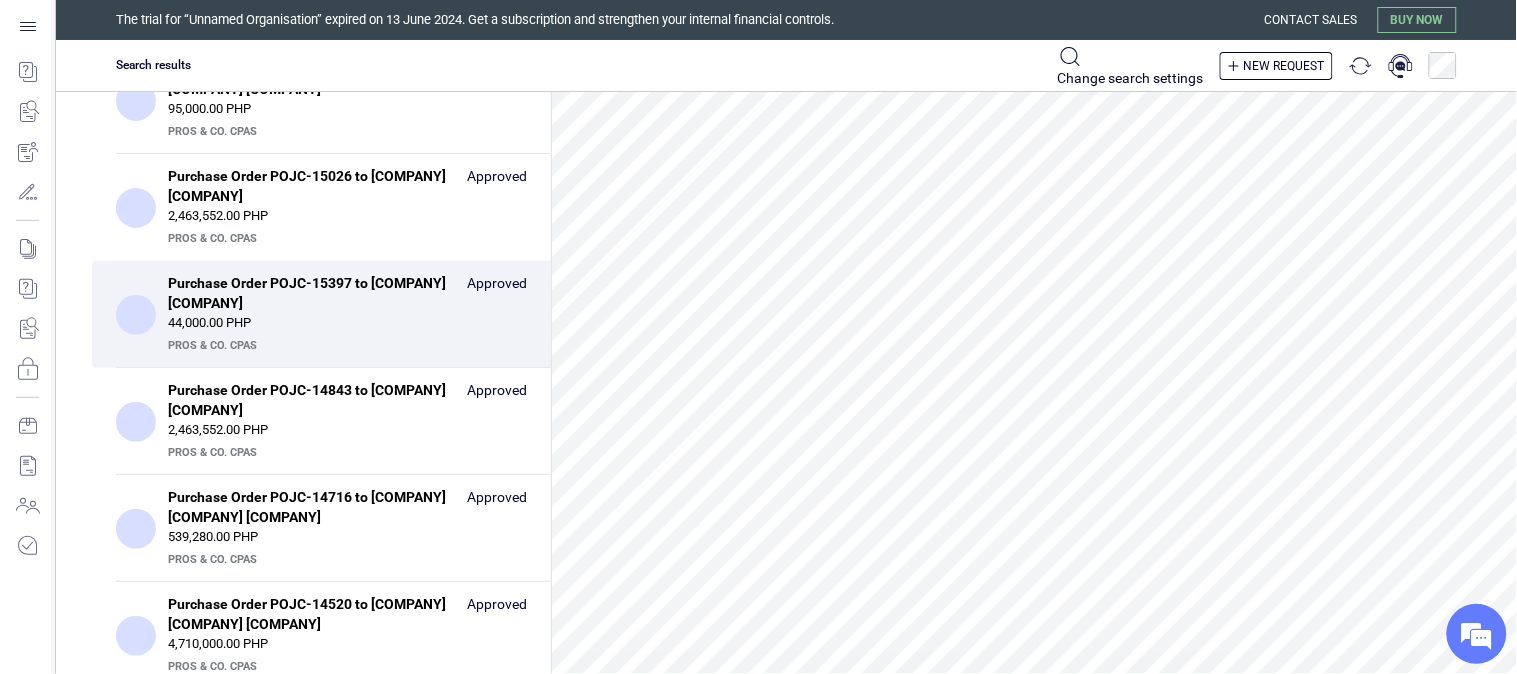 click on "Purchase Order POJC-14843 to Tower Steel Corporation" at bounding box center (311, 400) 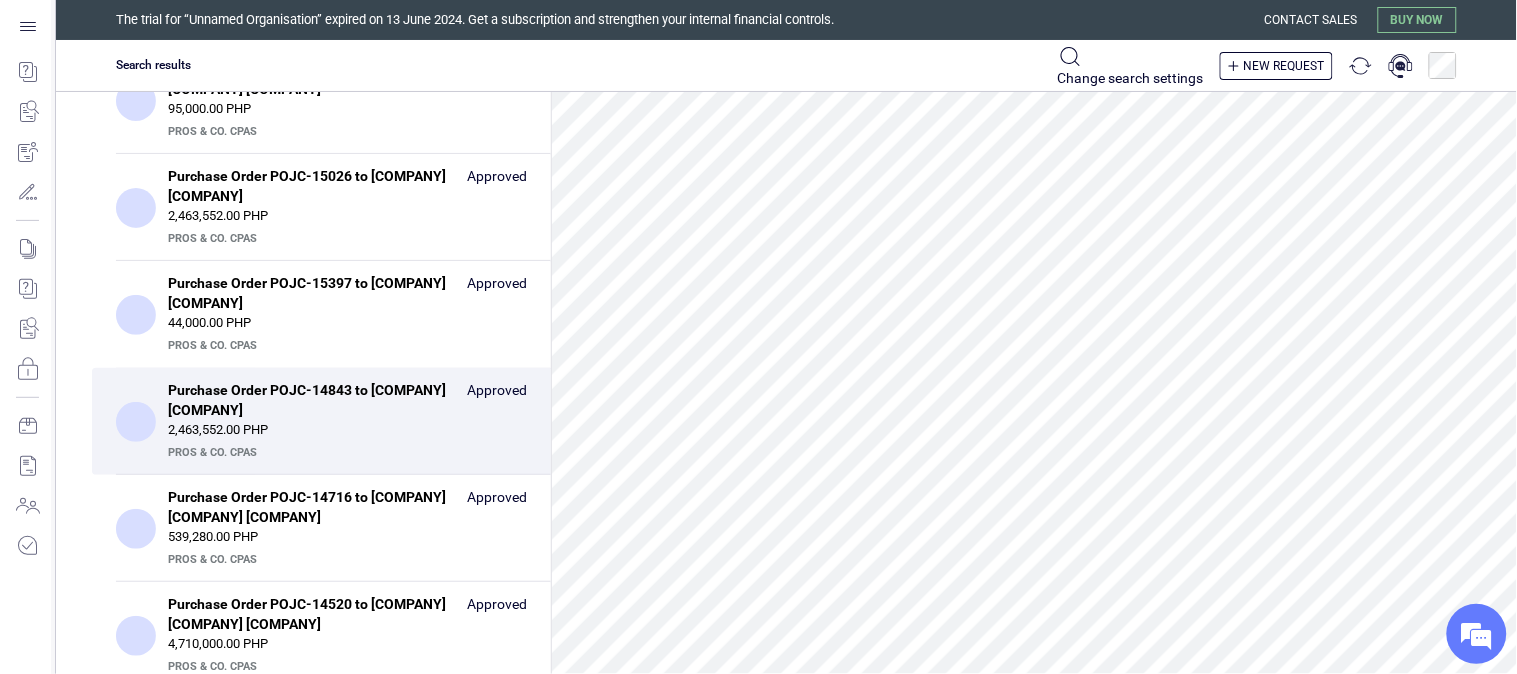 click on "Purchase Order POJC-14716 to KRSGT General Merchandise" at bounding box center [311, 507] 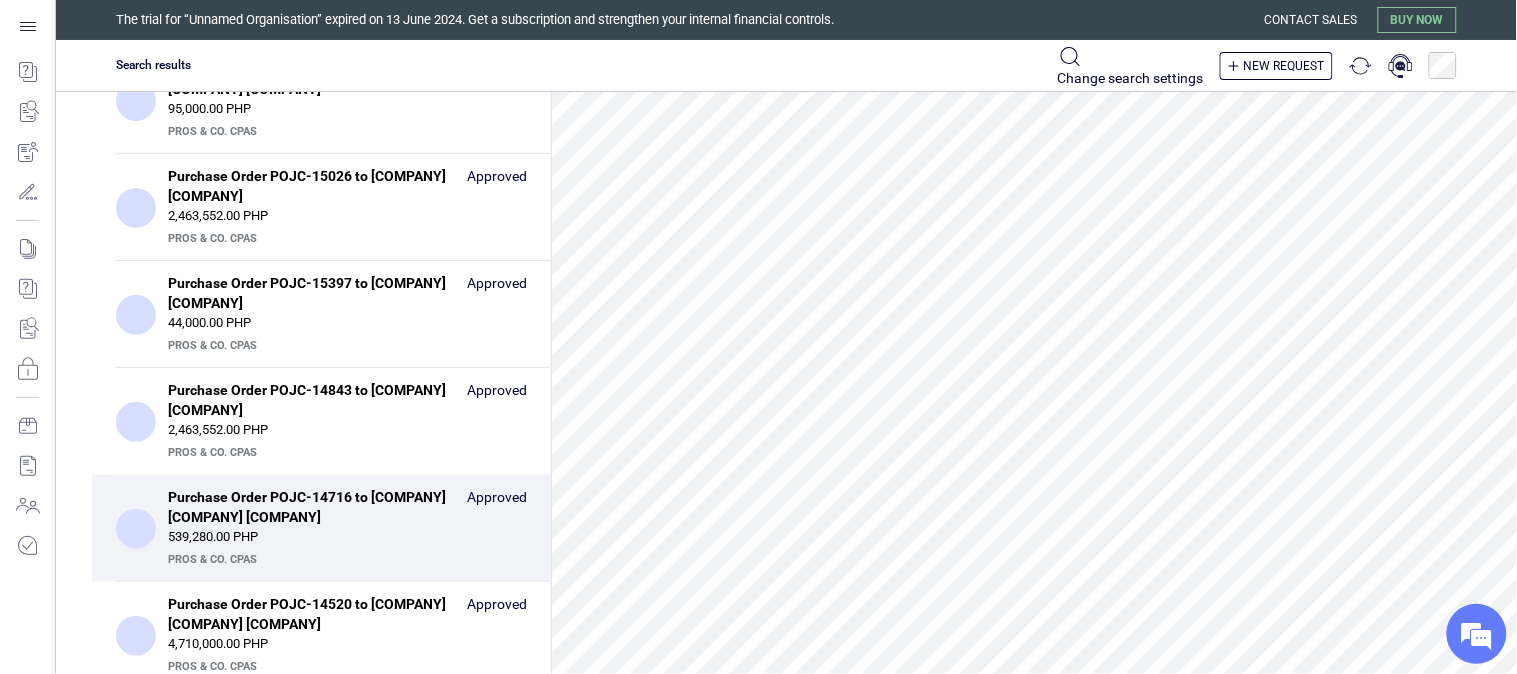 scroll, scrollTop: 222, scrollLeft: 0, axis: vertical 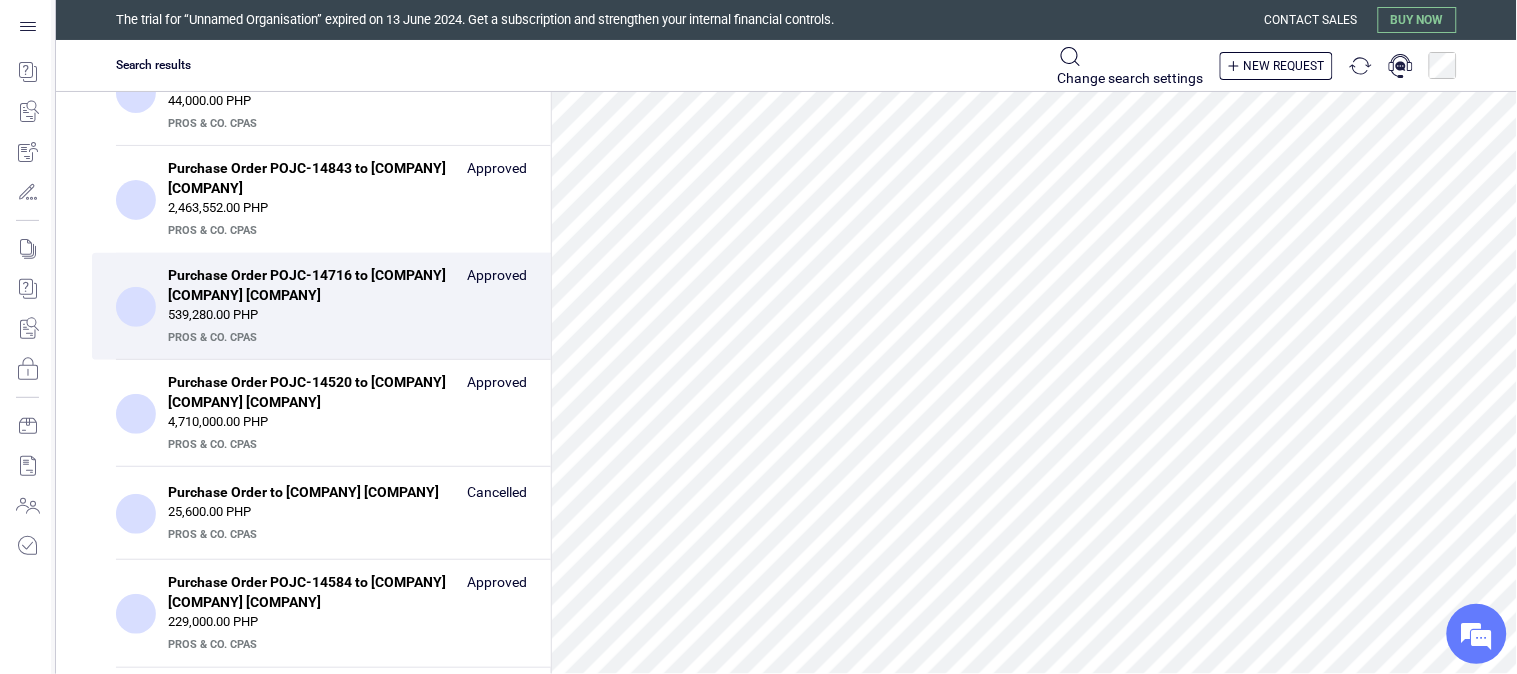 click on "Purchase Order to Tabaco Santiago Trading Inc." at bounding box center [311, 492] 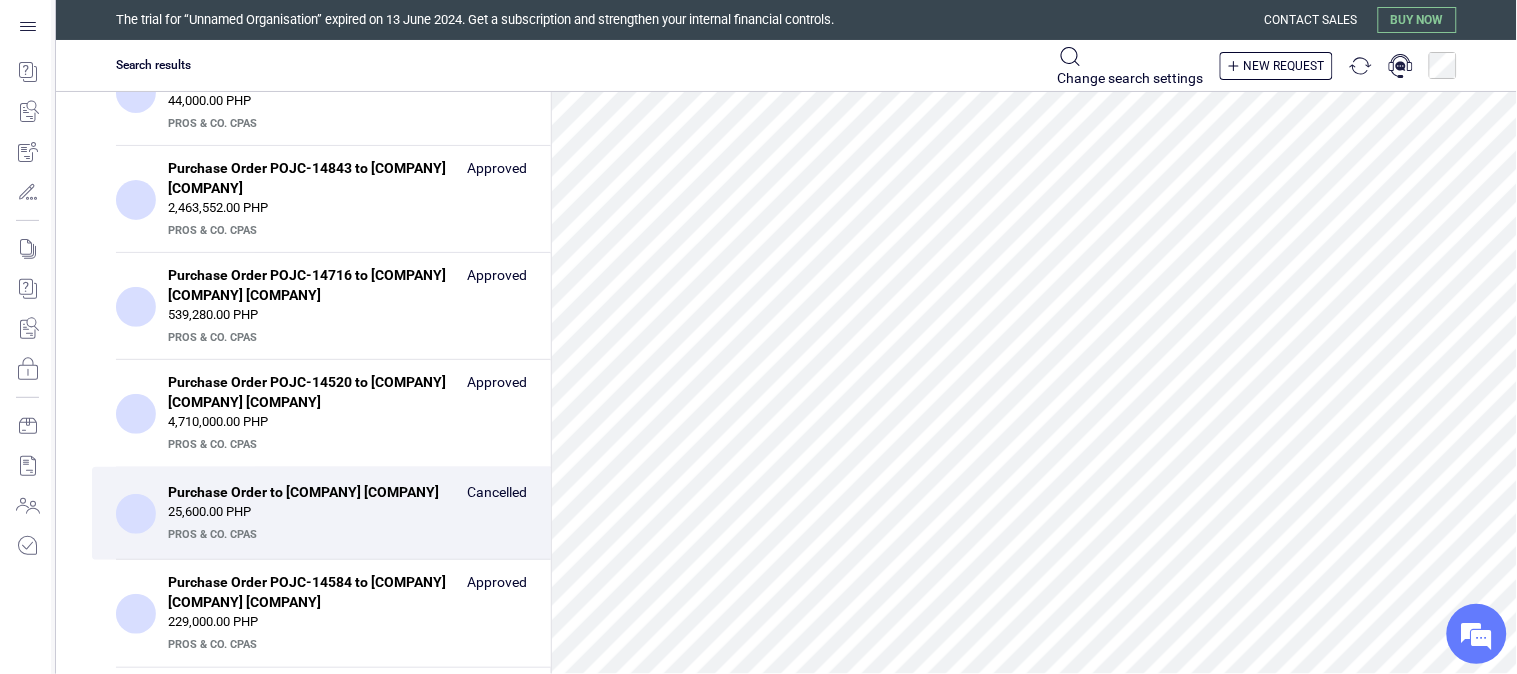 scroll, scrollTop: 111, scrollLeft: 0, axis: vertical 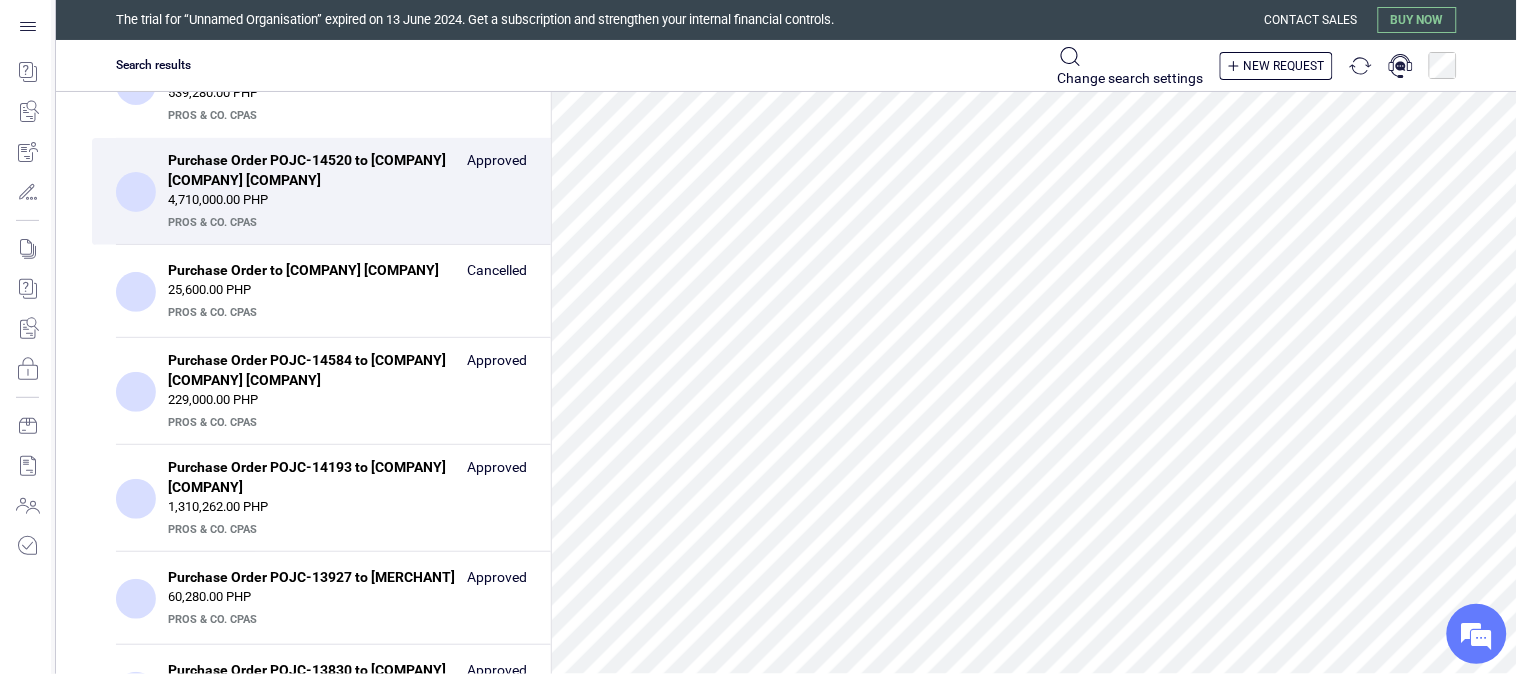 click on "Purchase Order POJC-14584 to American Technologies, Inc." at bounding box center [311, 370] 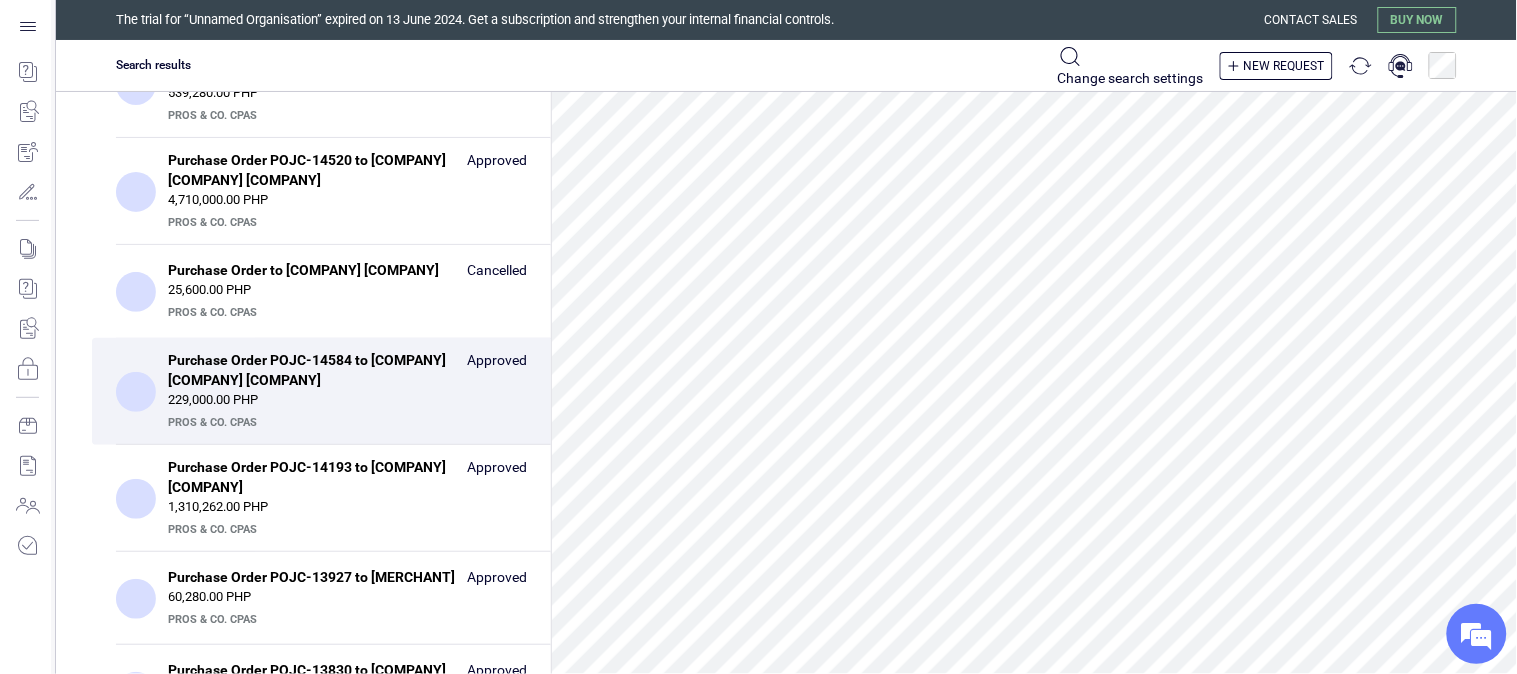 scroll, scrollTop: 111, scrollLeft: 0, axis: vertical 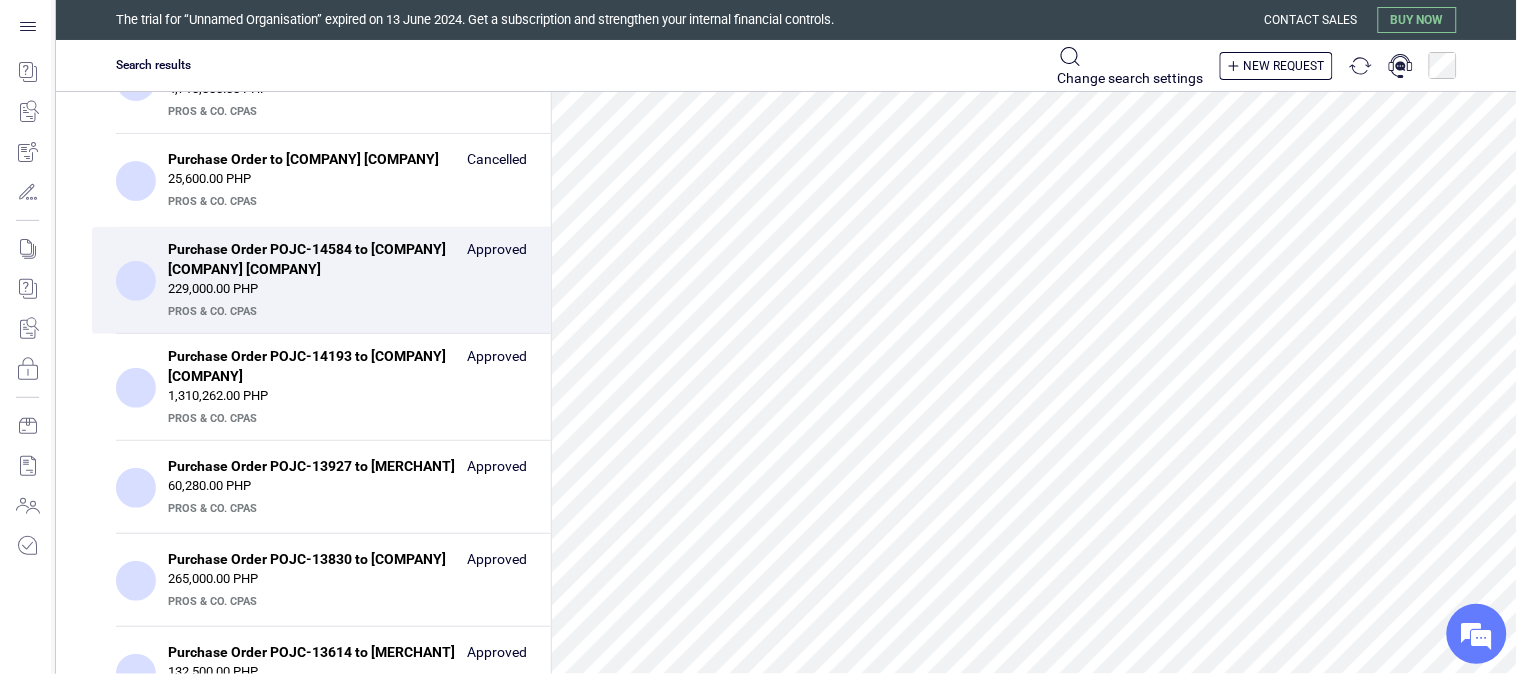 click on "PrOS & CO. CPAs" at bounding box center (345, 419) 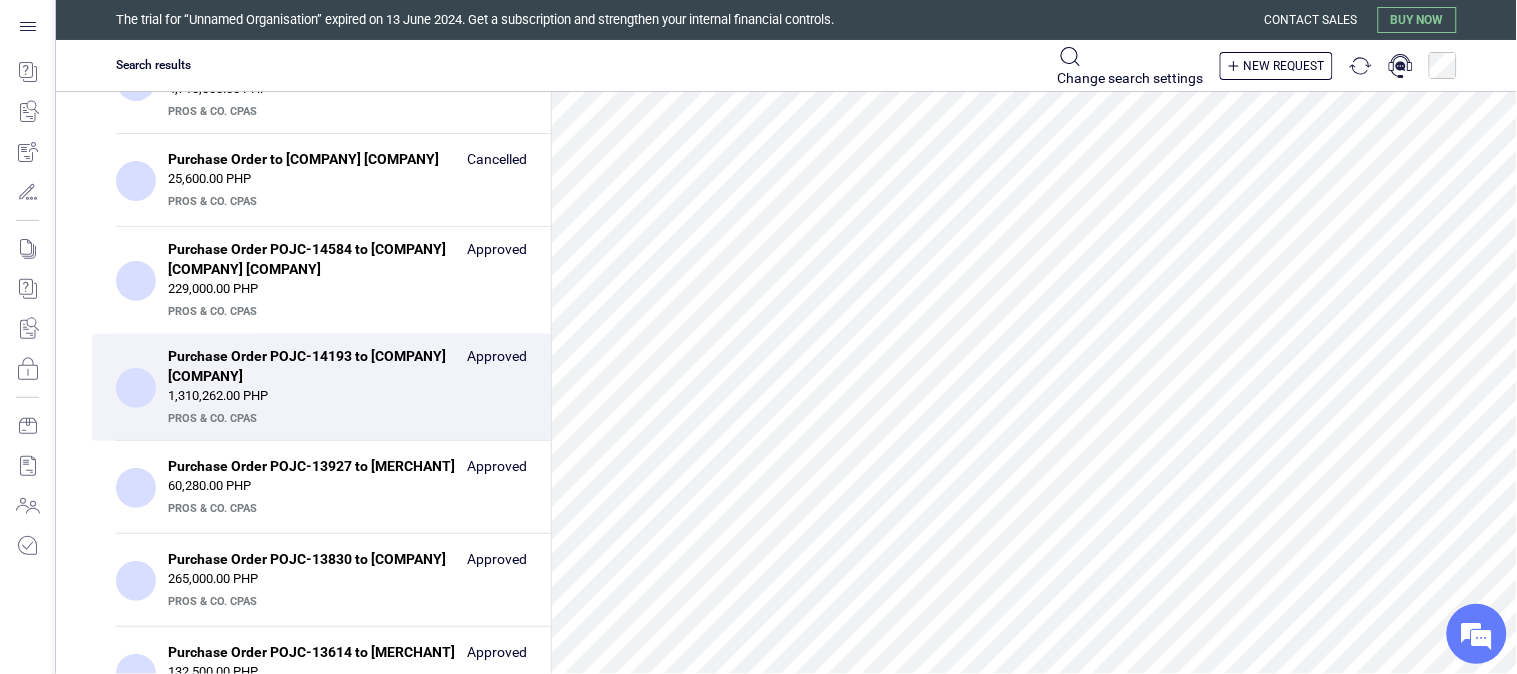 scroll, scrollTop: 111, scrollLeft: 0, axis: vertical 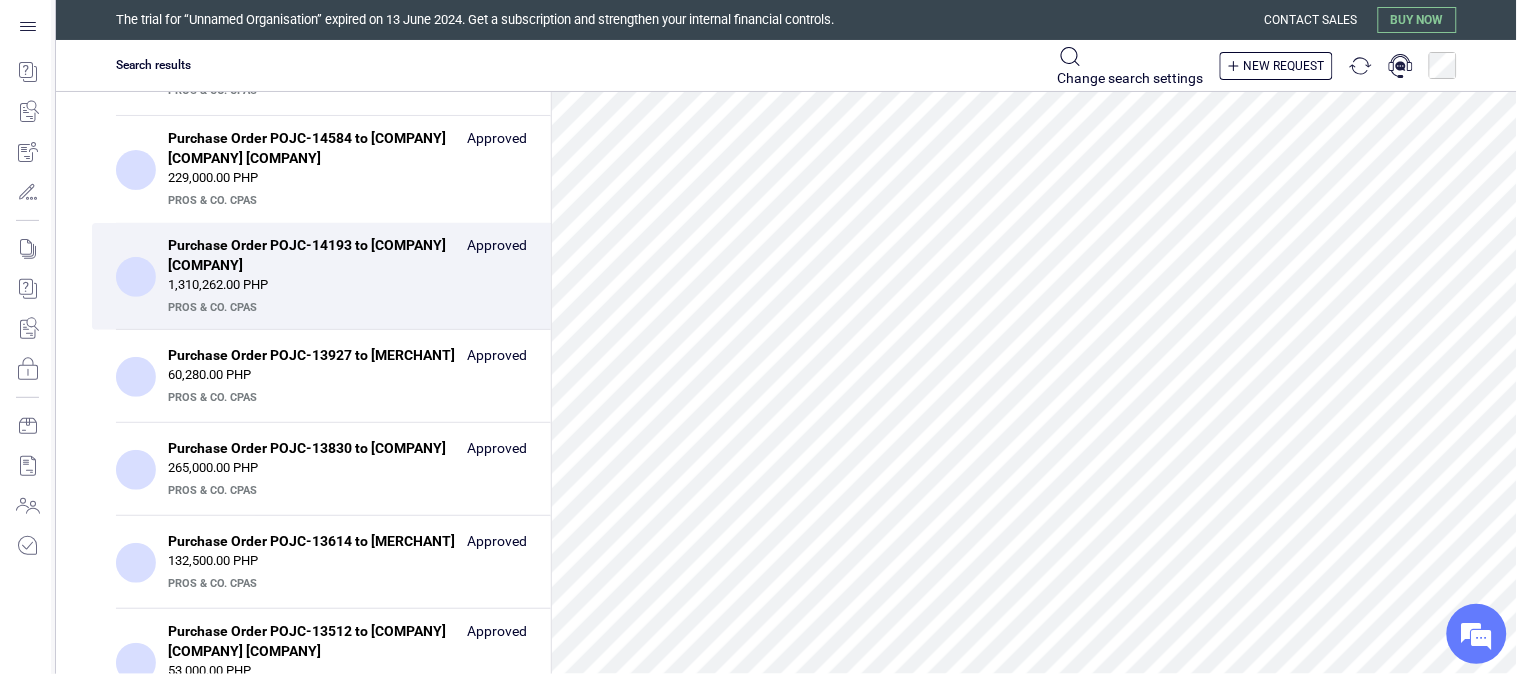 click on "60,280.00 PHP" at bounding box center [347, 375] 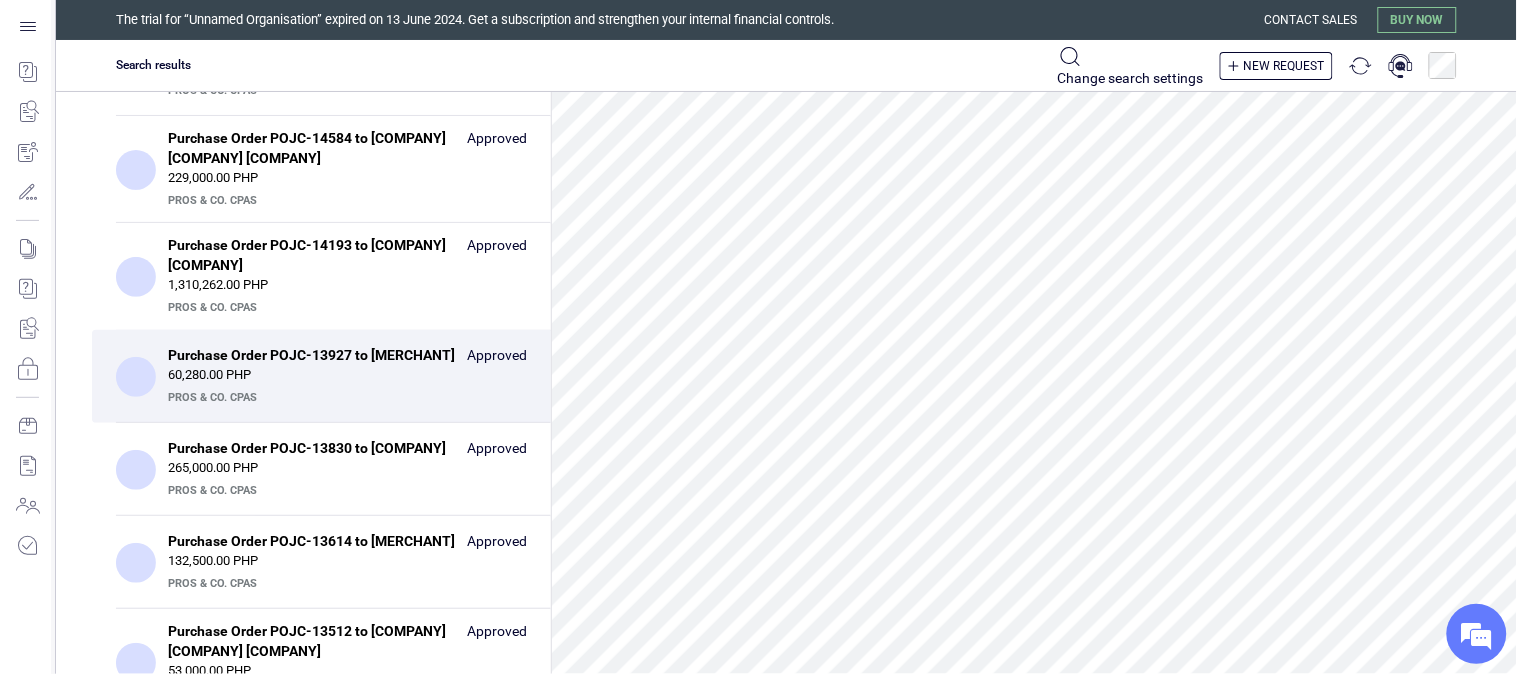 scroll, scrollTop: 222, scrollLeft: 0, axis: vertical 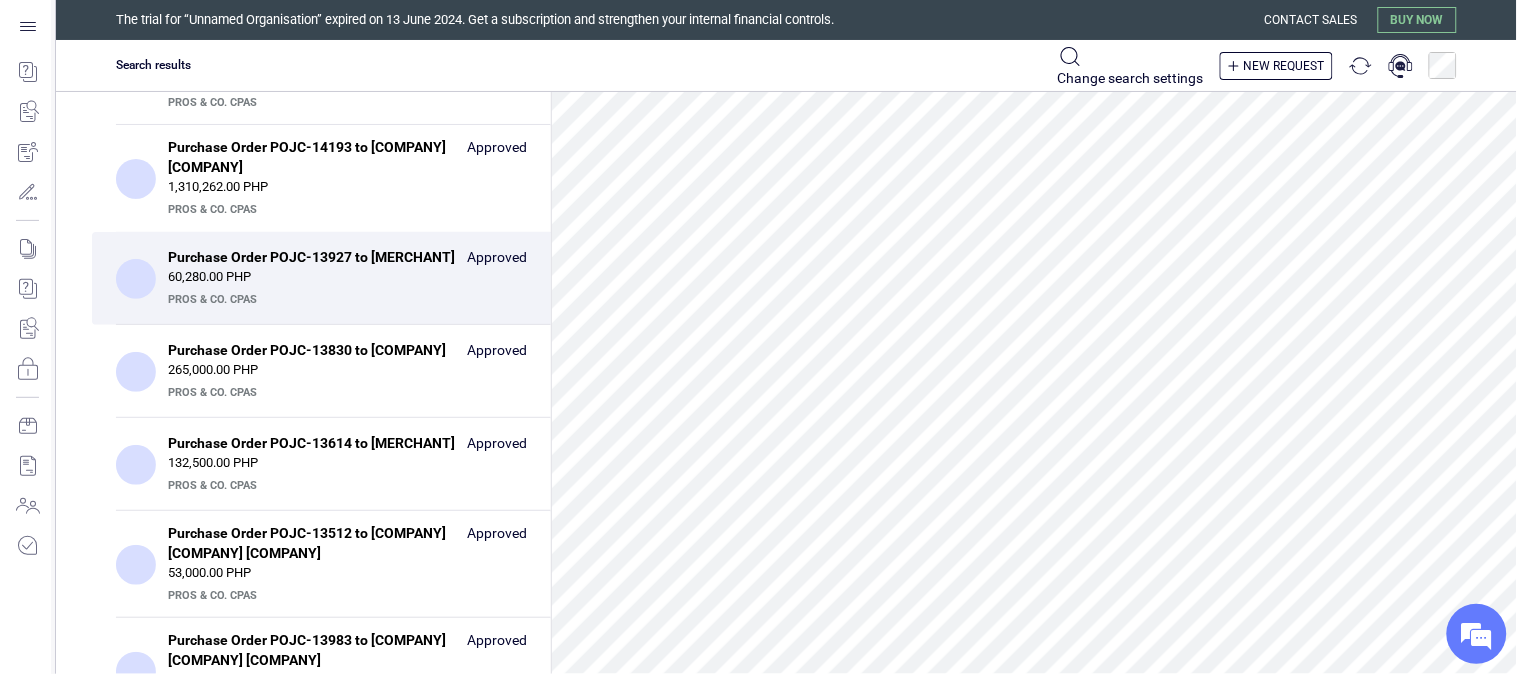 click on "Purchase Order POJC-13830 to KRSGT General Merchandise" at bounding box center (311, 350) 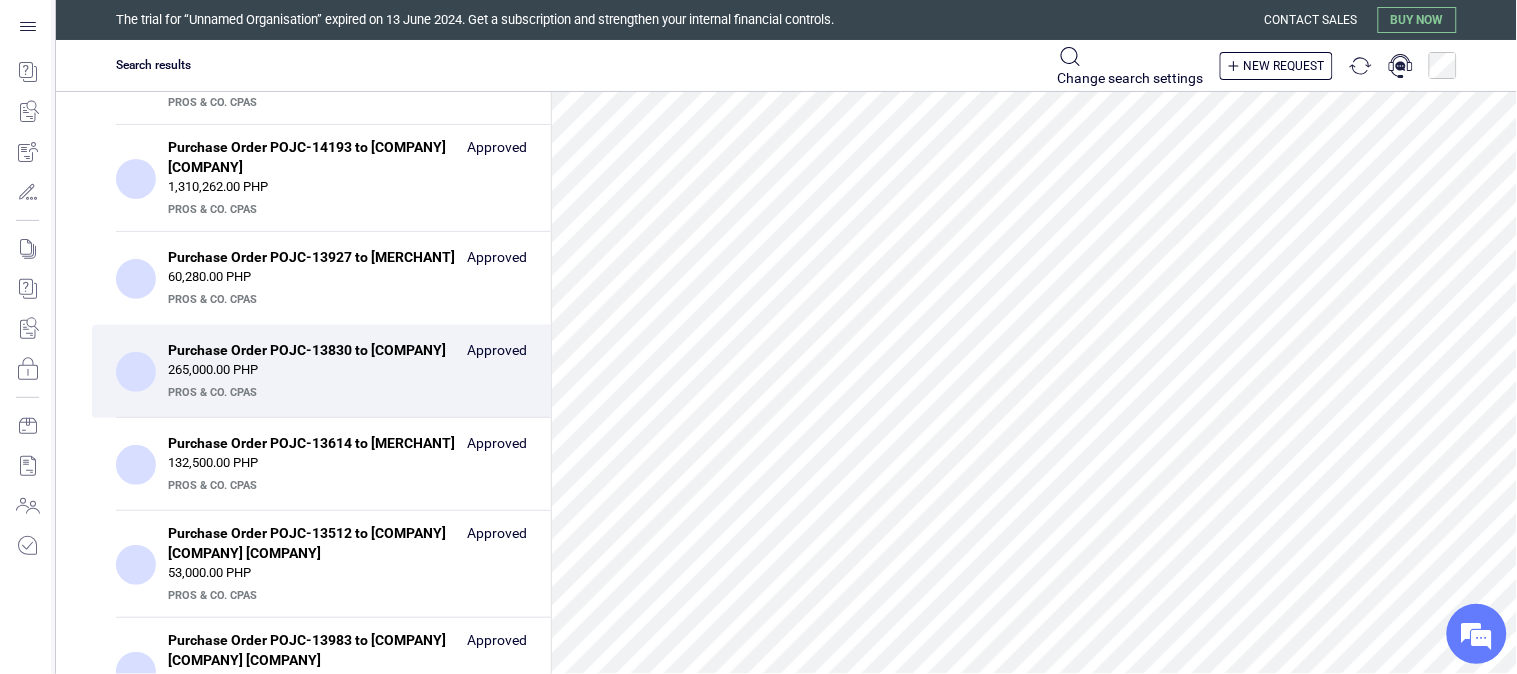 scroll, scrollTop: 222, scrollLeft: 0, axis: vertical 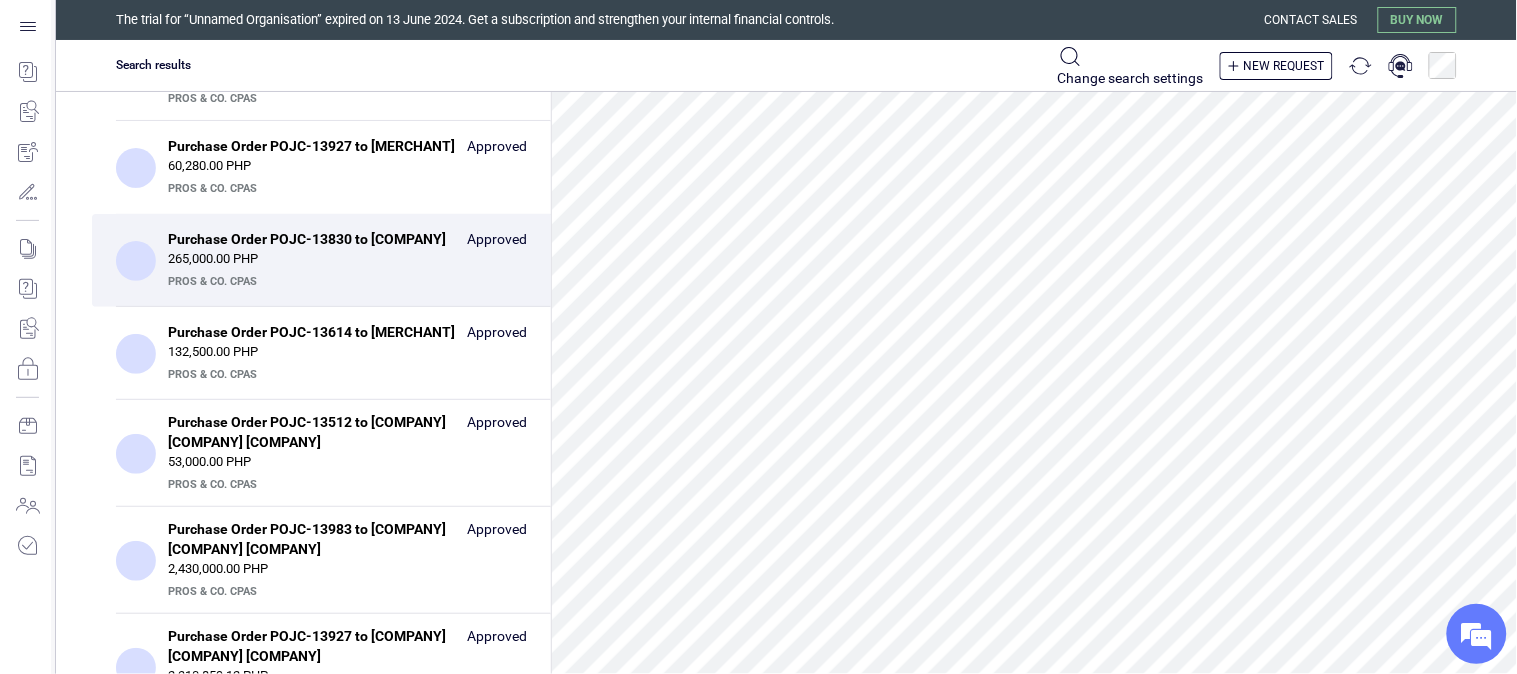click on "Purchase Order POJC-13614 to KRSGT General Merchandise" at bounding box center (311, 332) 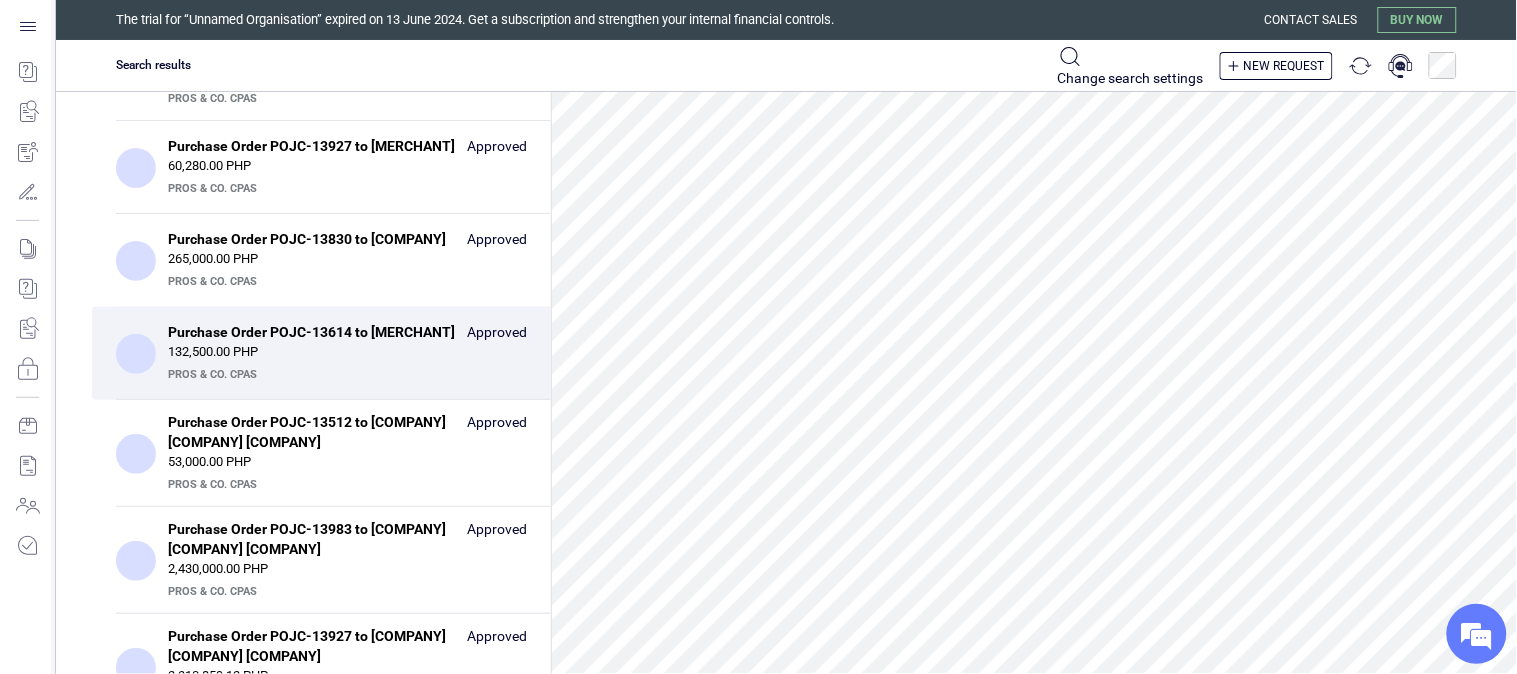 scroll, scrollTop: 222, scrollLeft: 0, axis: vertical 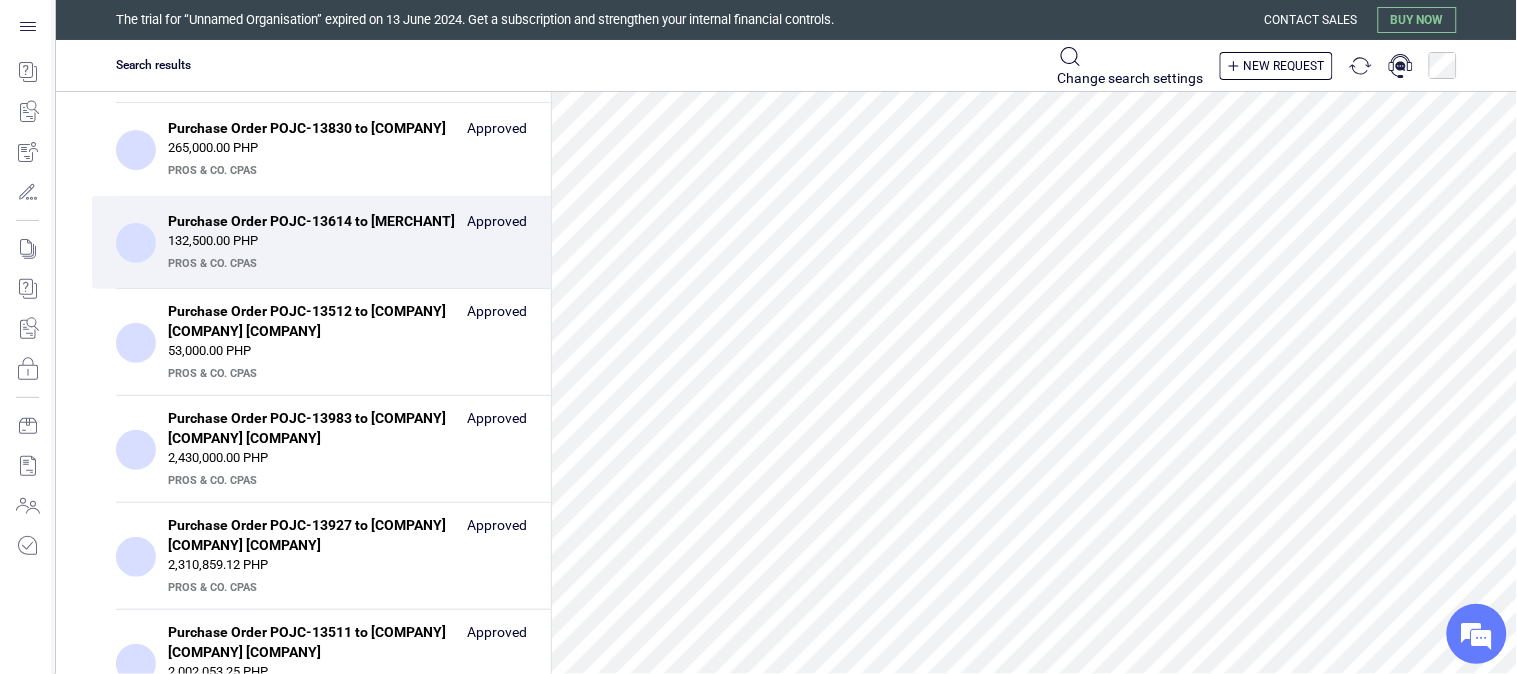 click on "53,000.00 PHP" at bounding box center (347, 351) 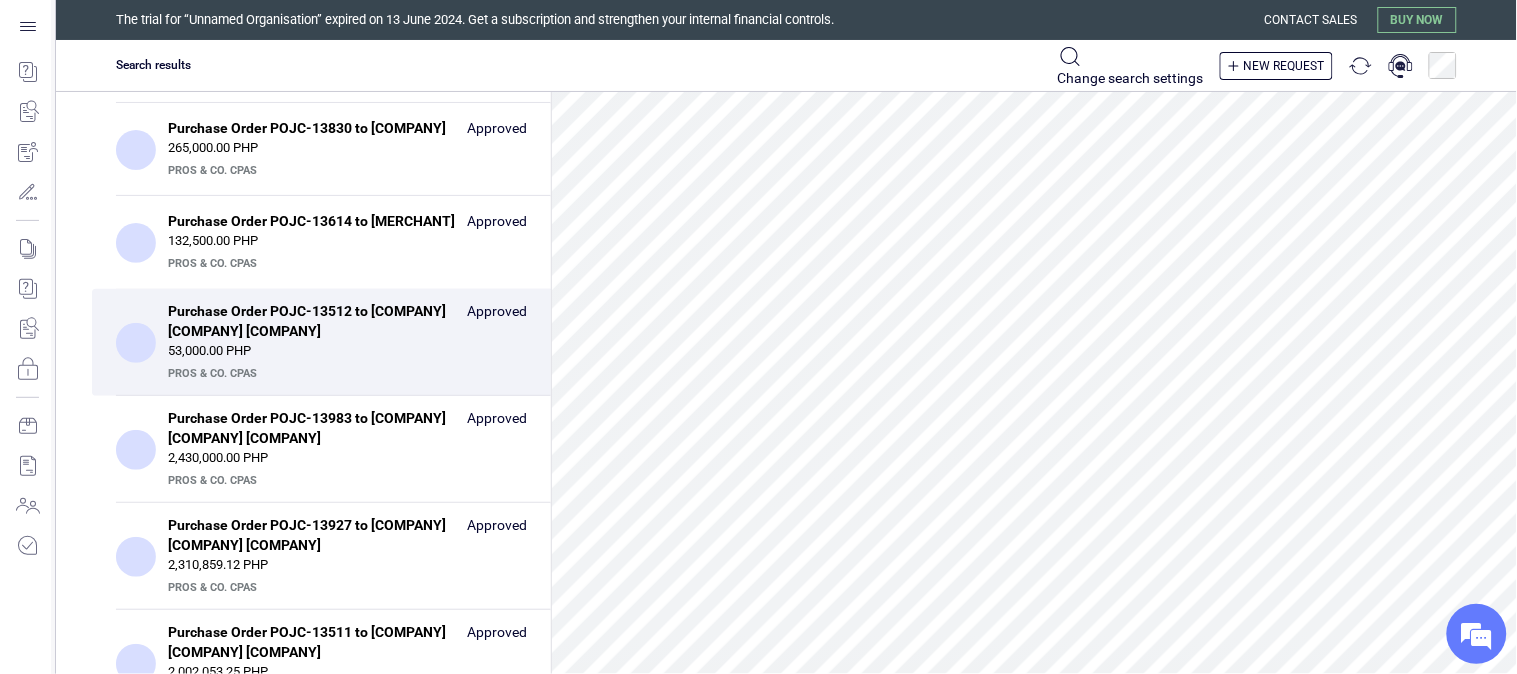 scroll, scrollTop: 143, scrollLeft: 0, axis: vertical 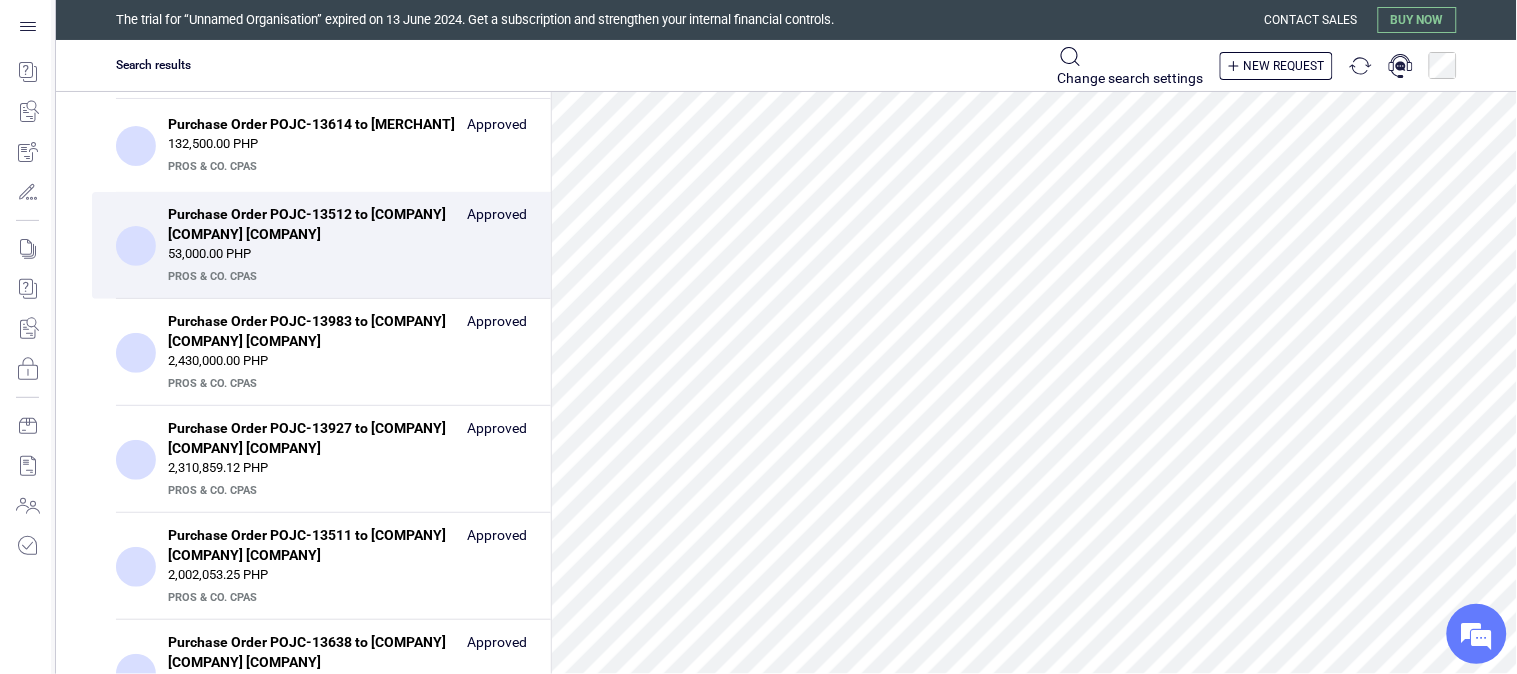 click on "2,310,859.12 PHP" at bounding box center (347, 468) 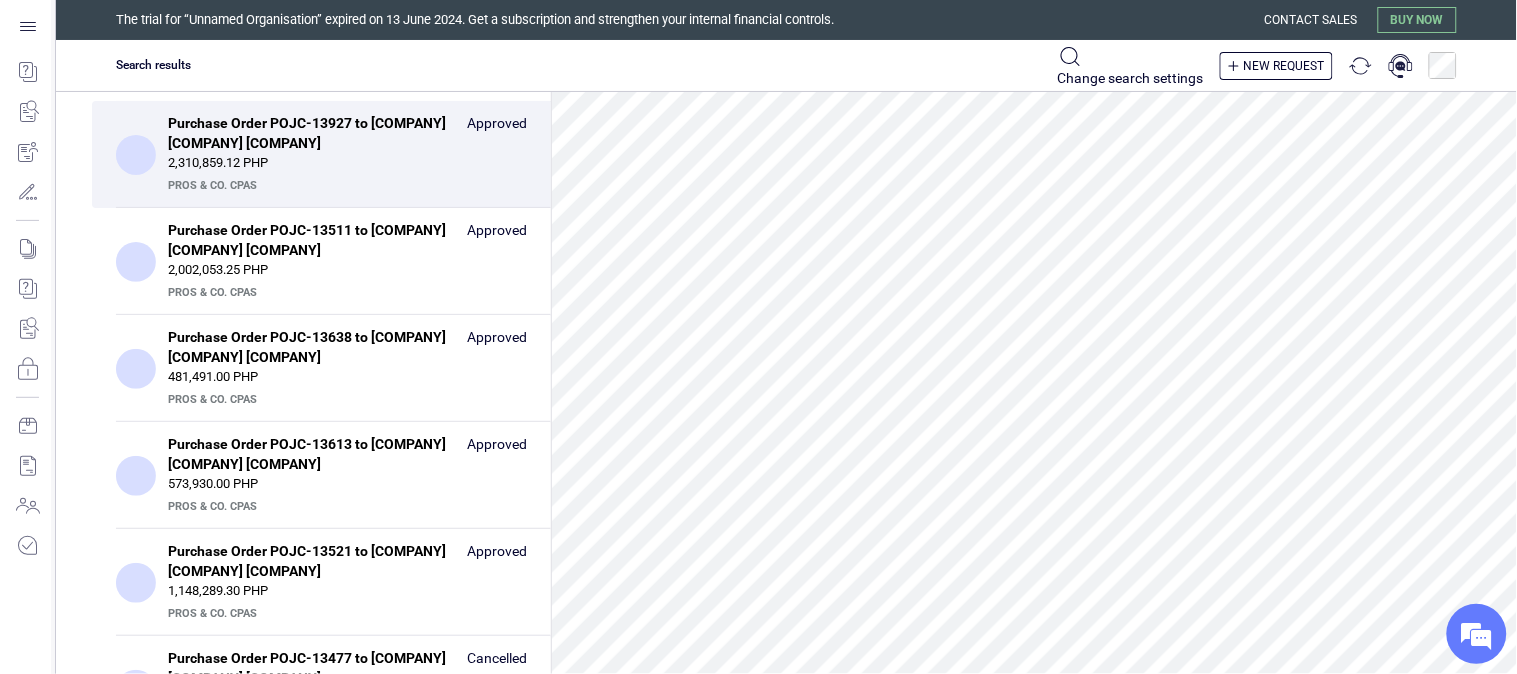 click on "573,930.00 PHP" at bounding box center (347, 484) 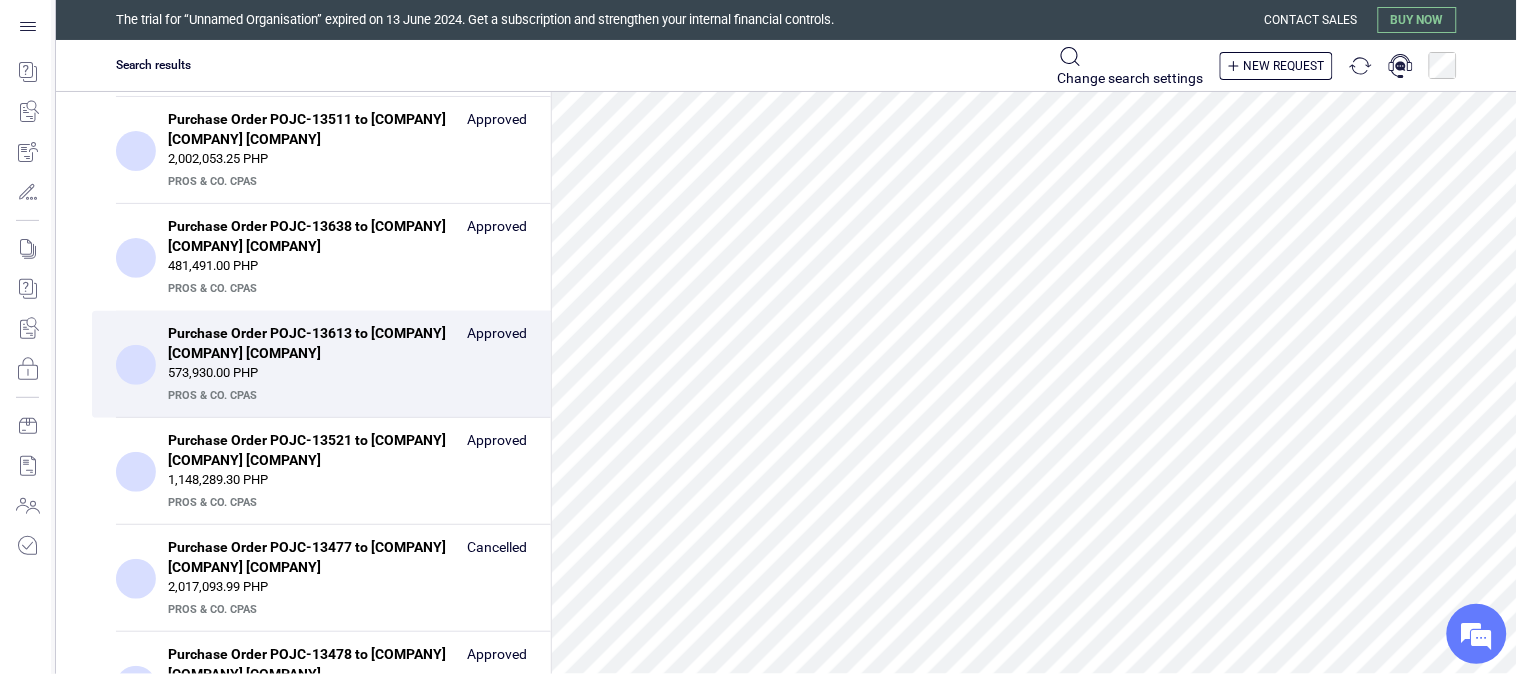 click on "Purchase Order POJC-13521 to Steel Trust Corporation" at bounding box center (311, 450) 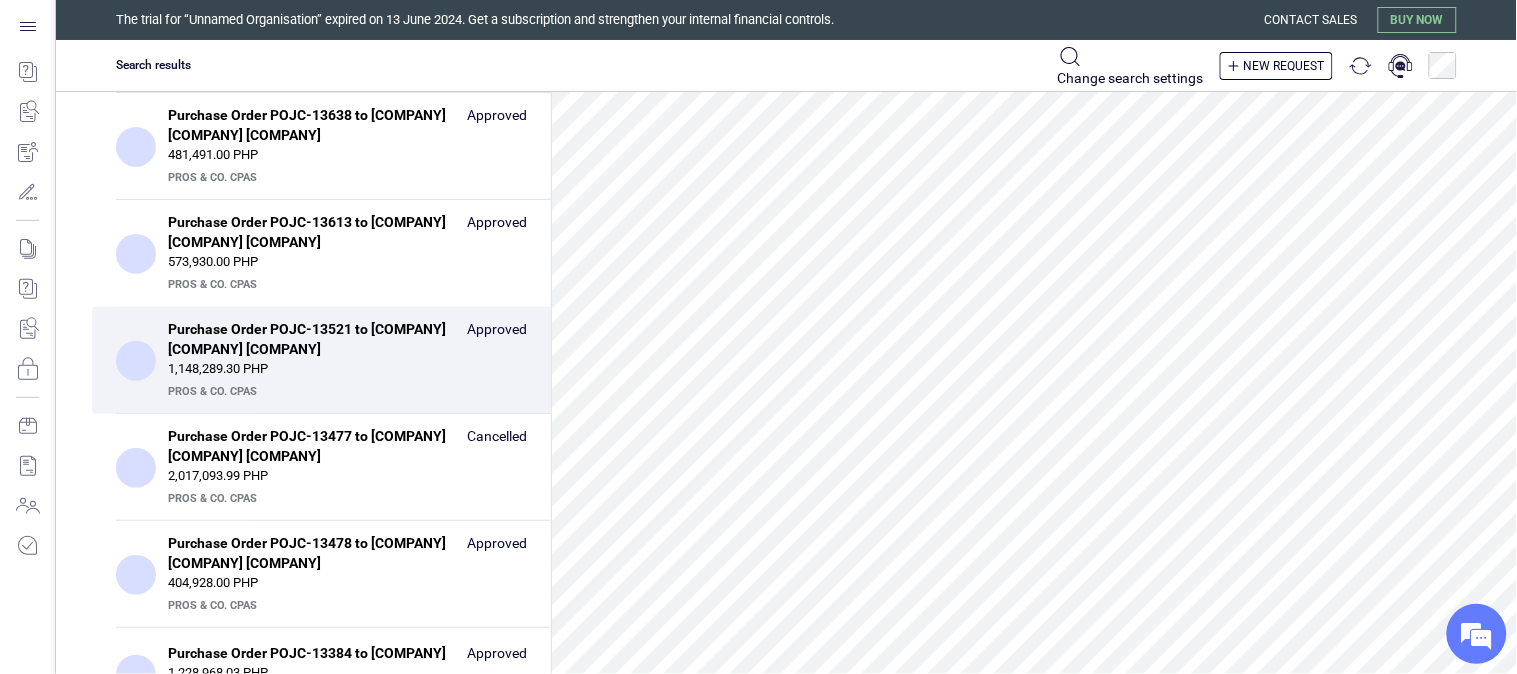 click on "Purchase Order POJC-13477 to Elison's Steel Bars Marketing" at bounding box center [311, 446] 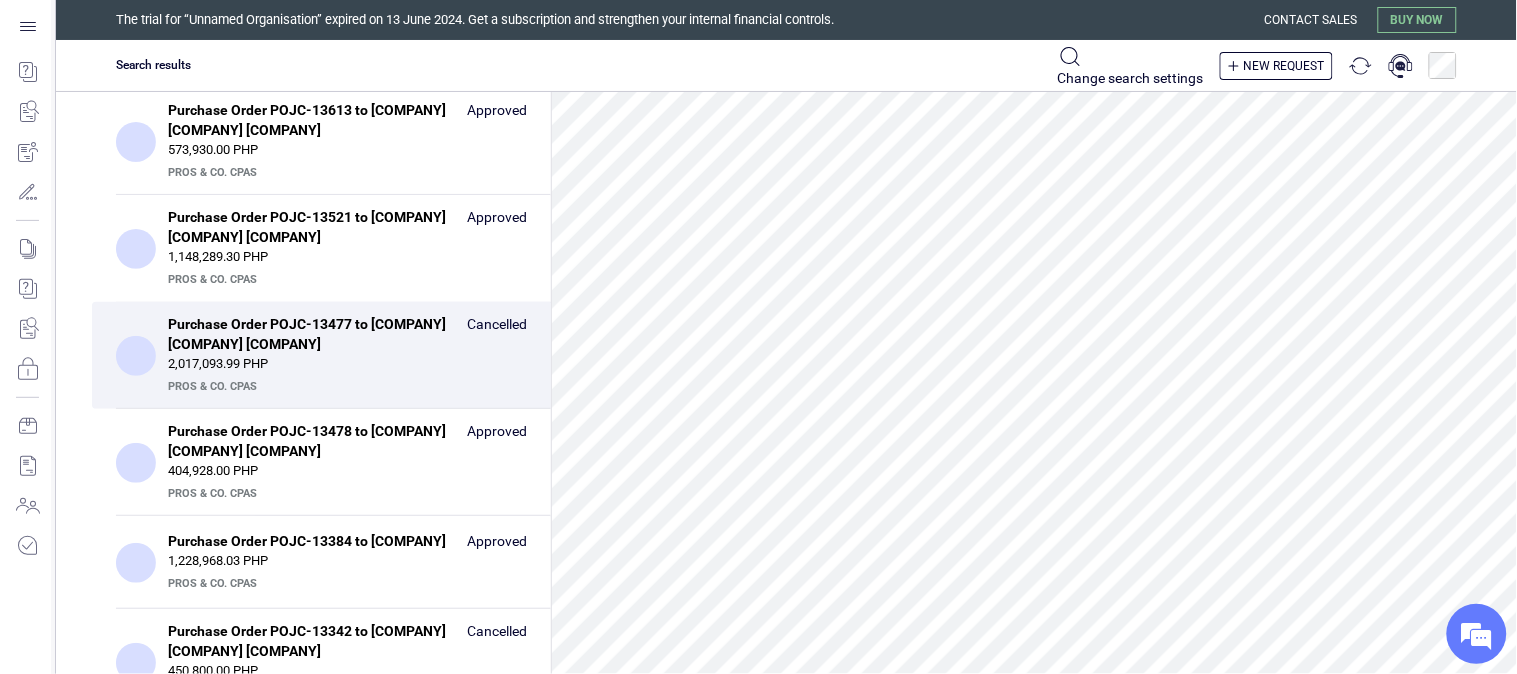click on "404,928.00 PHP" at bounding box center (347, 471) 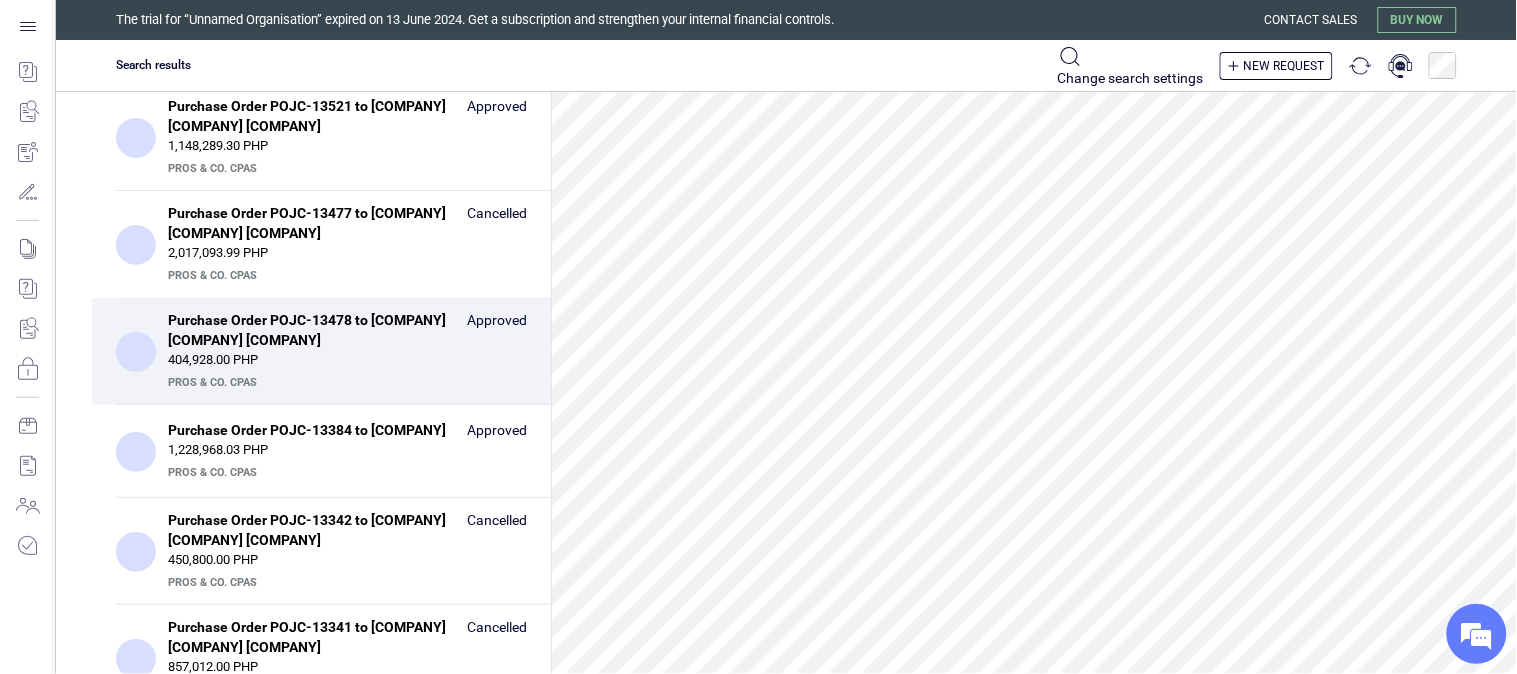 click on "Purchase Order POJC-13342 to Steel Trust Corporation" at bounding box center [311, 530] 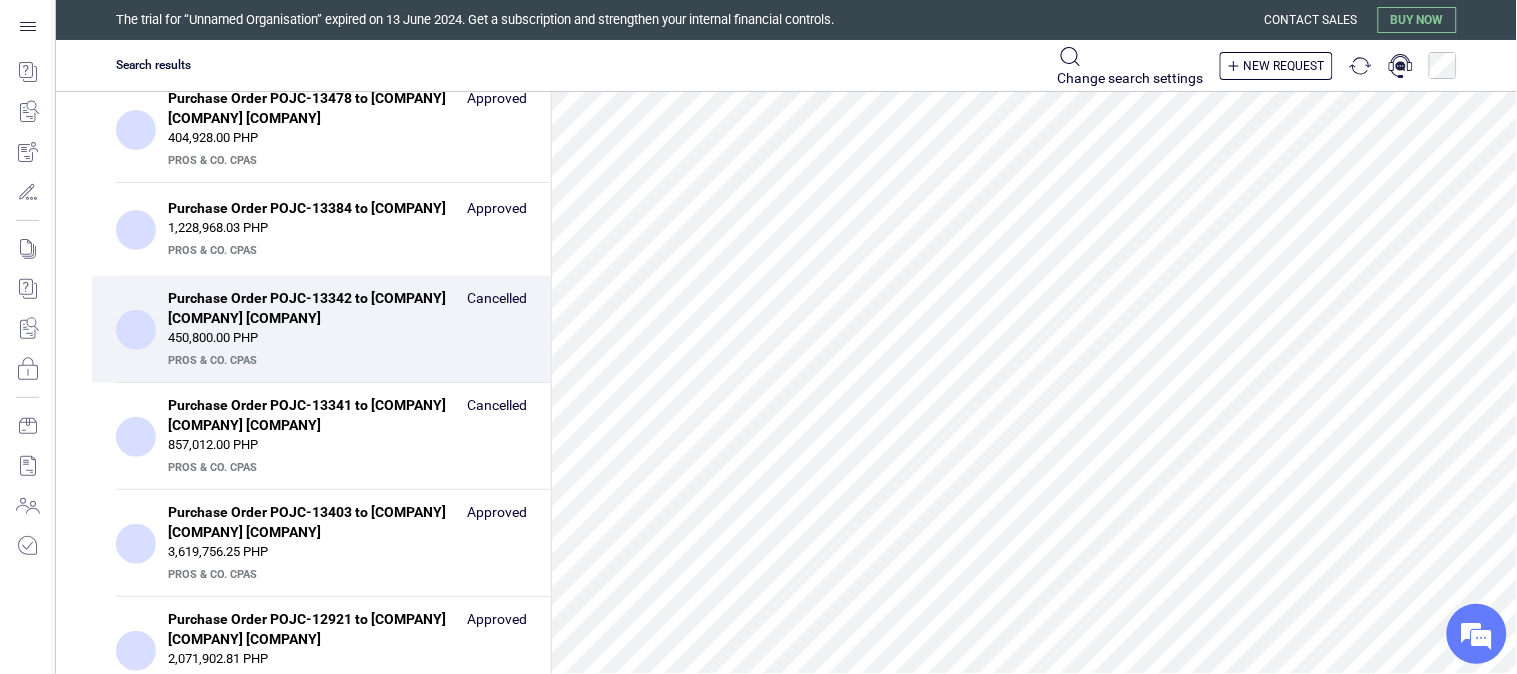 click on "Purchase Order POJC-13341 to KRSGT General Merchandise" at bounding box center [311, 415] 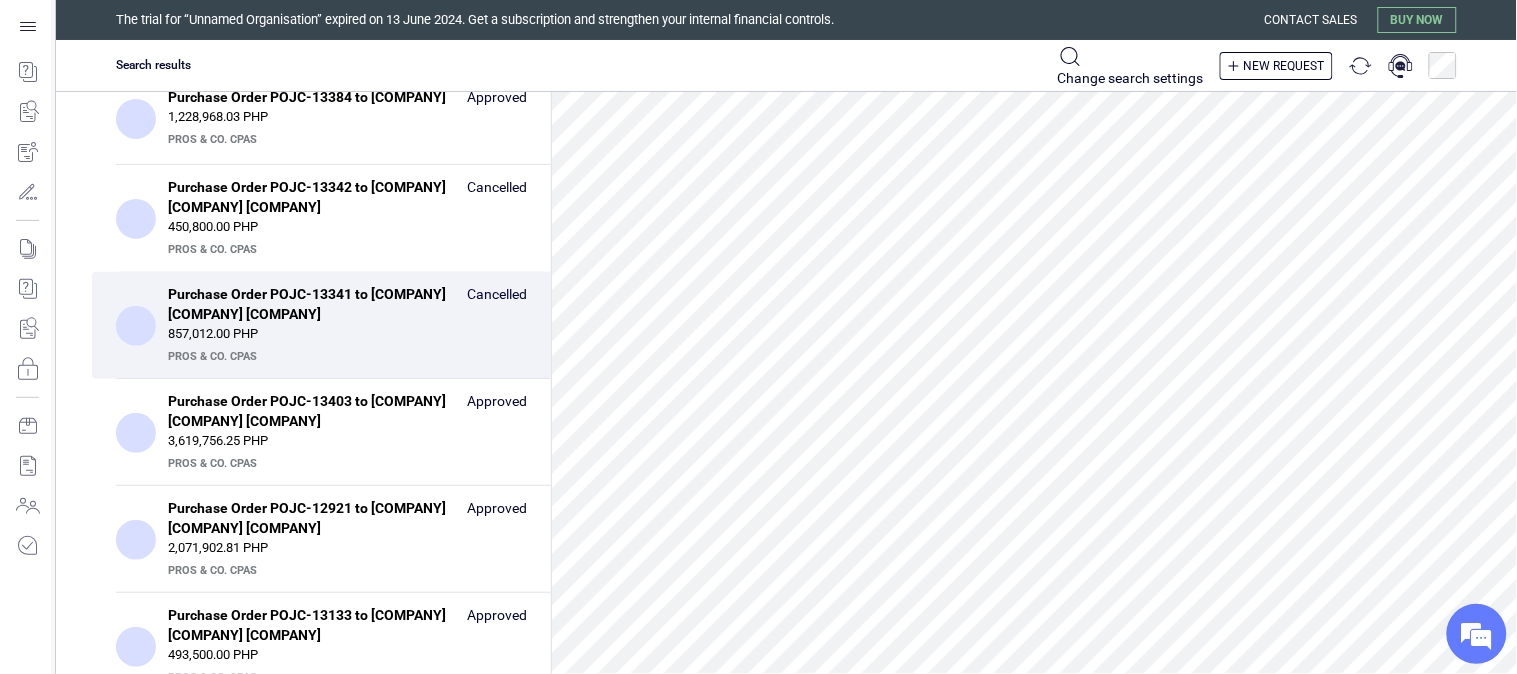 click on "Purchase Order POJC-13403 to Century Peak Cement Manufacturing Corp." at bounding box center (311, 411) 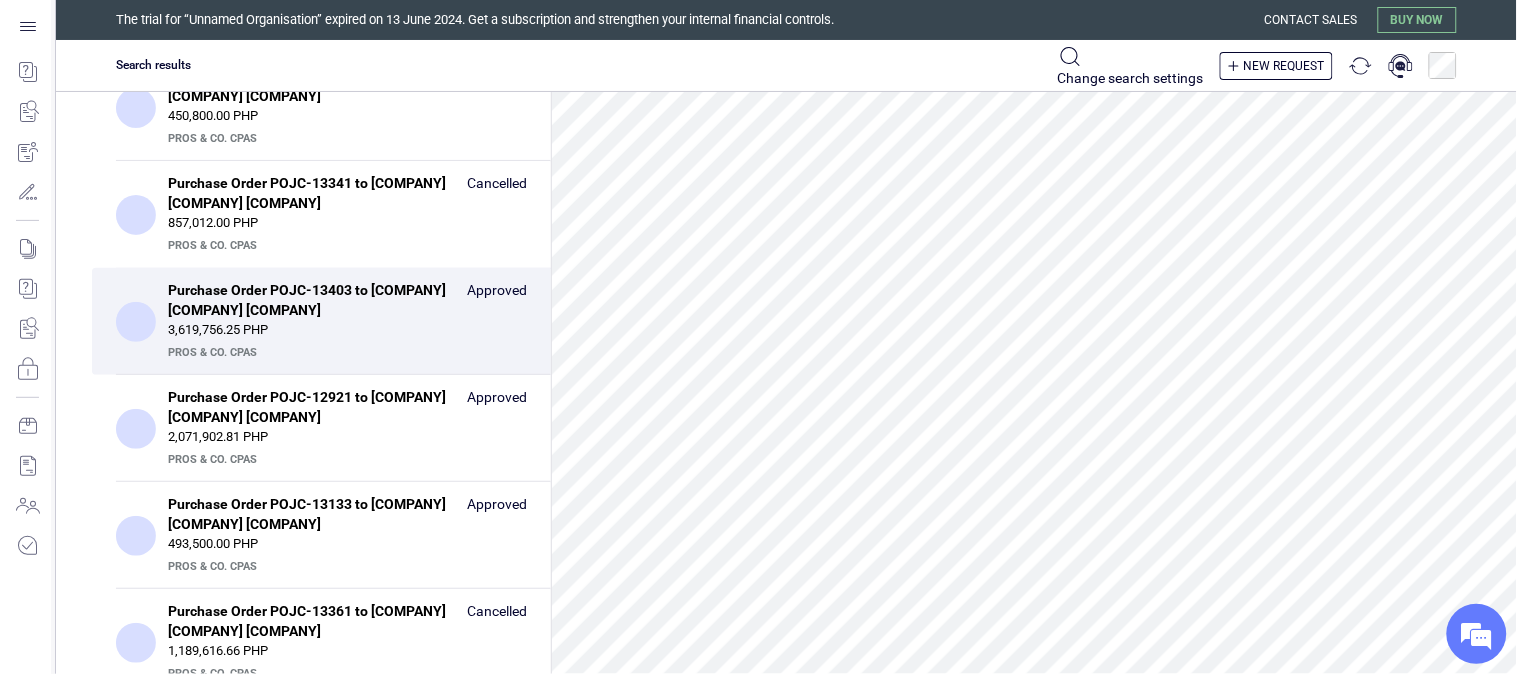 click on "Purchase Order POJC-12921 to Elison's Steel Bars Marketing" at bounding box center (311, 407) 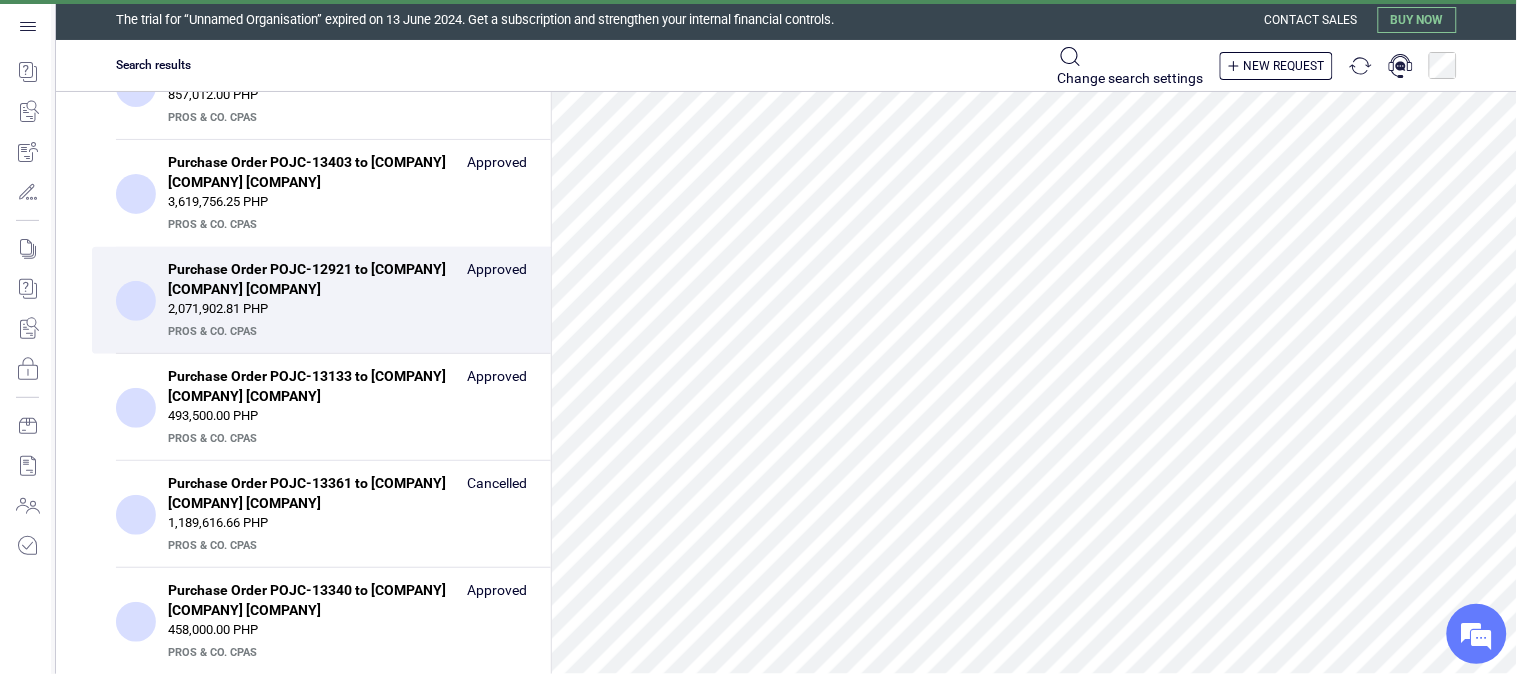 click on "Purchase Order POJC-13340 to American Technologies, Inc." at bounding box center [311, 600] 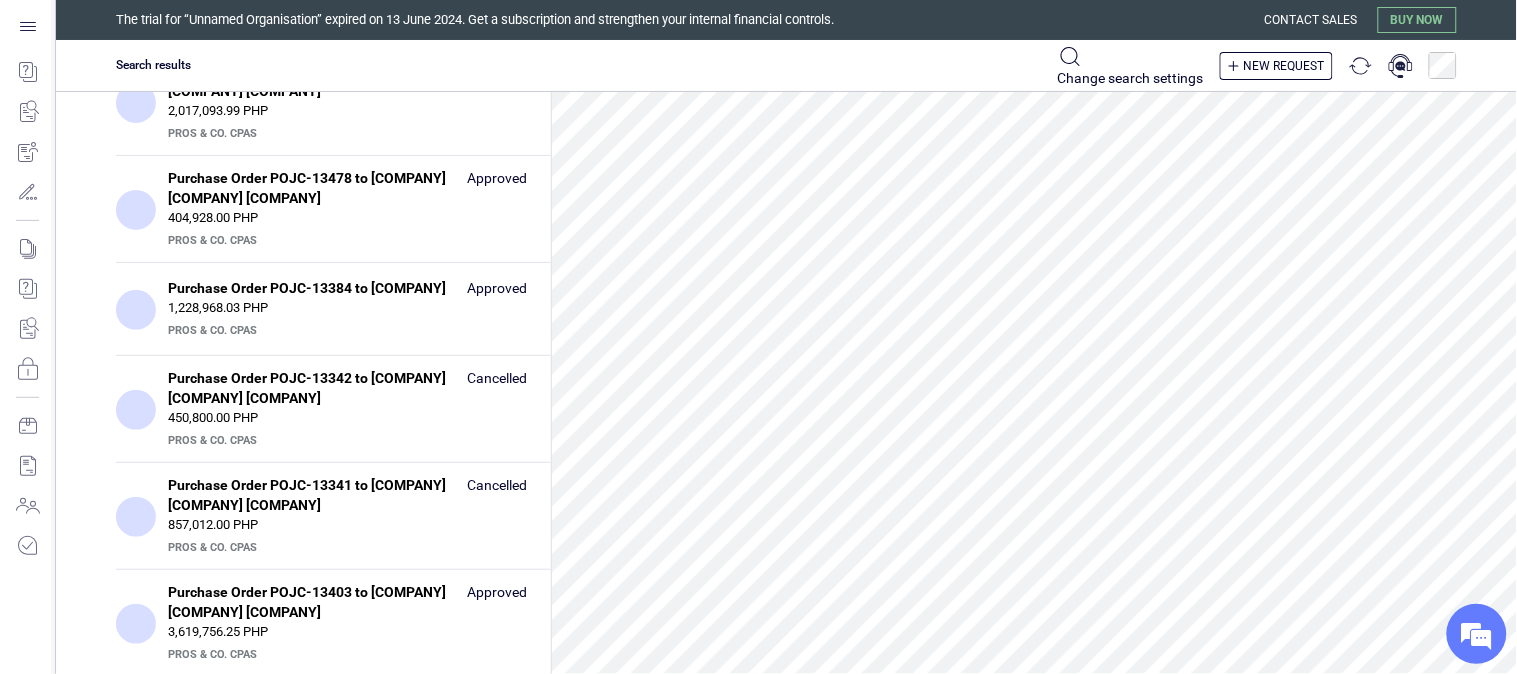 scroll, scrollTop: 284, scrollLeft: 0, axis: vertical 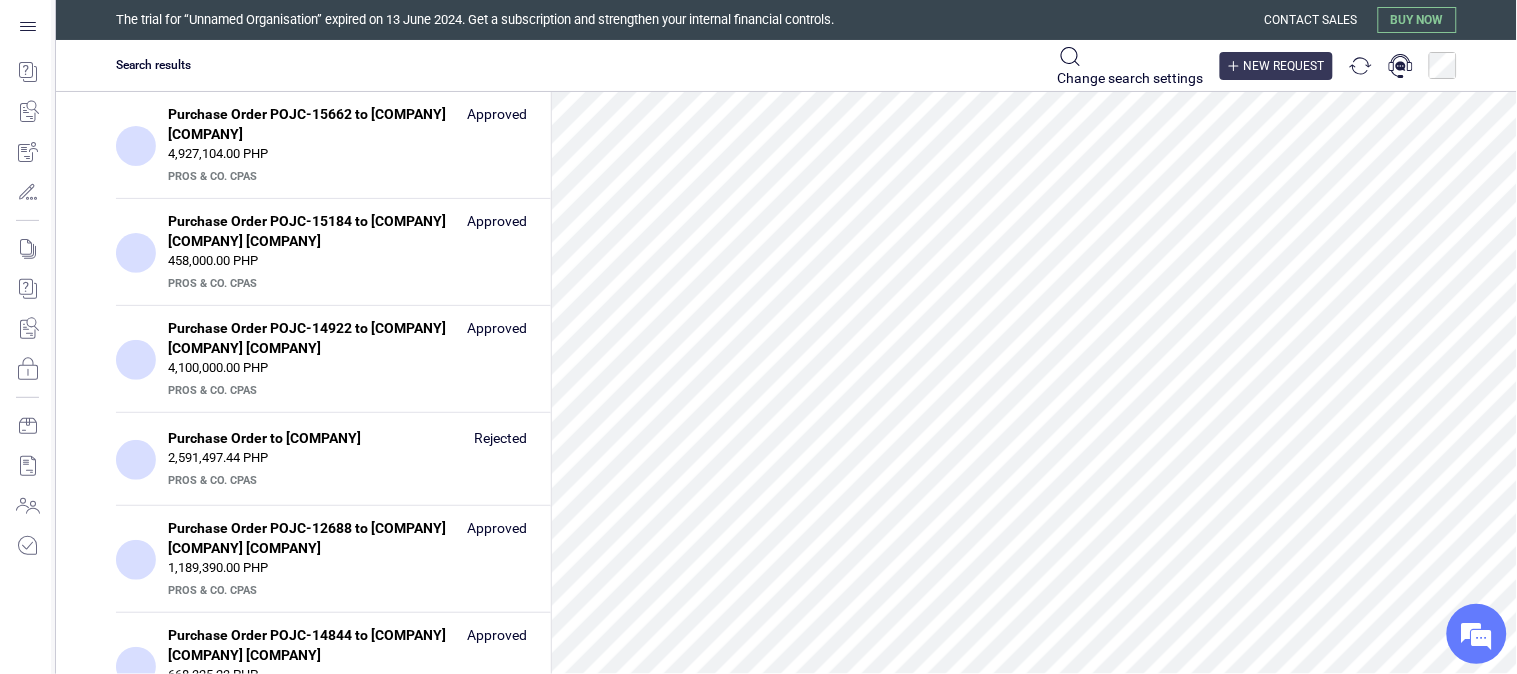 click on "New request" at bounding box center (1284, 66) 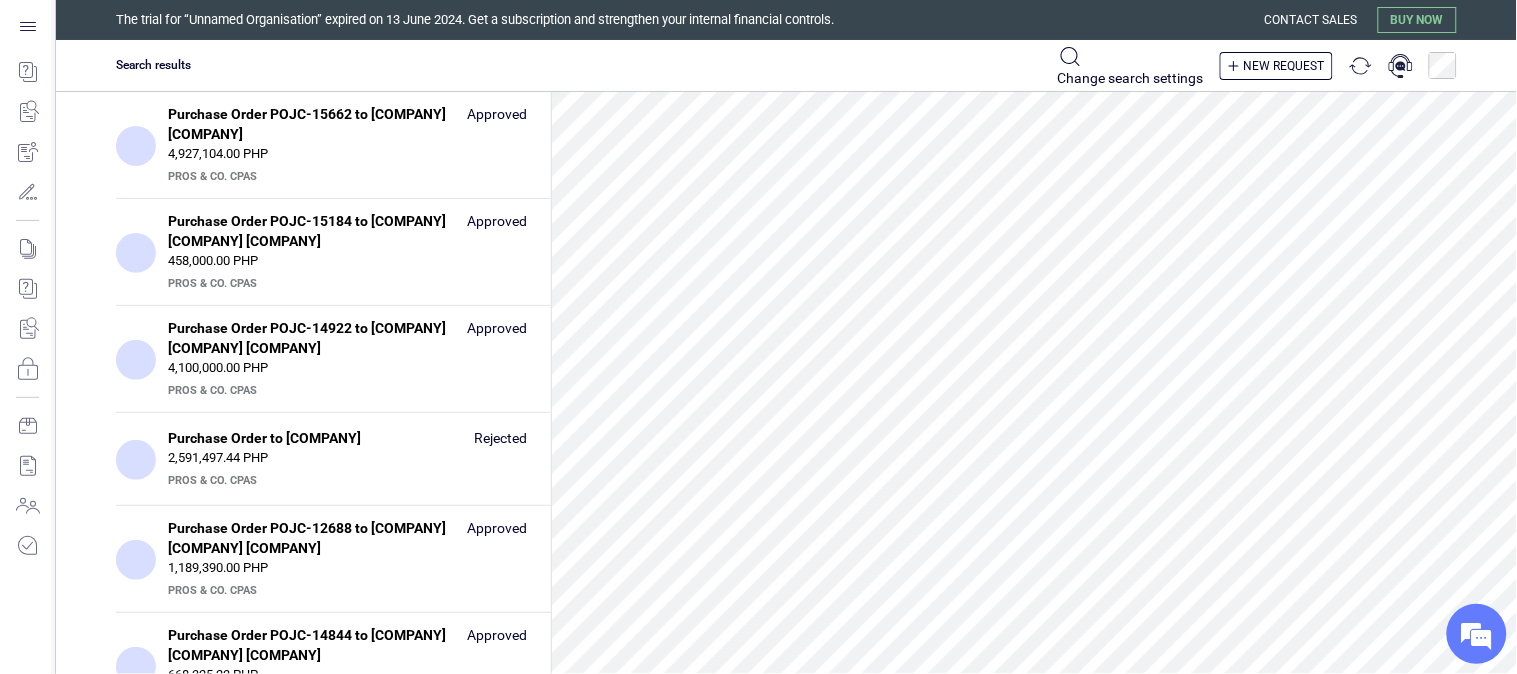 click on "PrOS & CO. CPAs" at bounding box center (0, 0) 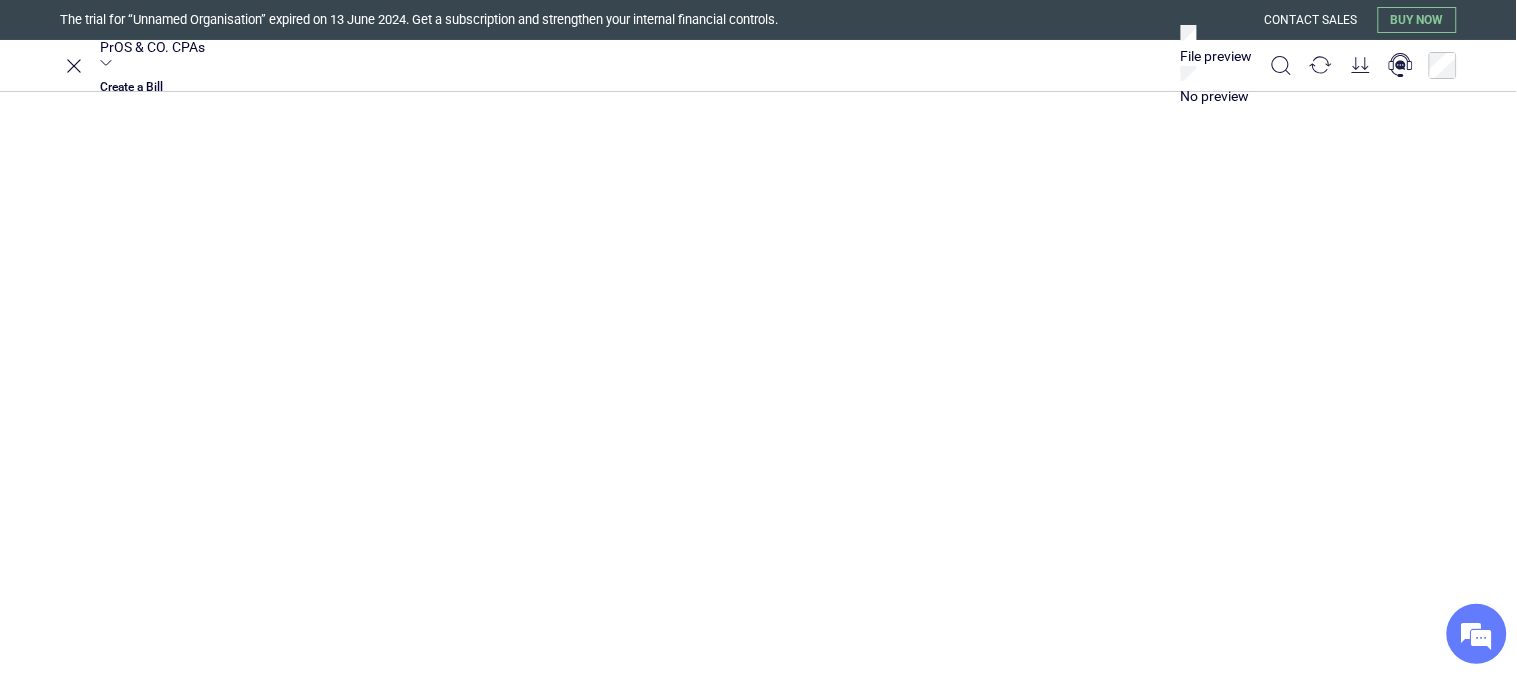 click at bounding box center [394, 337] 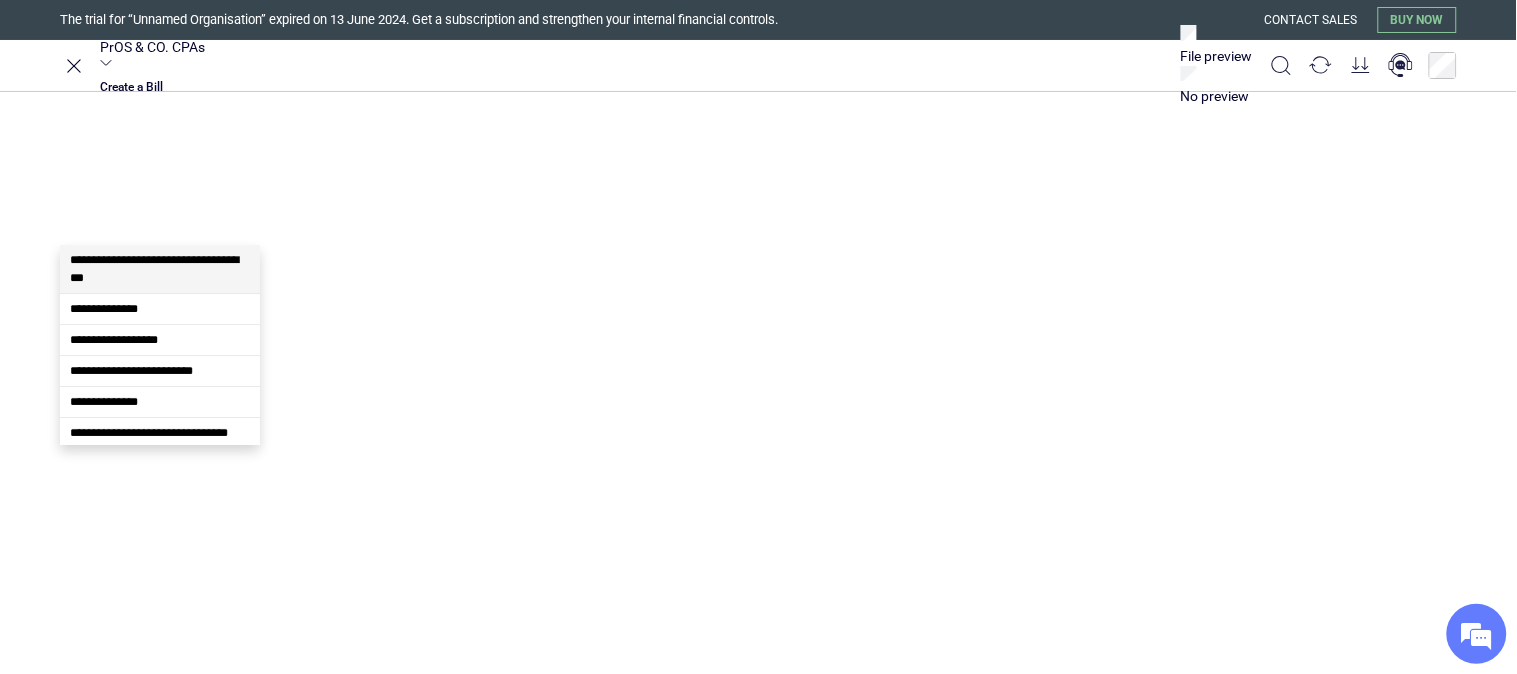 scroll, scrollTop: 72, scrollLeft: 0, axis: vertical 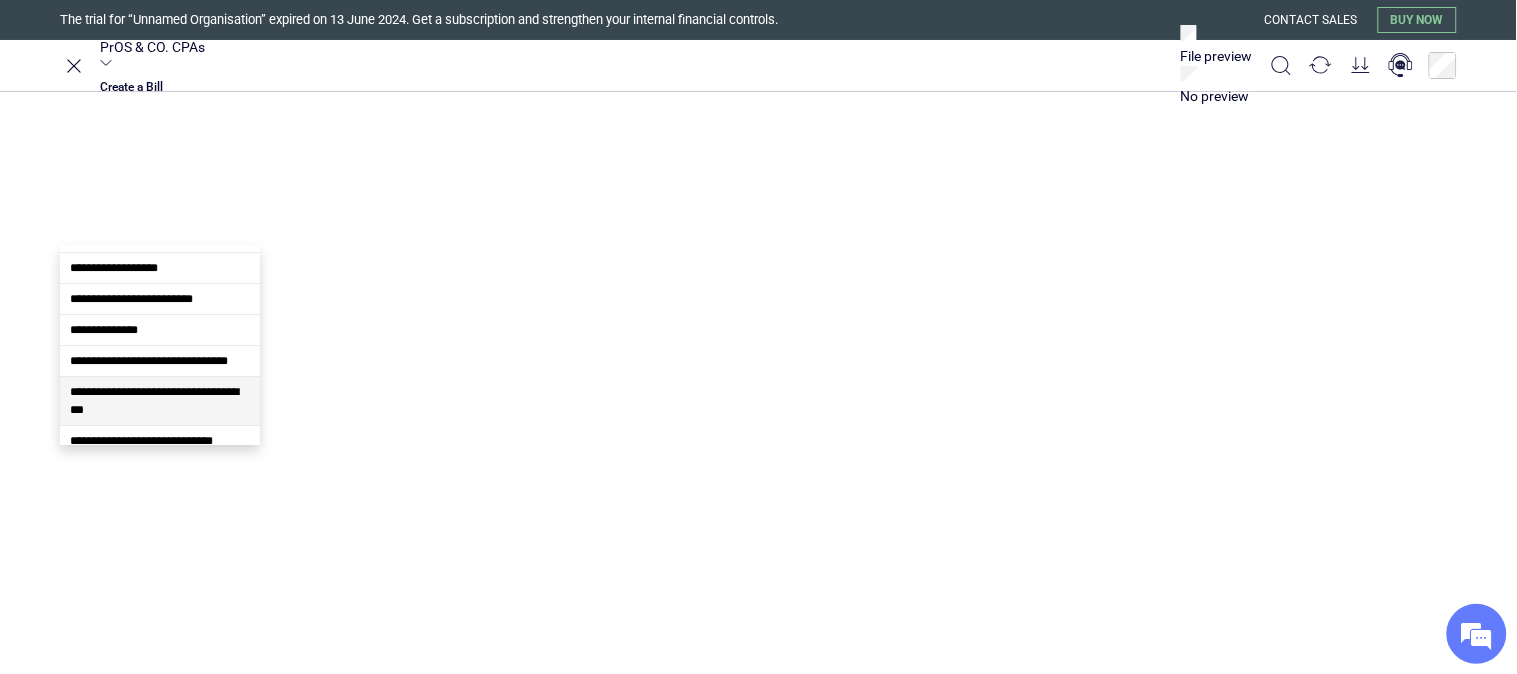 type on "***" 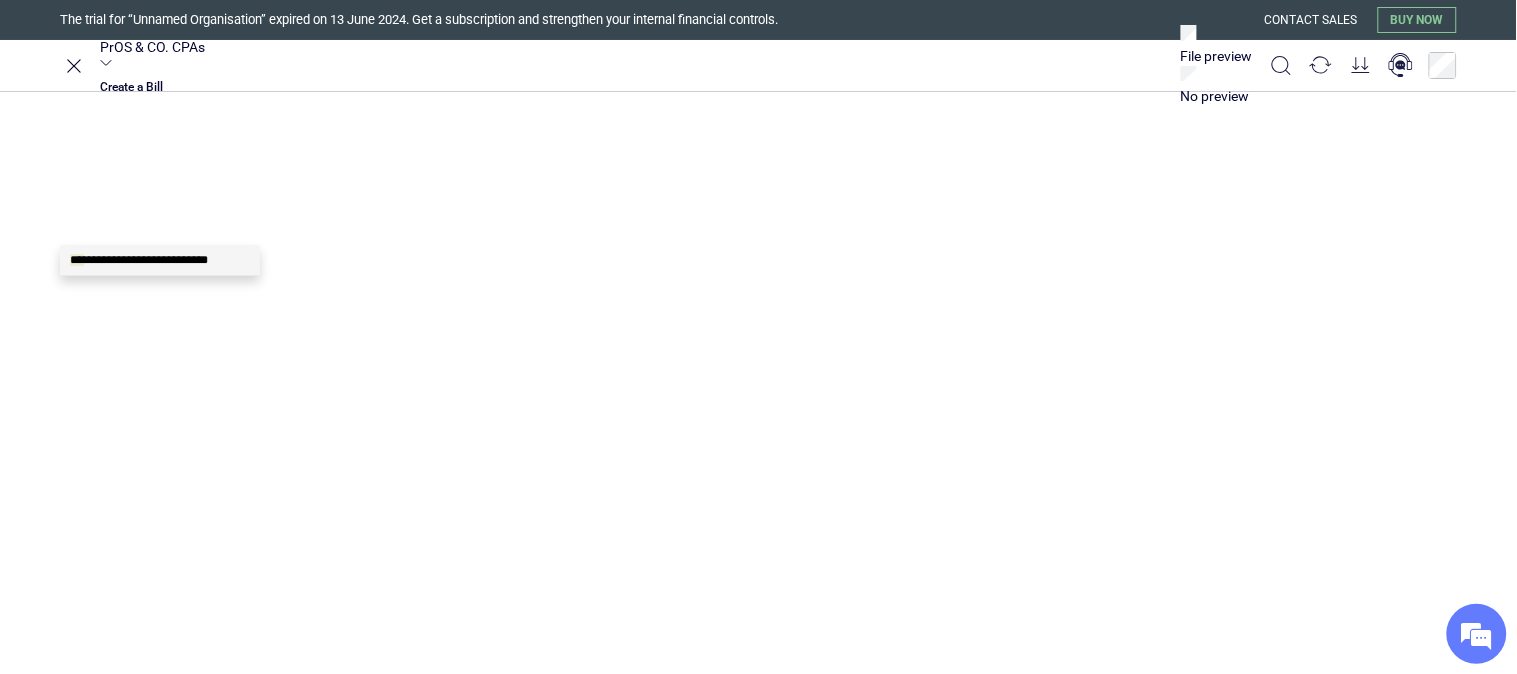 scroll, scrollTop: 0, scrollLeft: 0, axis: both 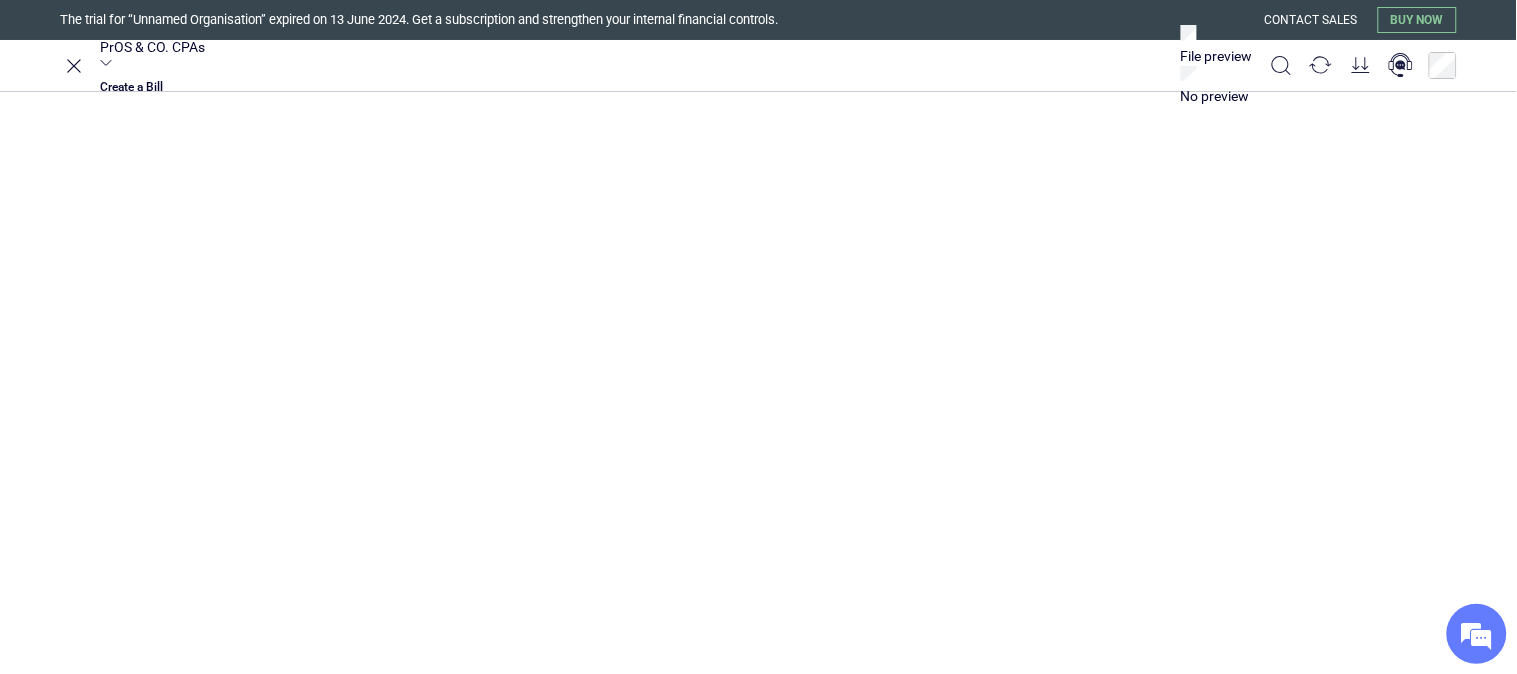 type on "**********" 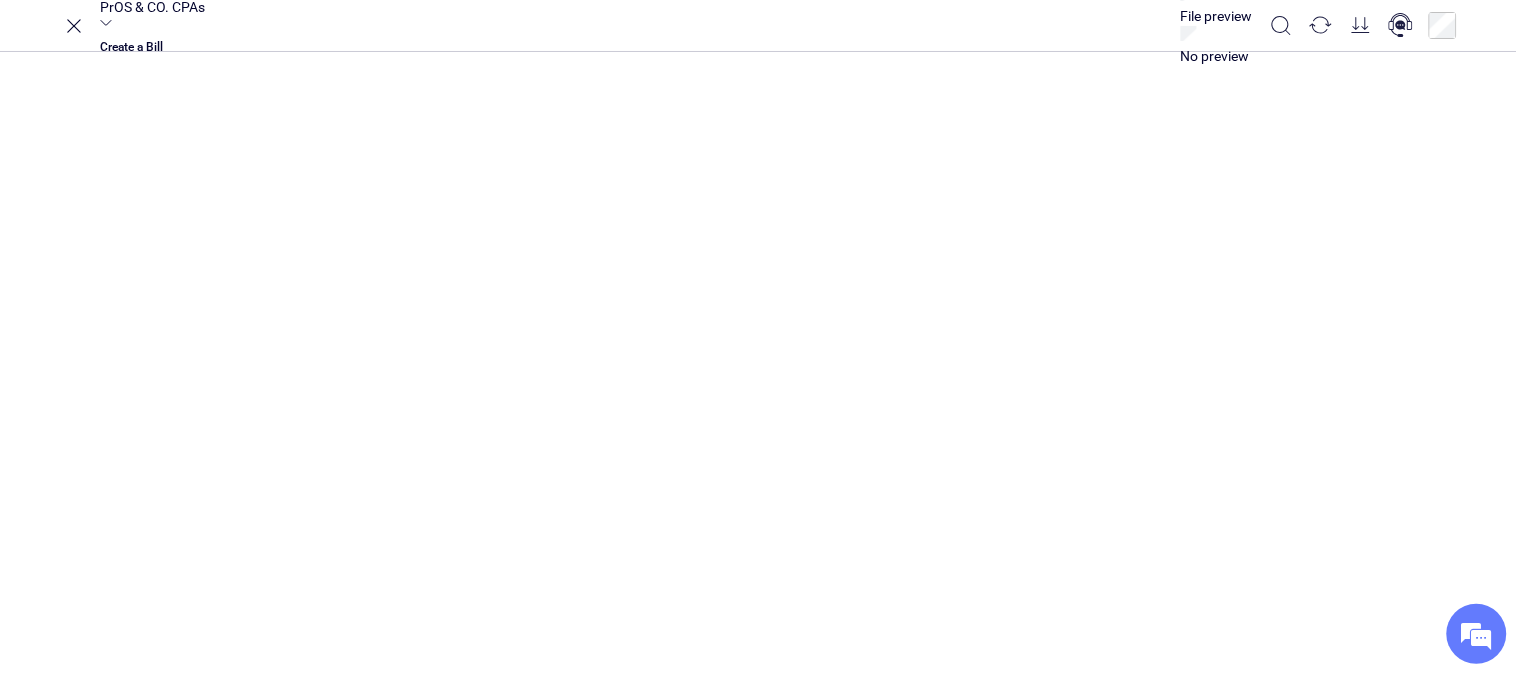 scroll, scrollTop: 0, scrollLeft: 0, axis: both 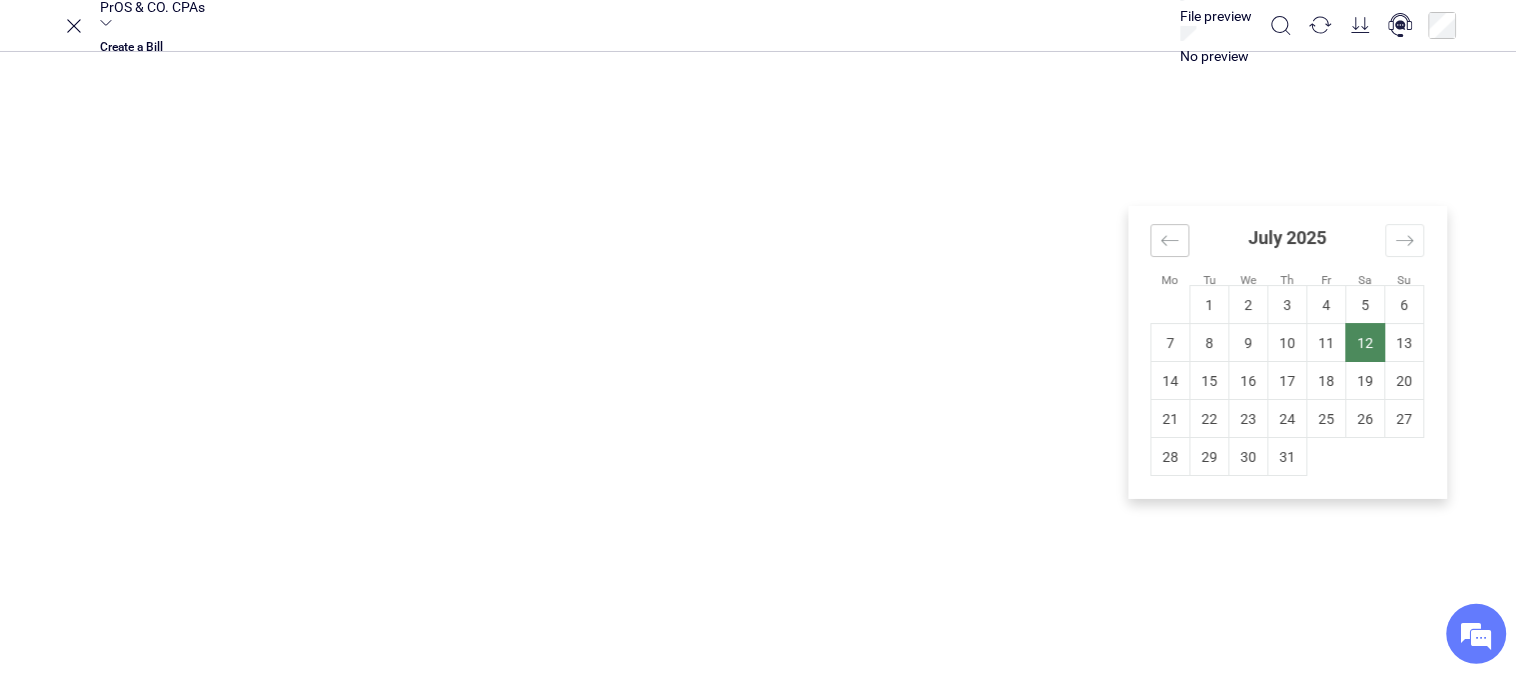 click 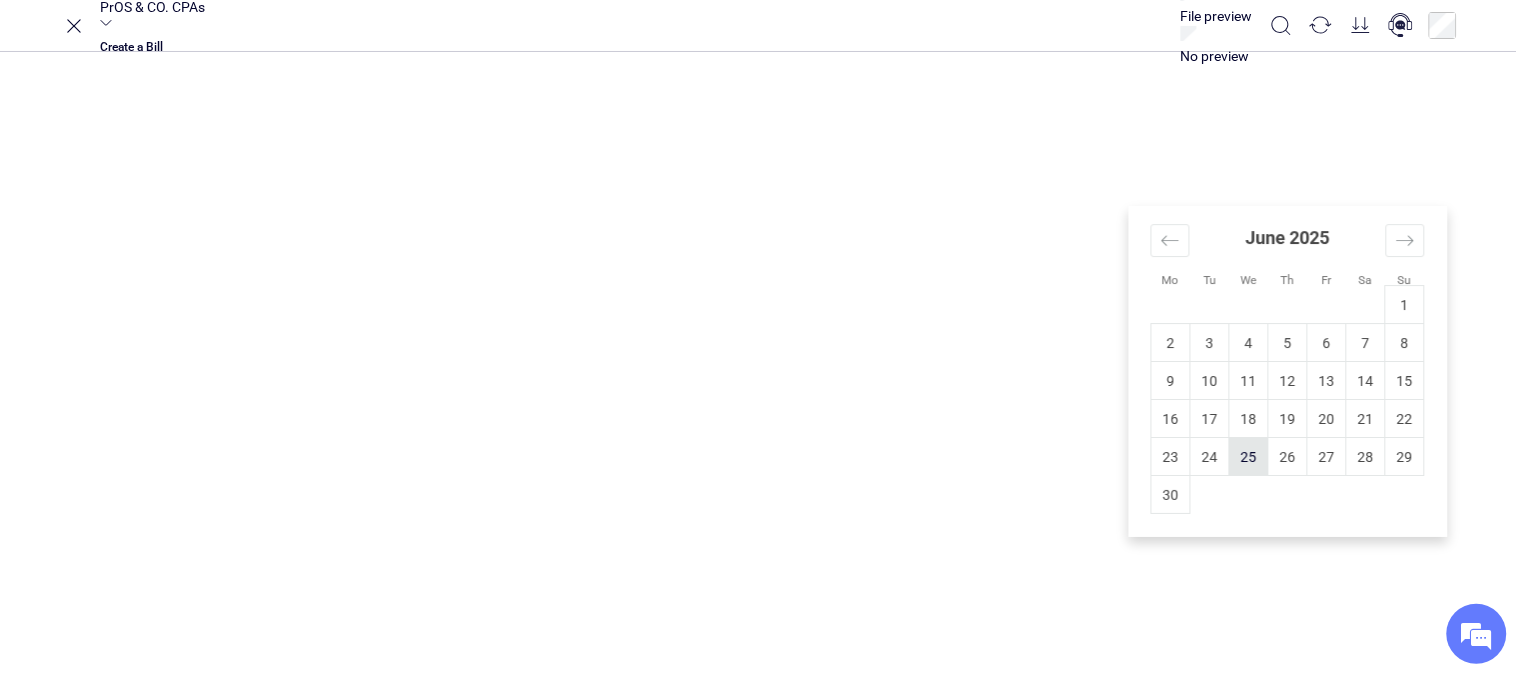 click on "25" at bounding box center (1249, 457) 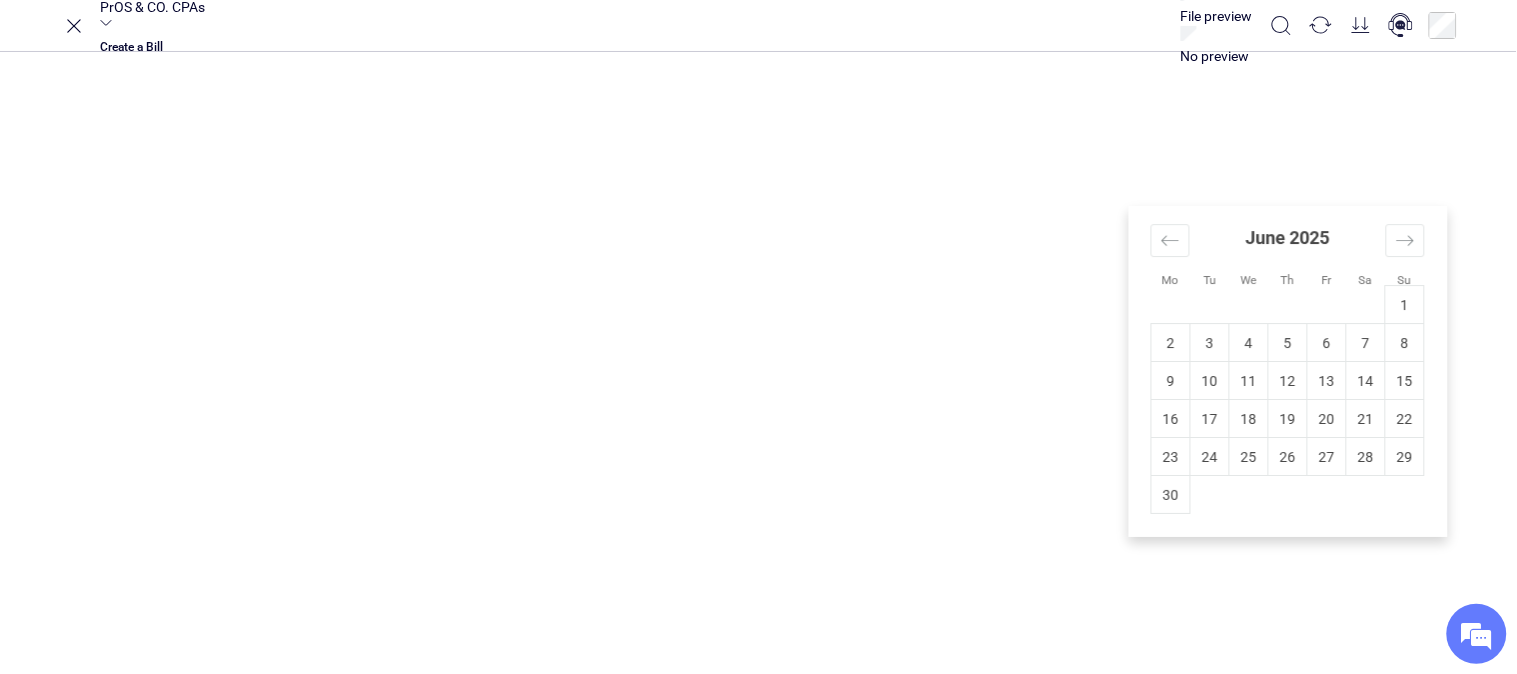 type on "**********" 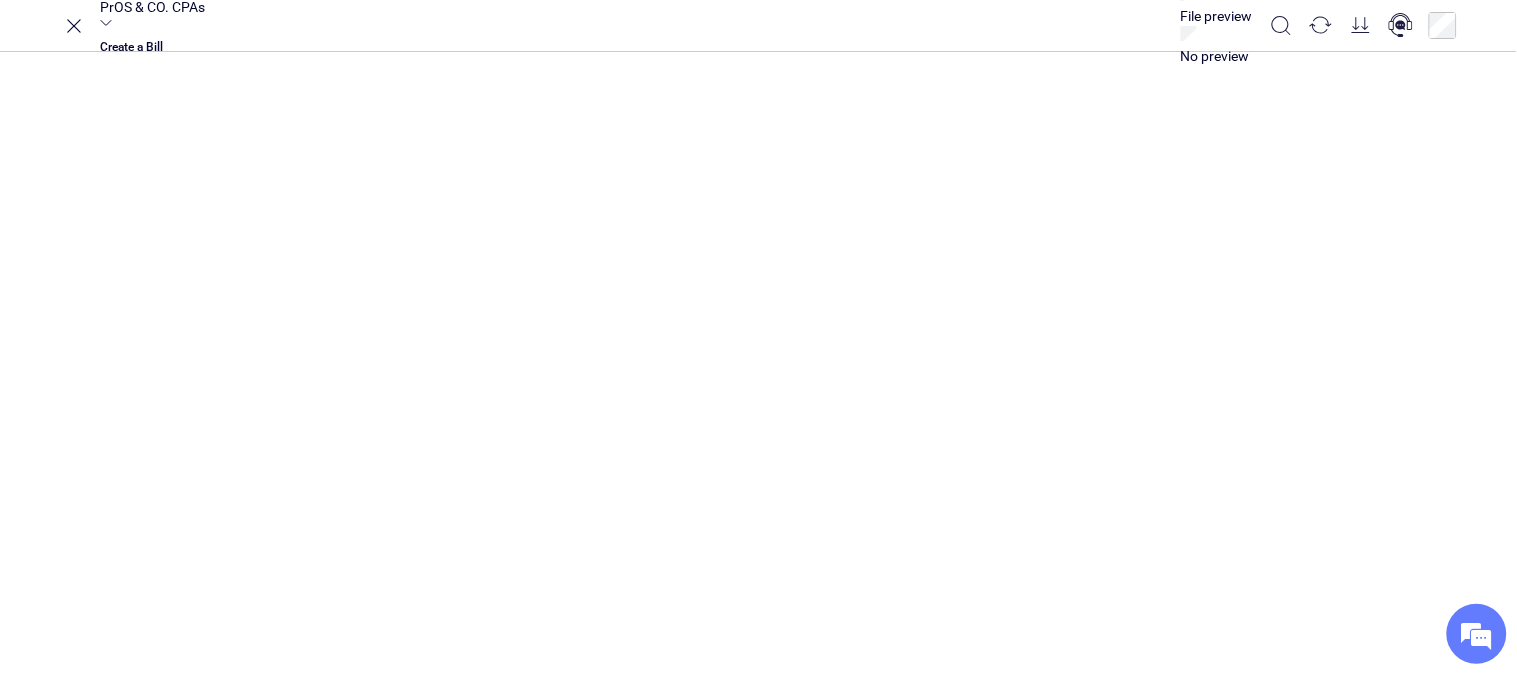 click on "**********" at bounding box center (2026, 378) 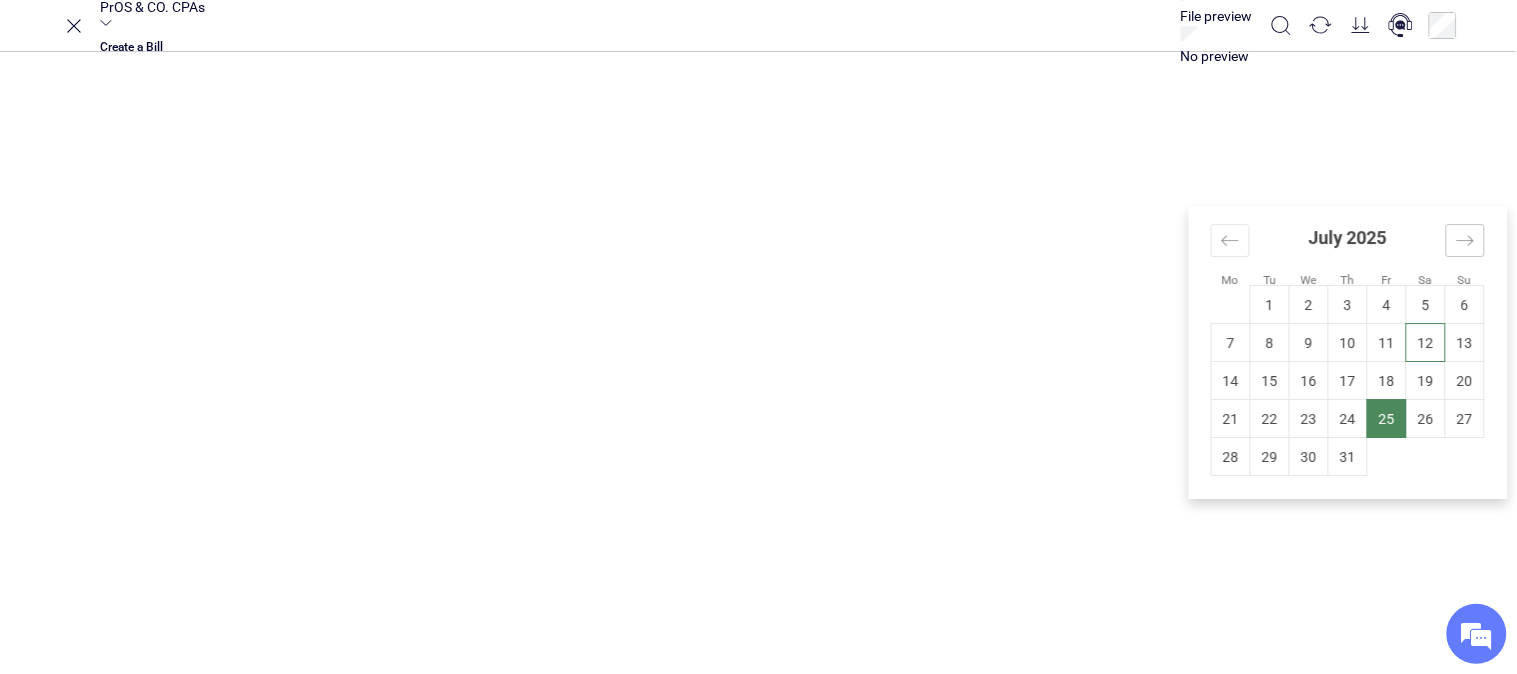 click 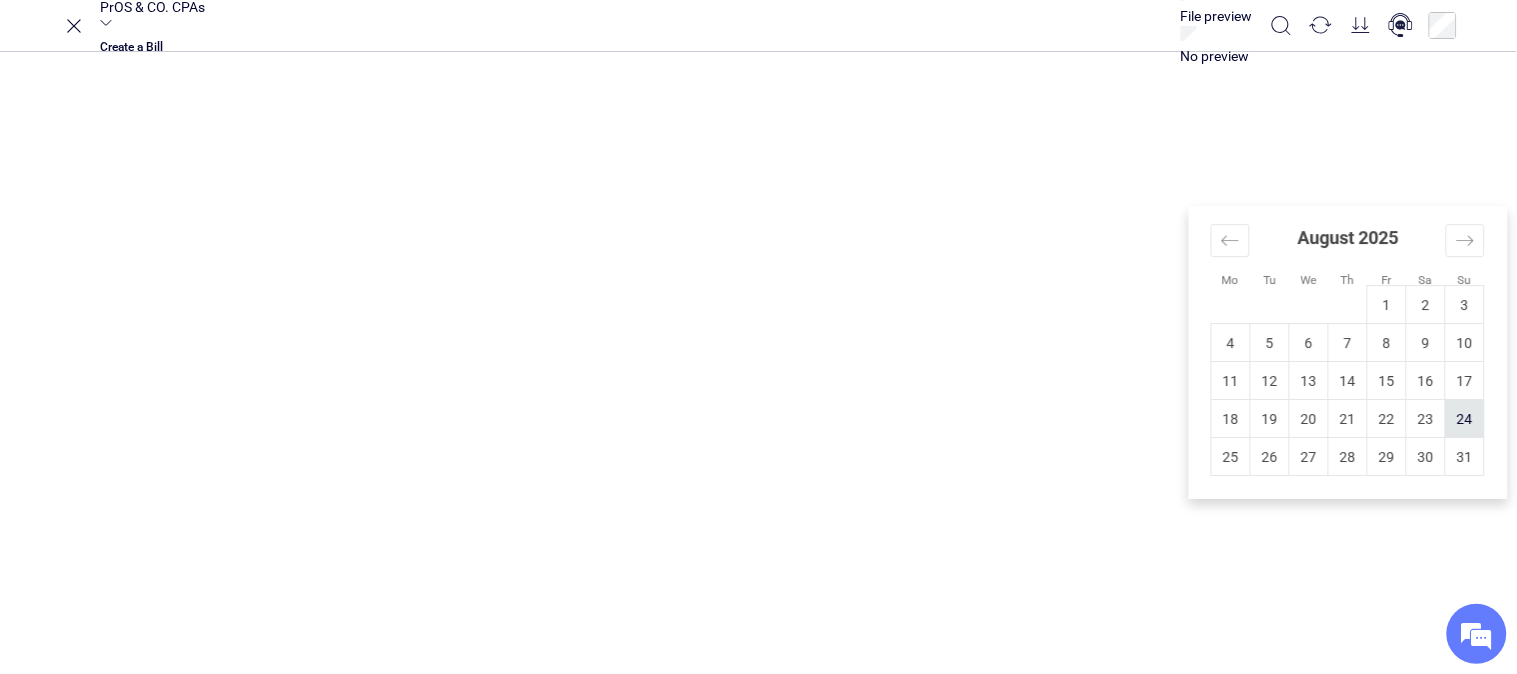 click on "24" at bounding box center [1465, 419] 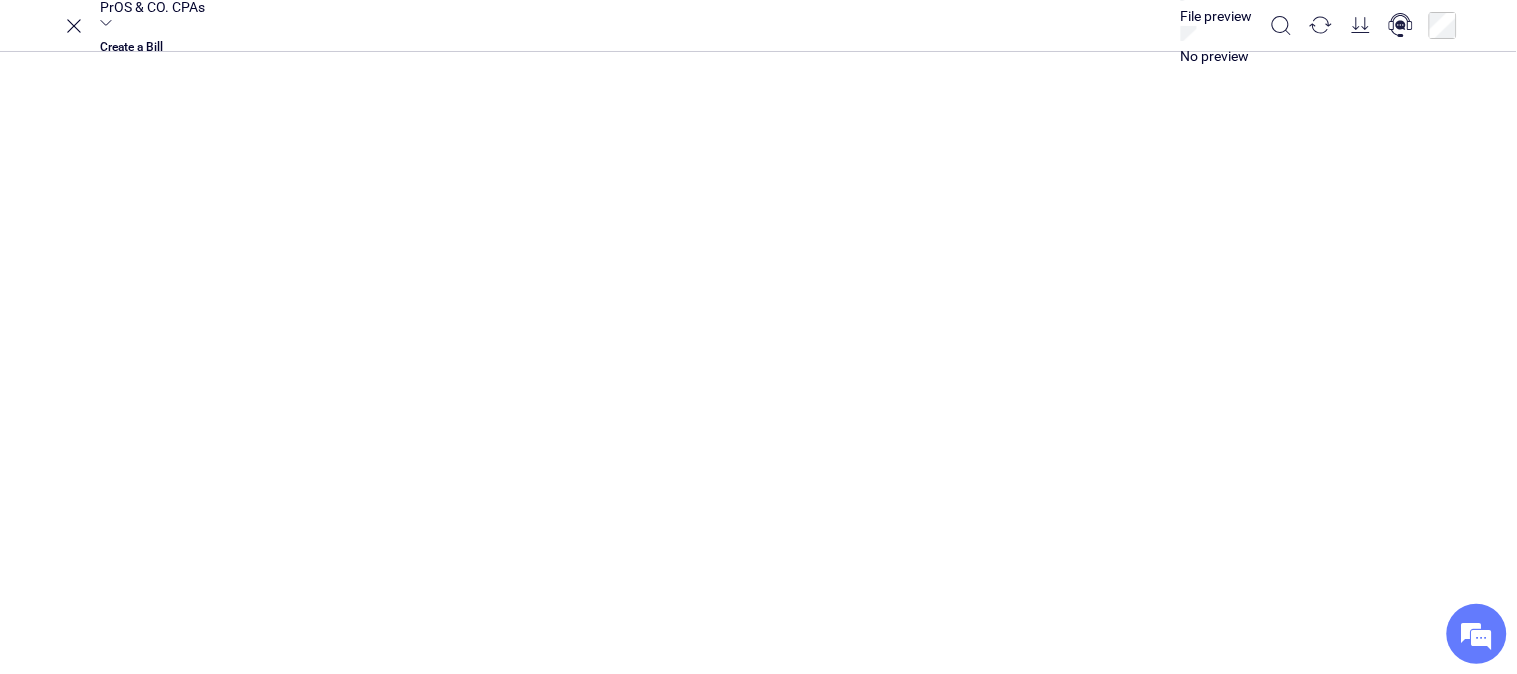 click on "Reference" at bounding box center (2159, 379) 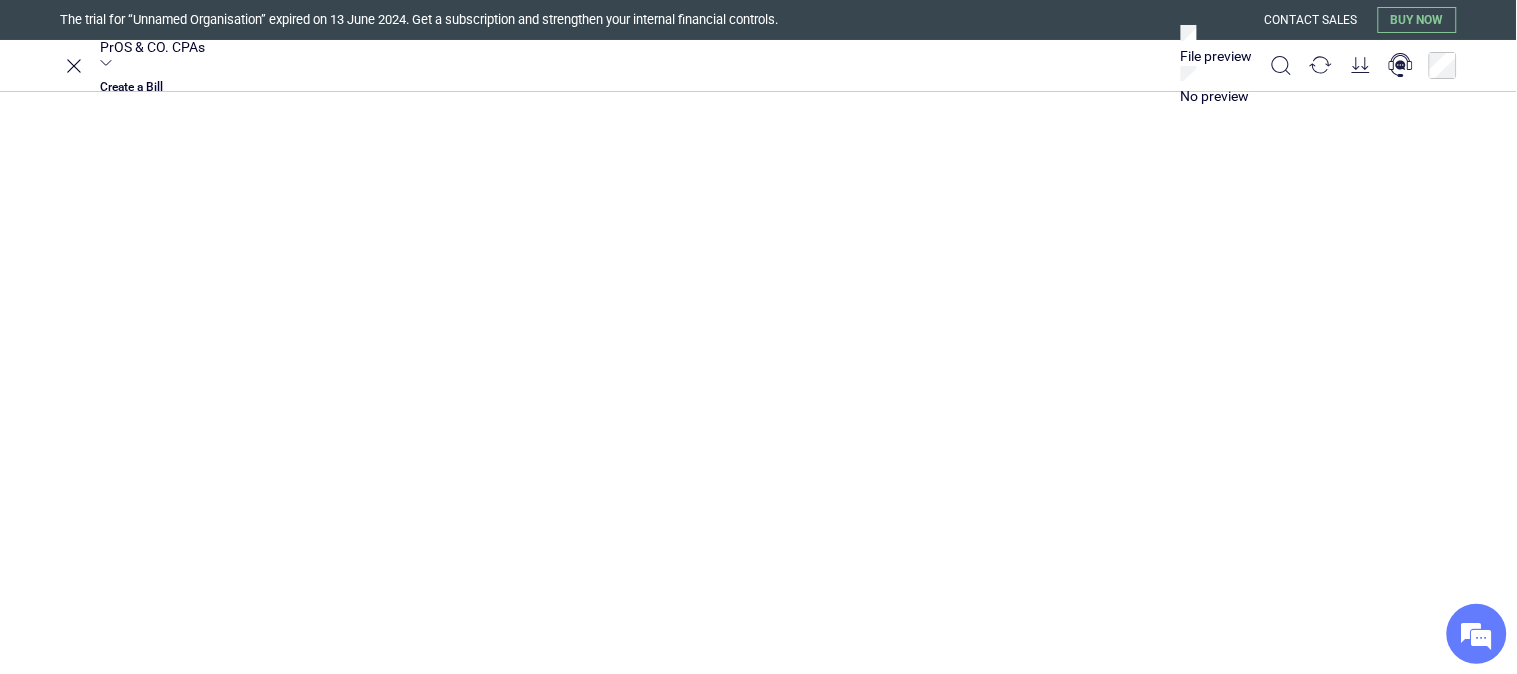 scroll, scrollTop: 333, scrollLeft: 0, axis: vertical 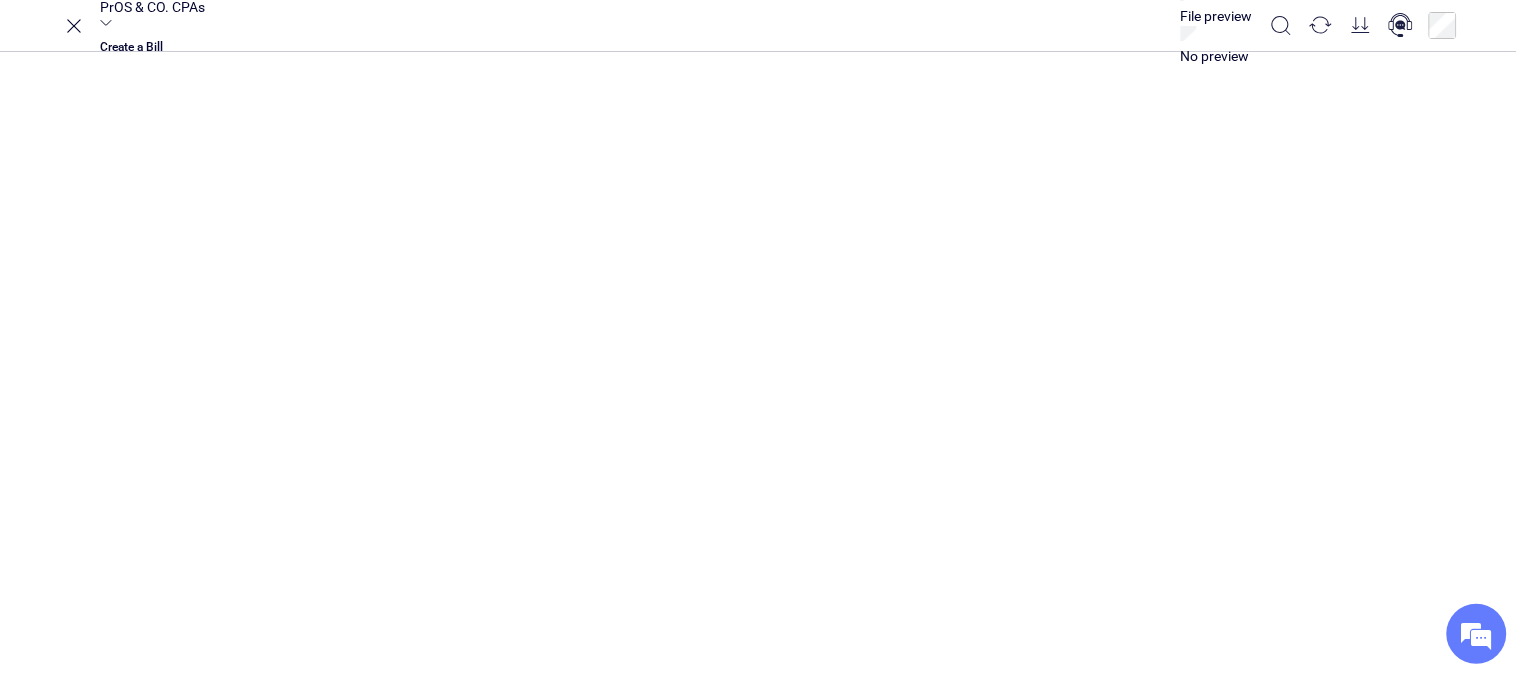 click at bounding box center [1655, 793] 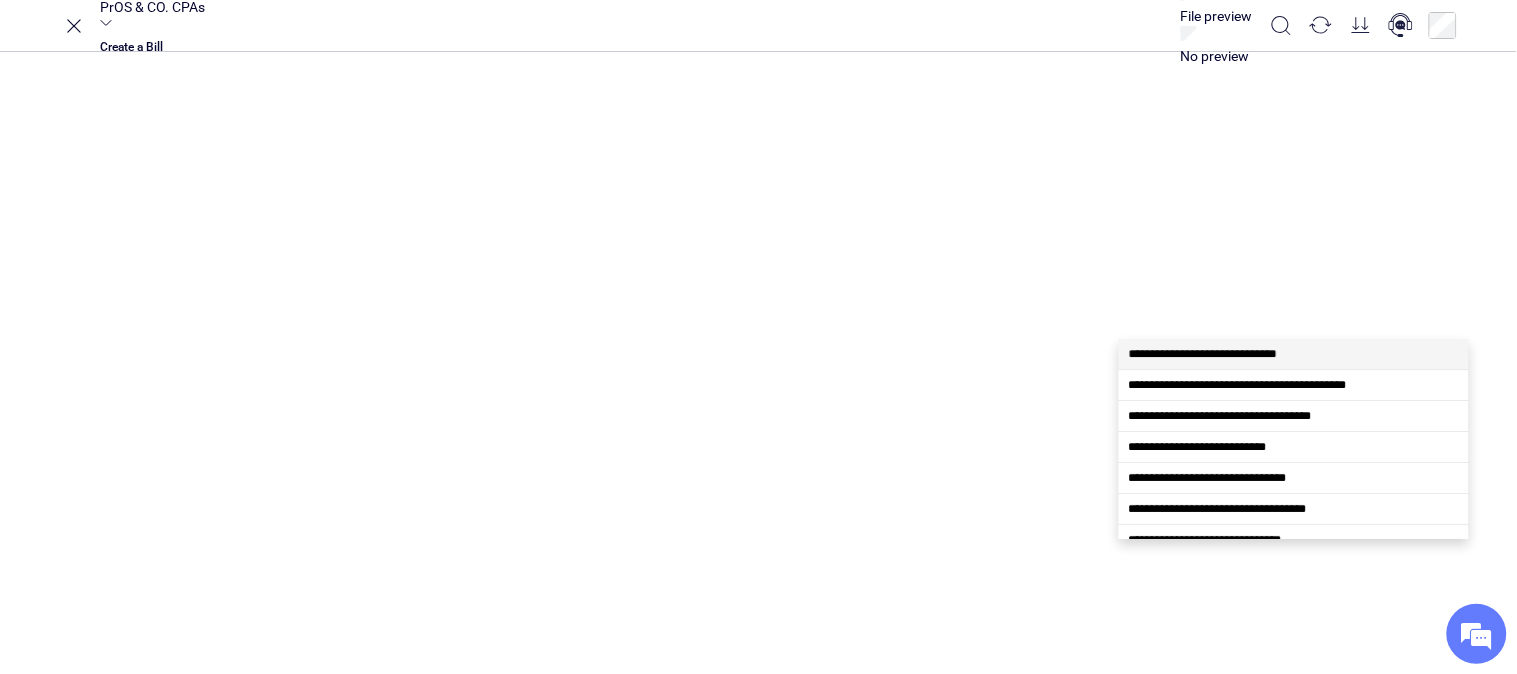 scroll, scrollTop: 20, scrollLeft: 0, axis: vertical 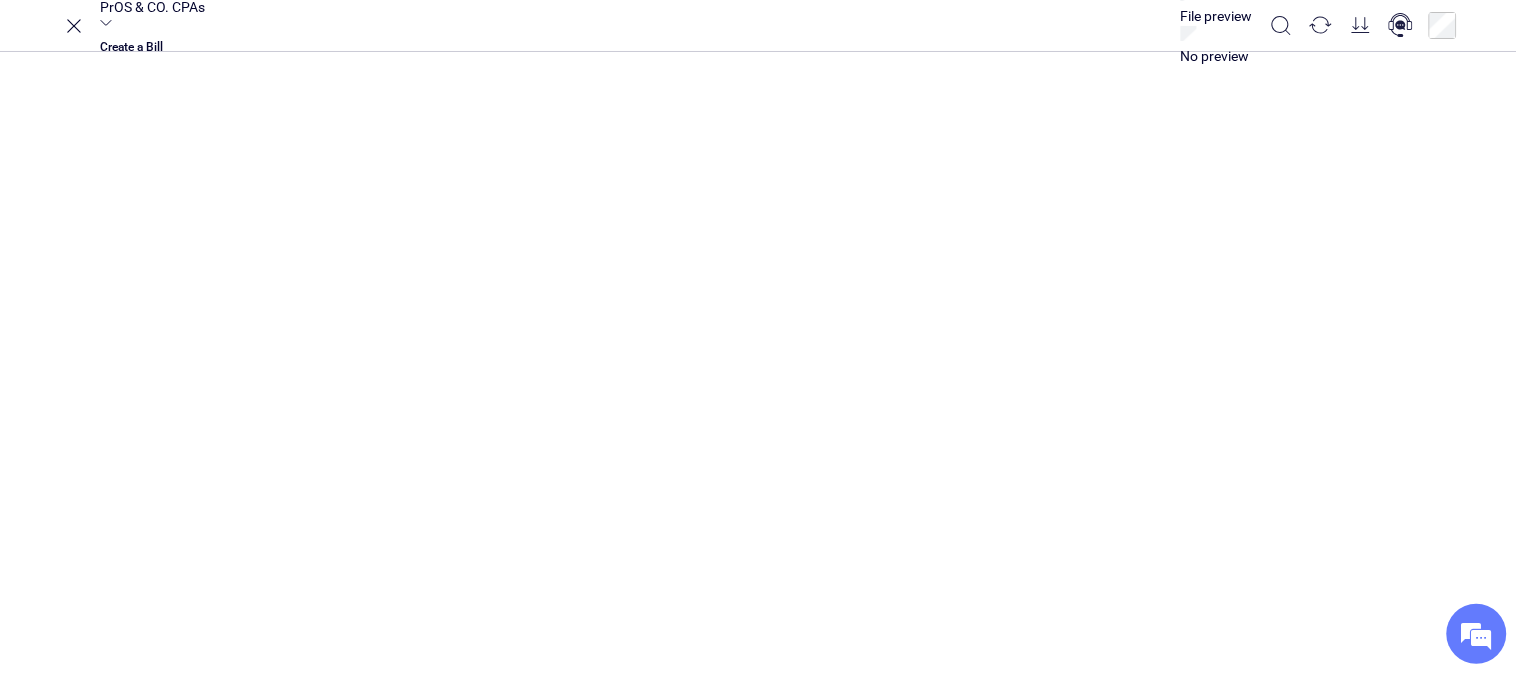 click at bounding box center [1672, 933] 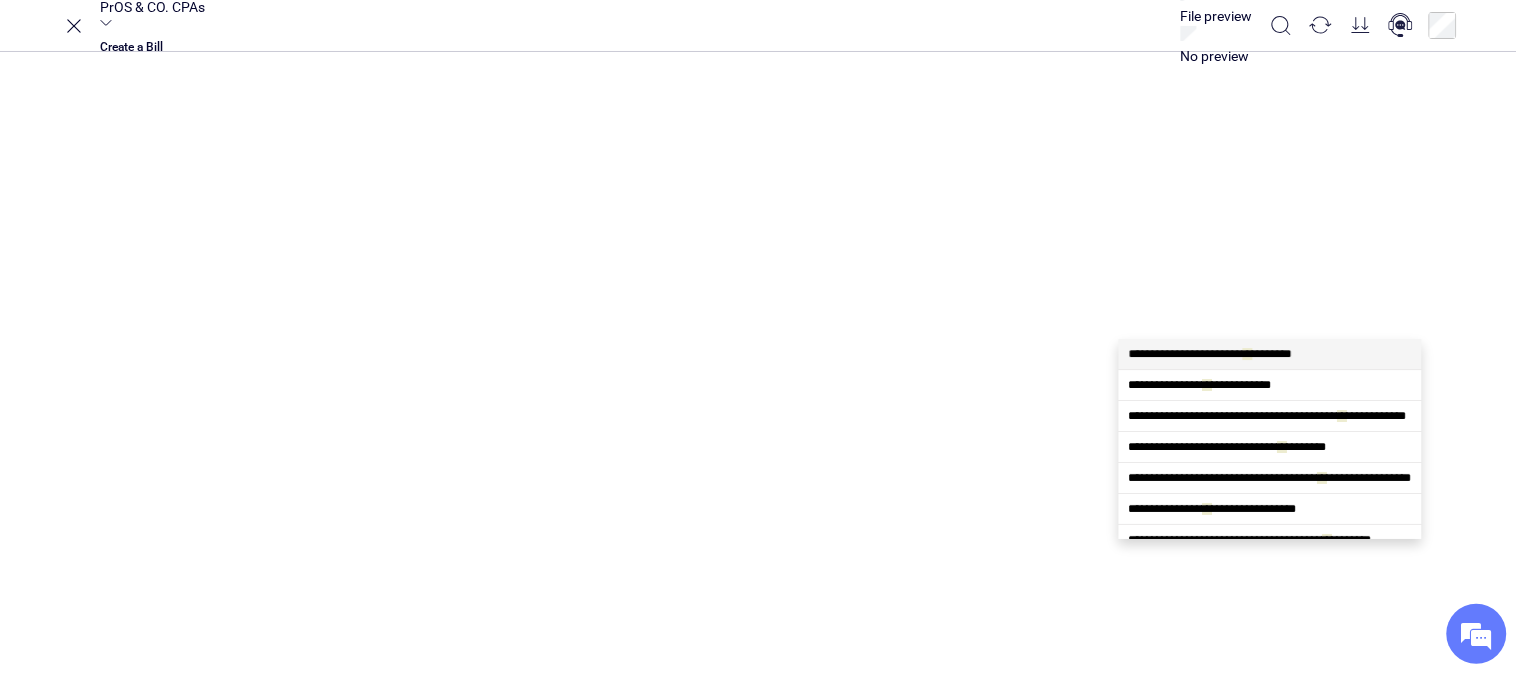 scroll, scrollTop: 0, scrollLeft: 0, axis: both 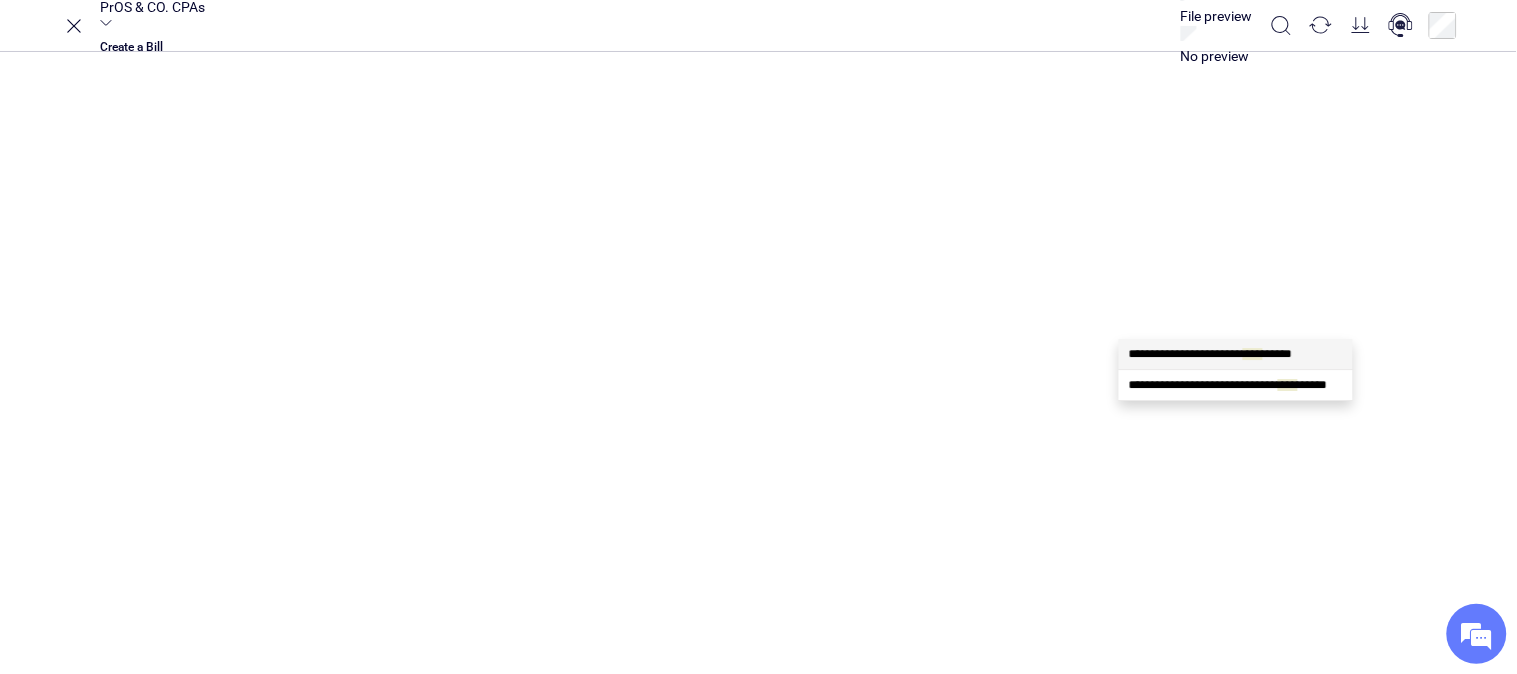 type on "*****" 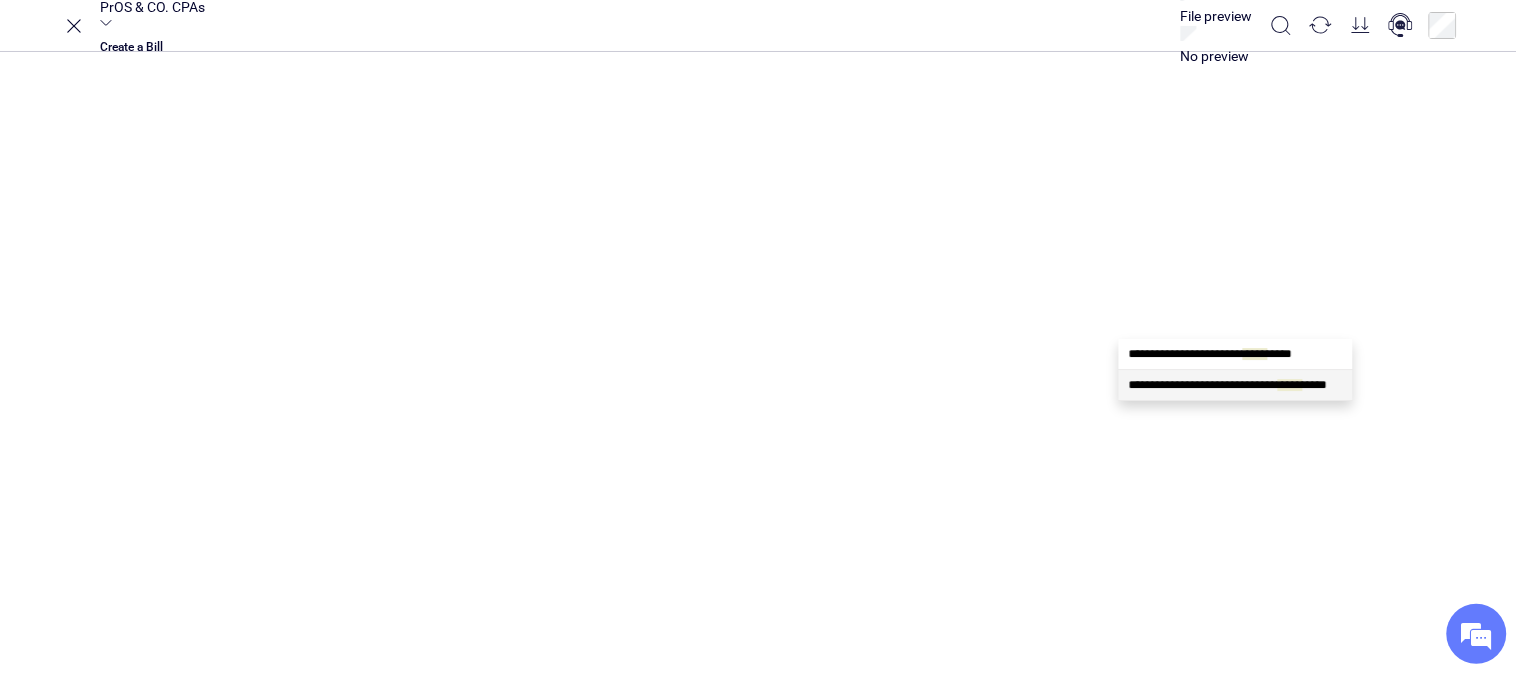 click on "**********" at bounding box center (1228, 385) 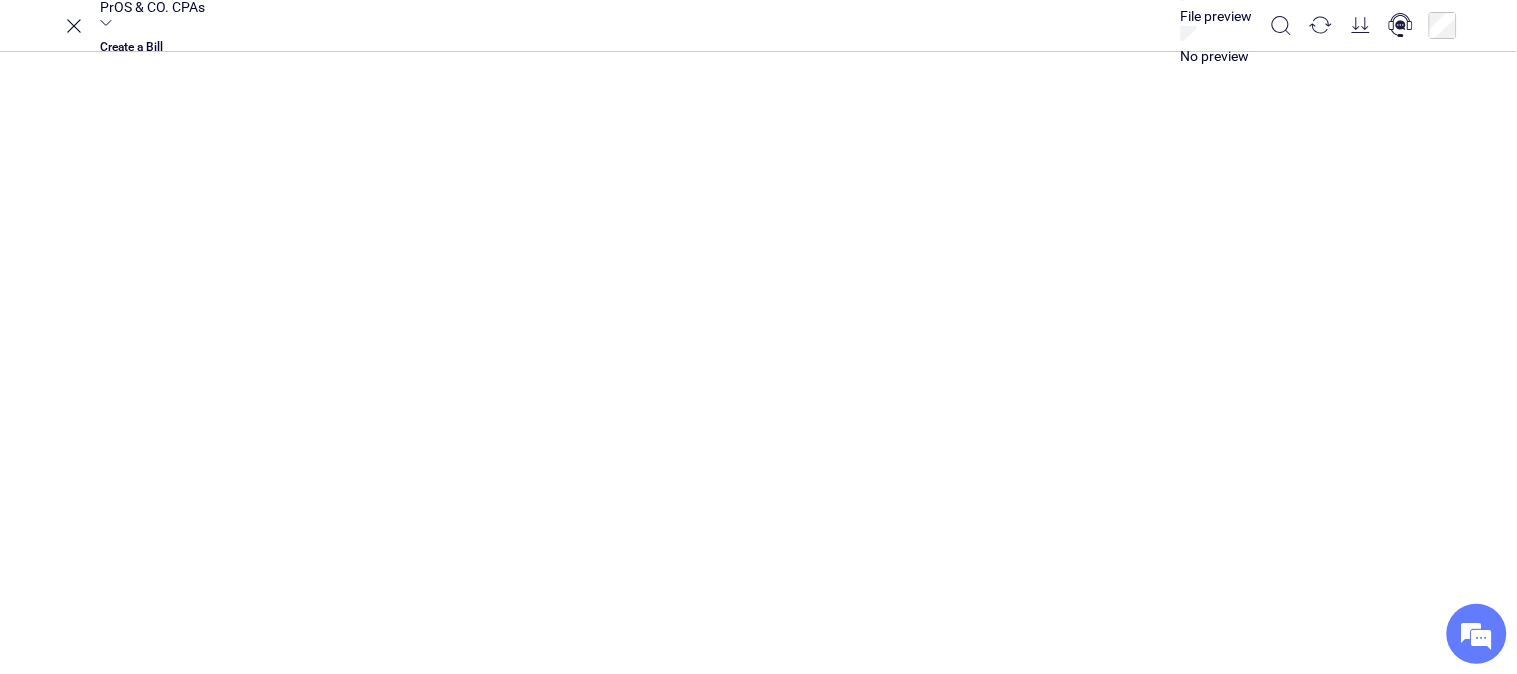 scroll, scrollTop: 0, scrollLeft: 0, axis: both 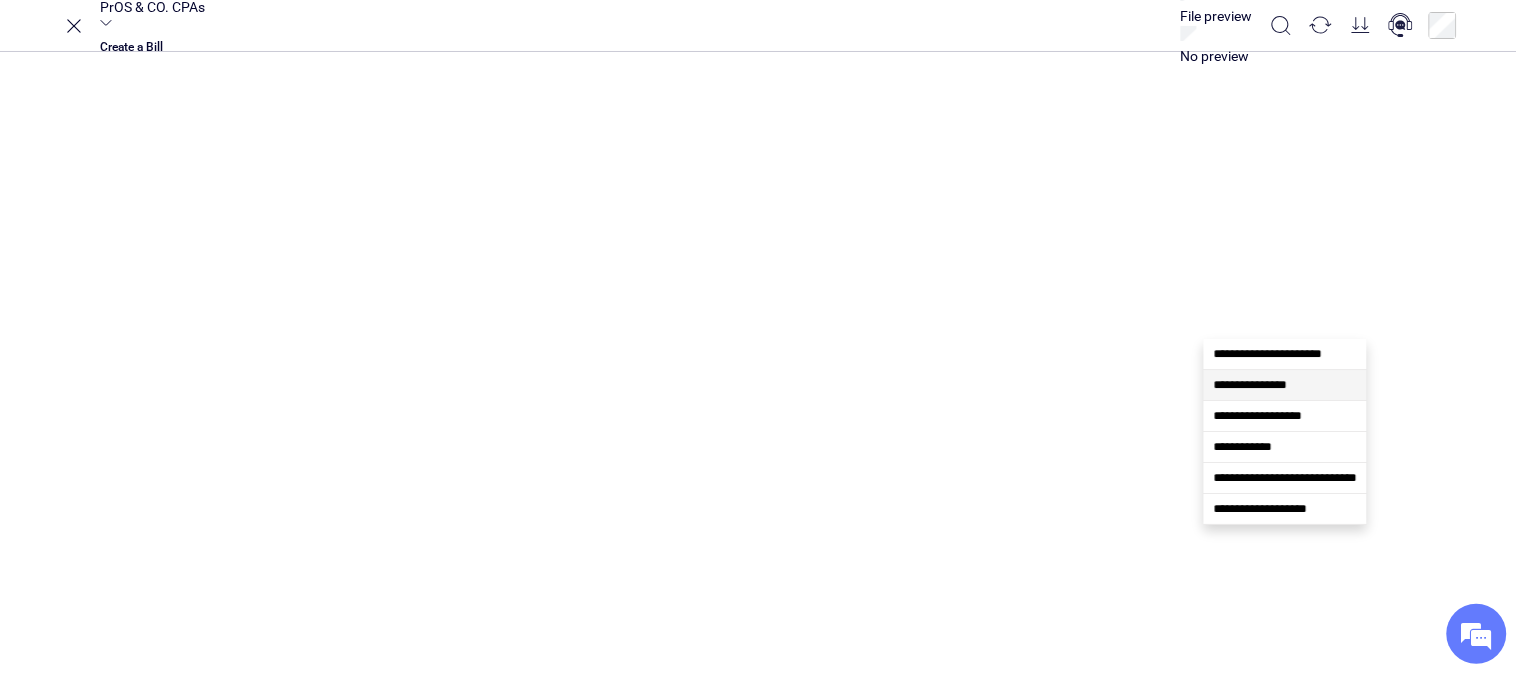 type on "**********" 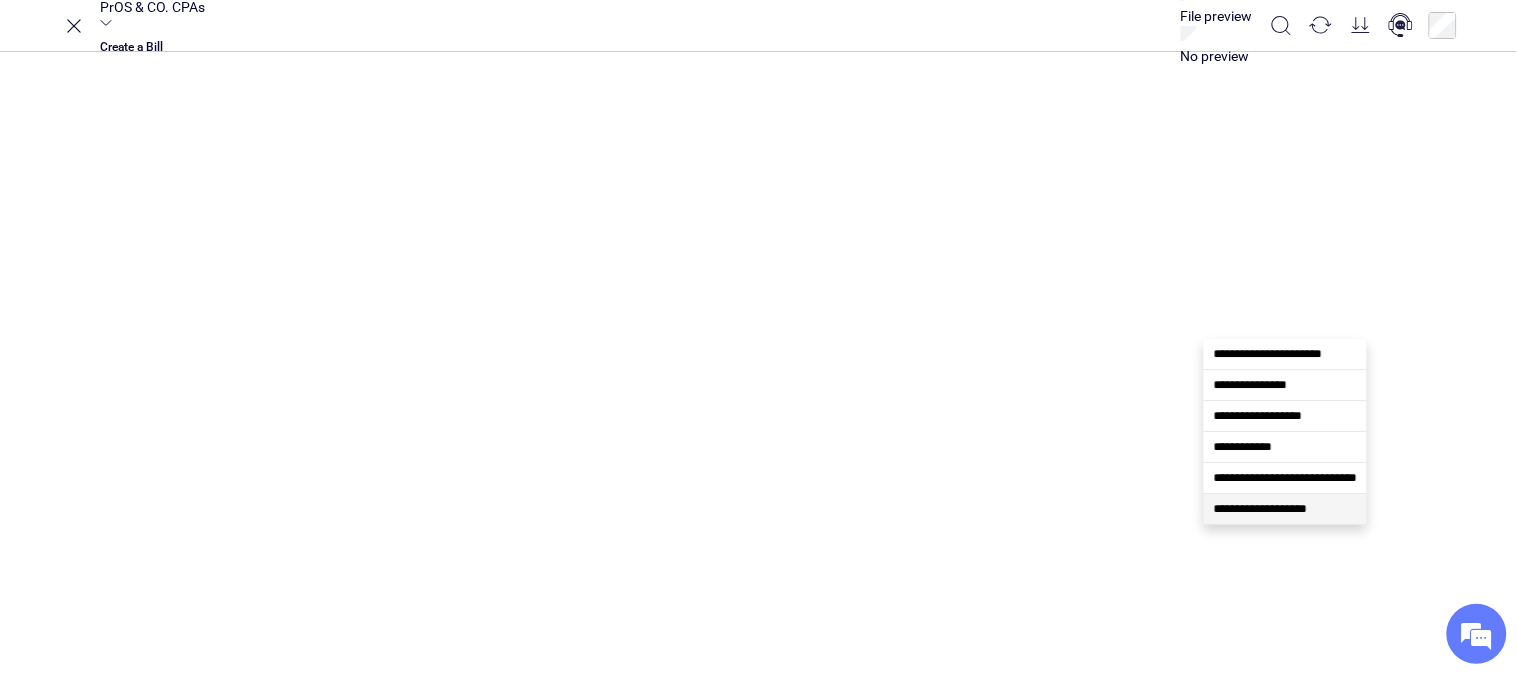 click on "**********" at bounding box center [1260, 509] 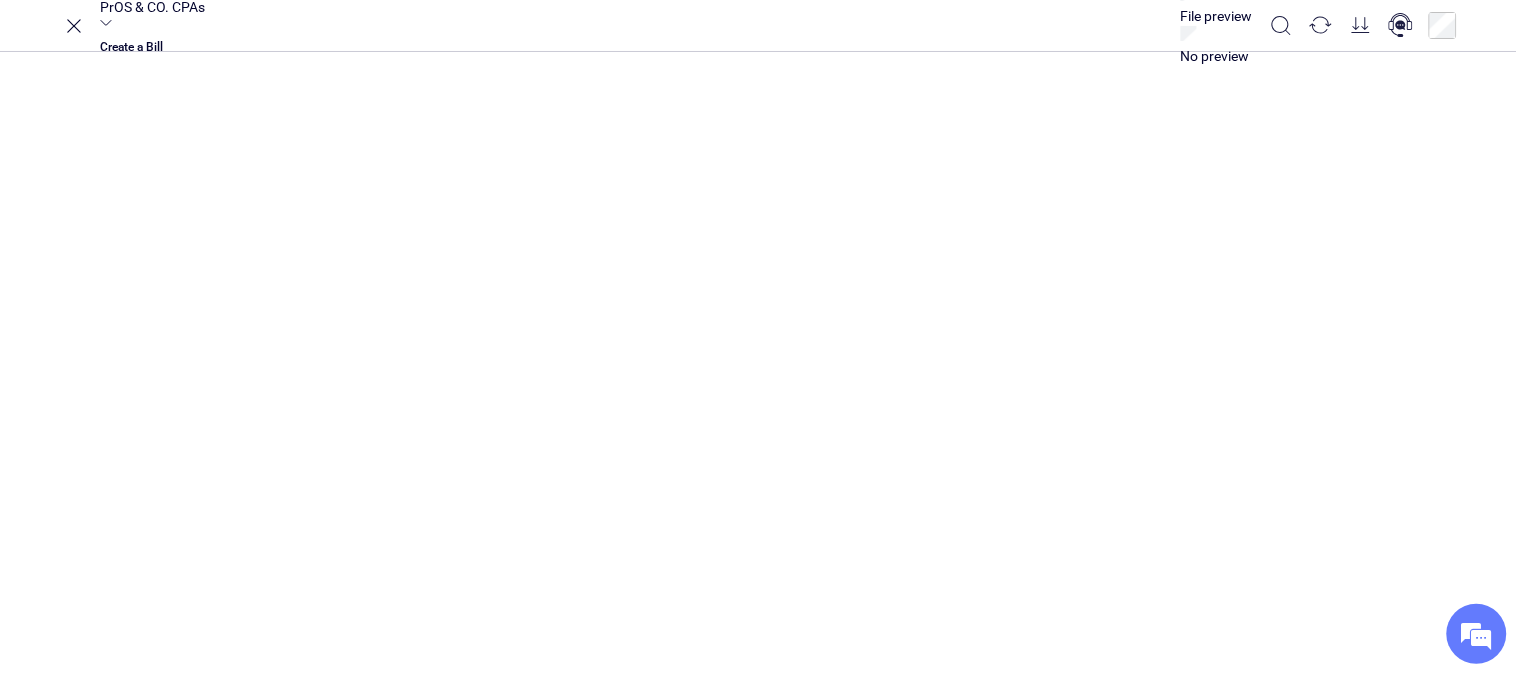 type on "**********" 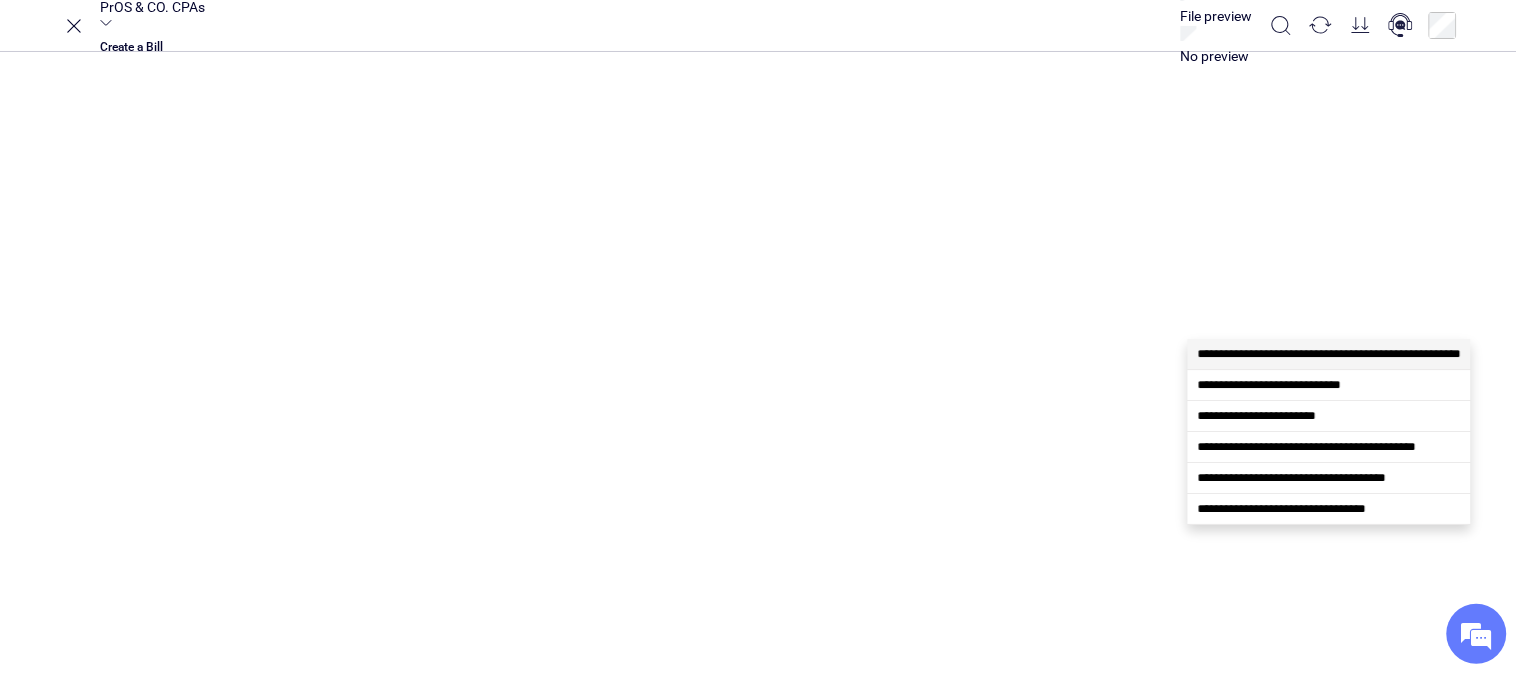 click at bounding box center (2057, 783) 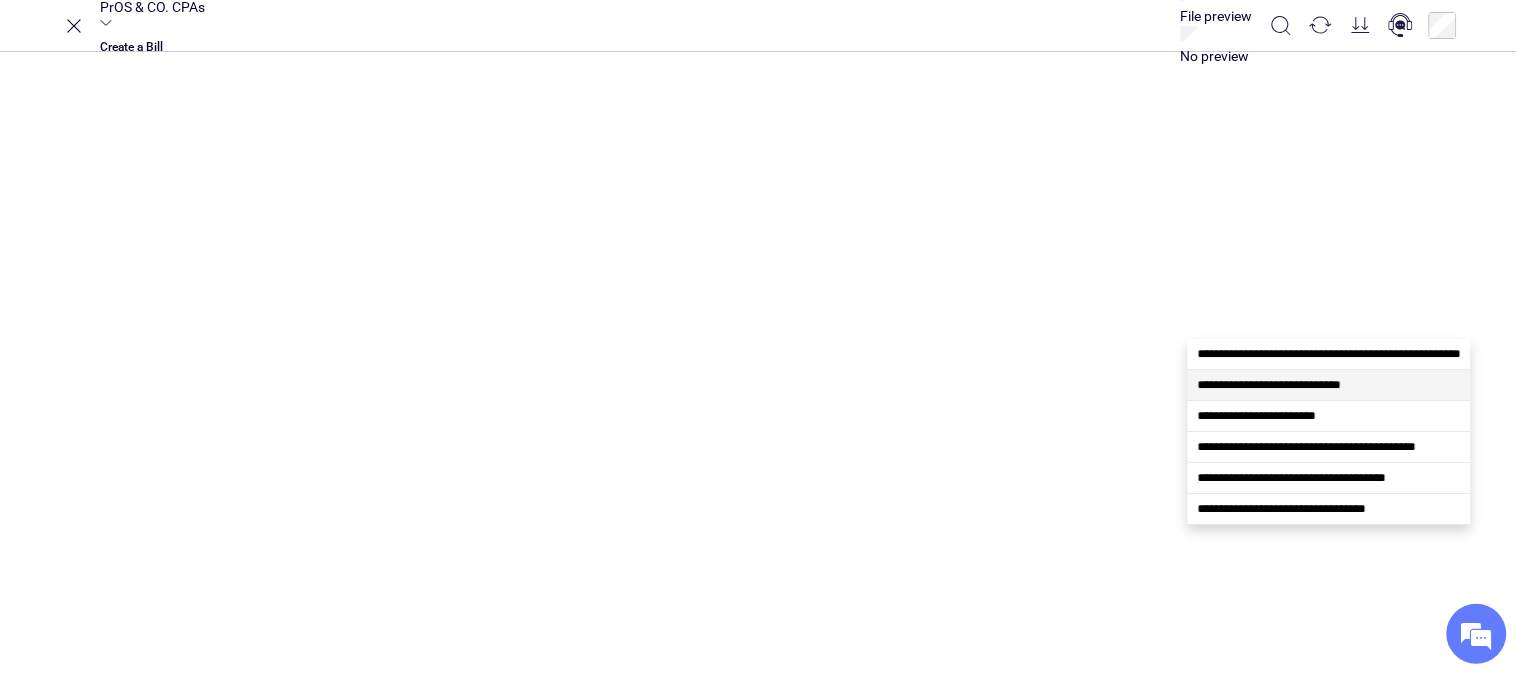 click on "**********" at bounding box center (1269, 385) 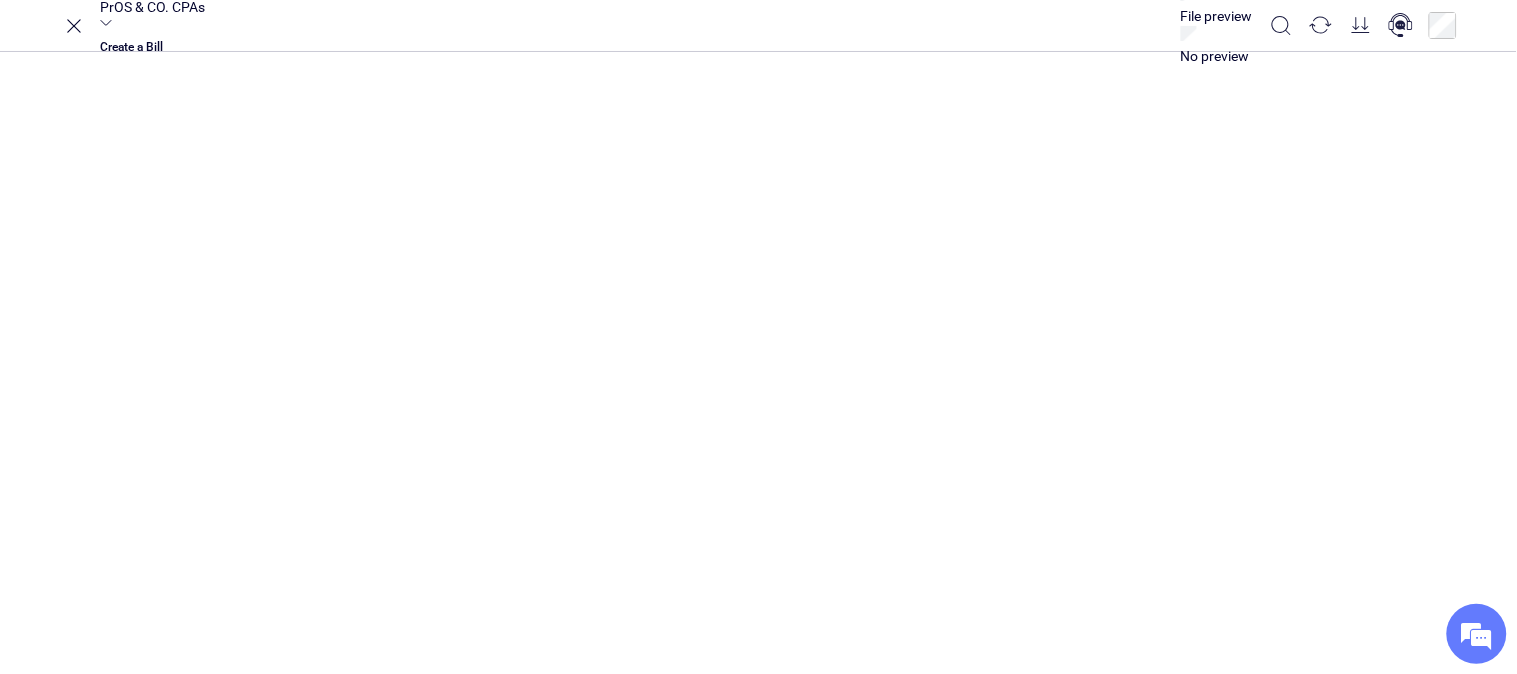 scroll, scrollTop: 356, scrollLeft: 0, axis: vertical 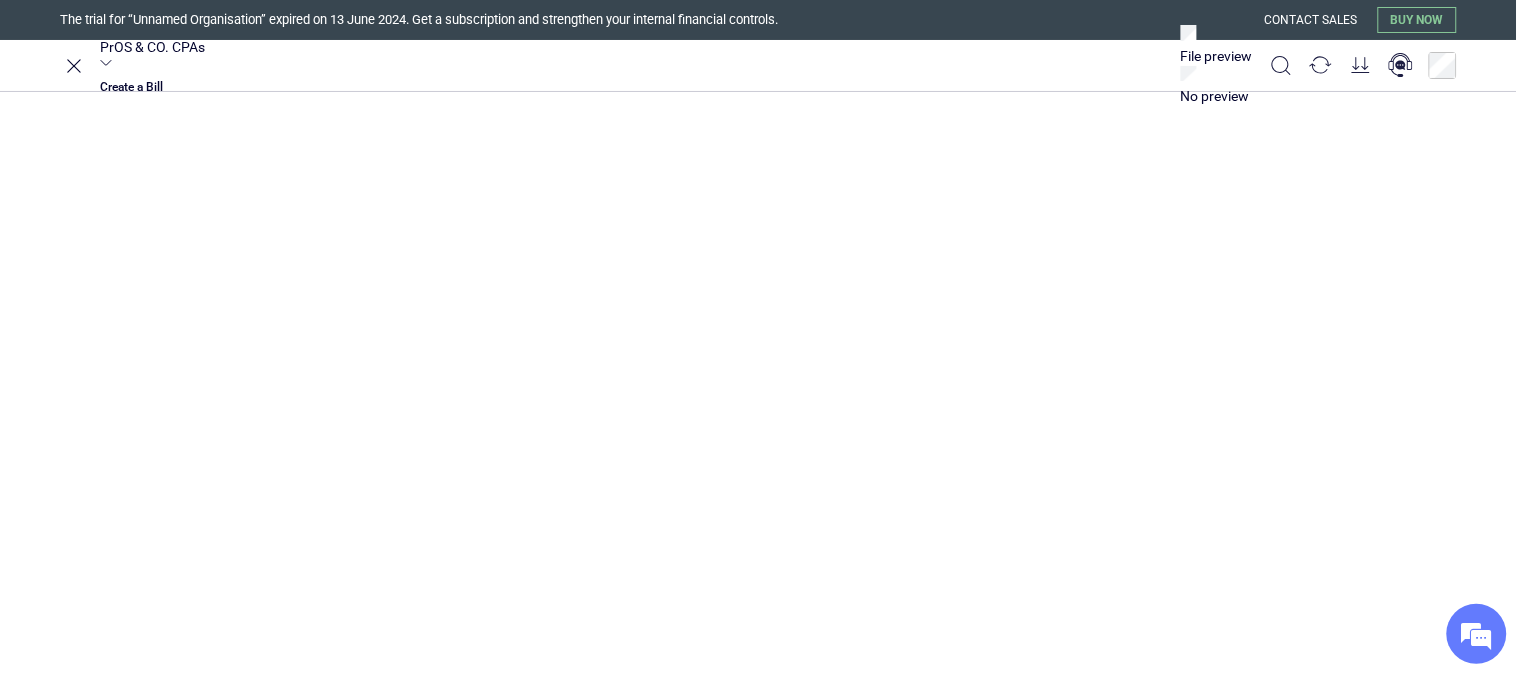 click on "Submit for approval" at bounding box center (1352, 255) 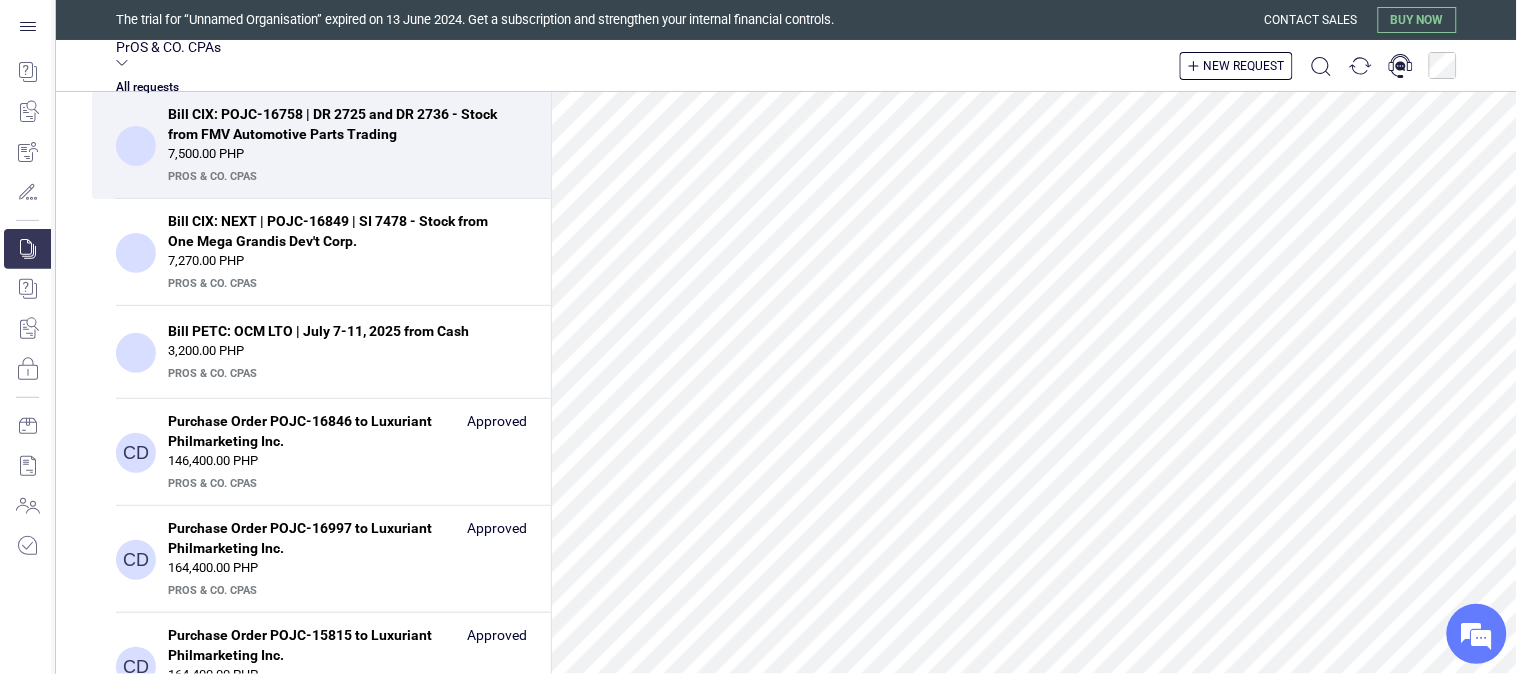 scroll, scrollTop: 0, scrollLeft: 0, axis: both 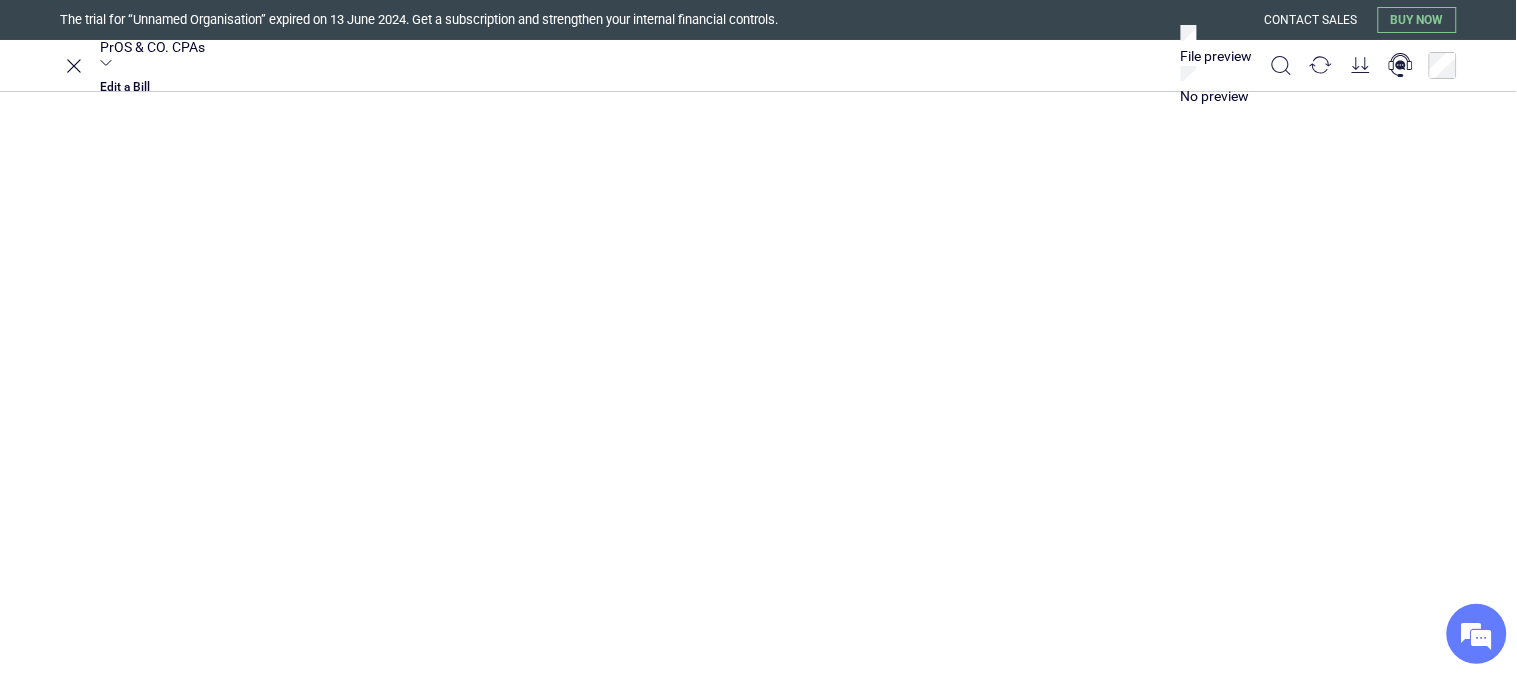 drag, startPoint x: 36, startPoint y: 224, endPoint x: 2, endPoint y: 223, distance: 34.0147 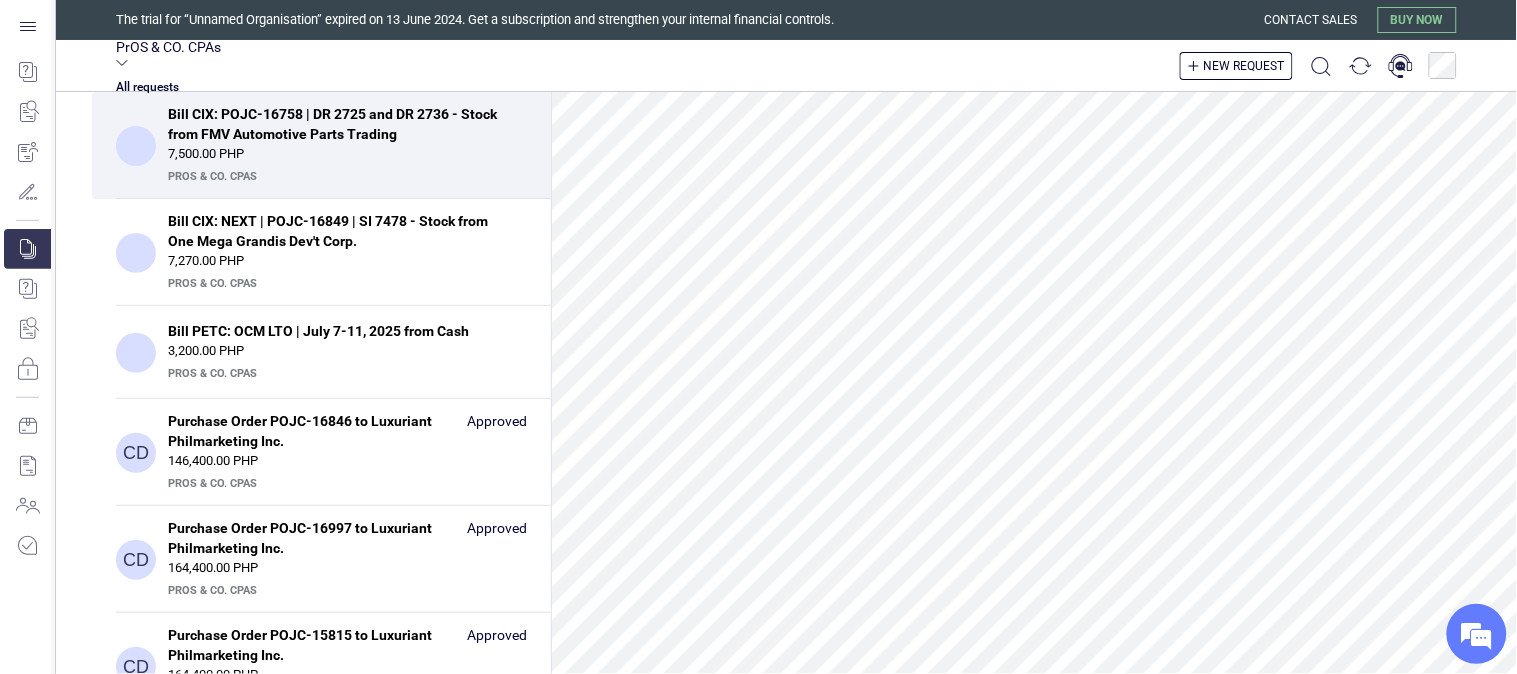 scroll, scrollTop: 0, scrollLeft: 0, axis: both 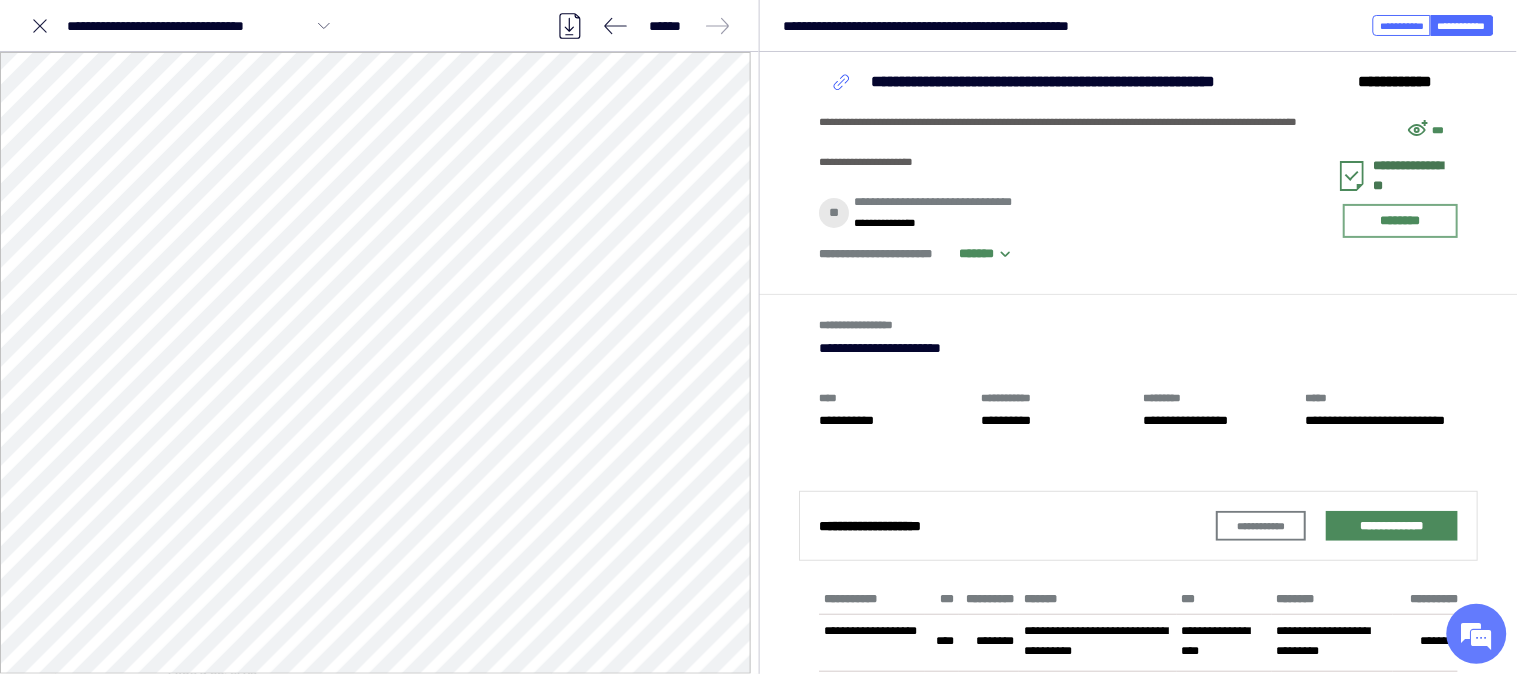 click on "**********" at bounding box center (1416, 176) 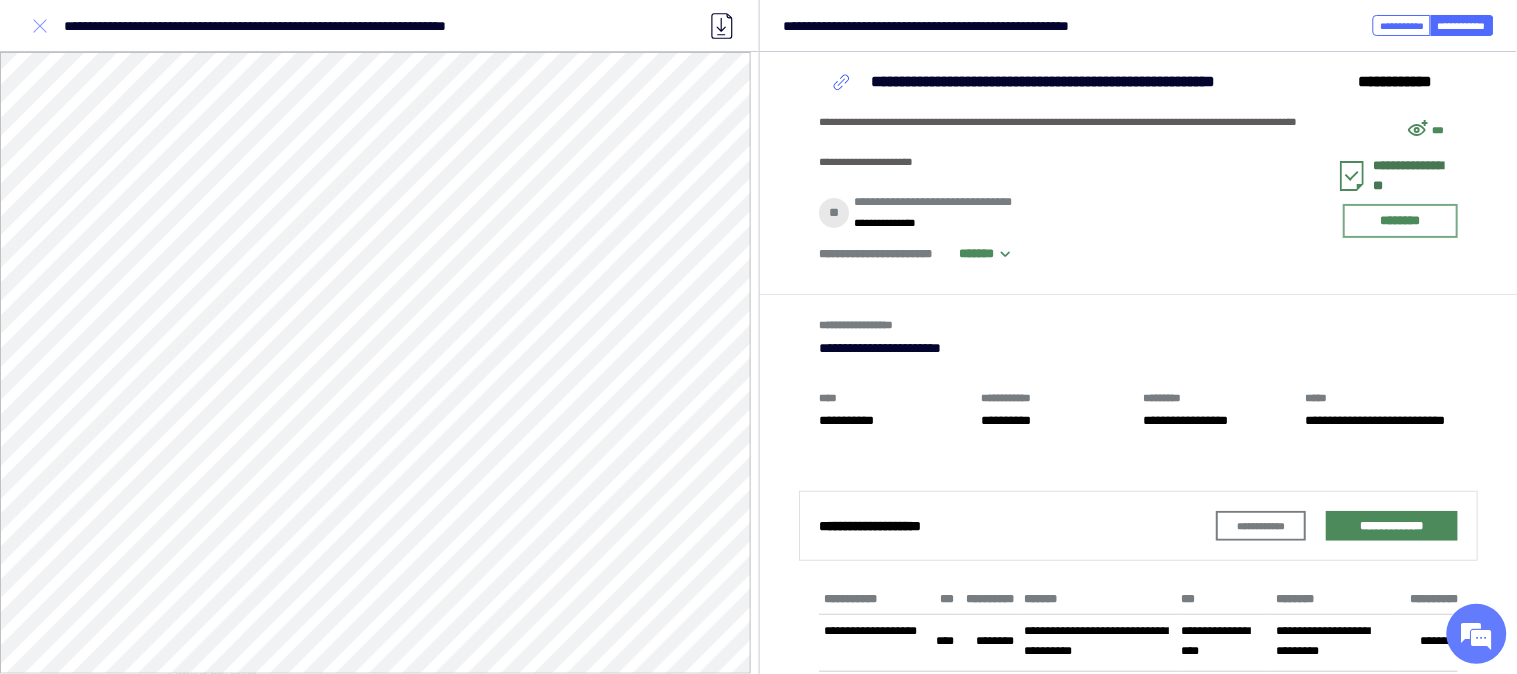 click 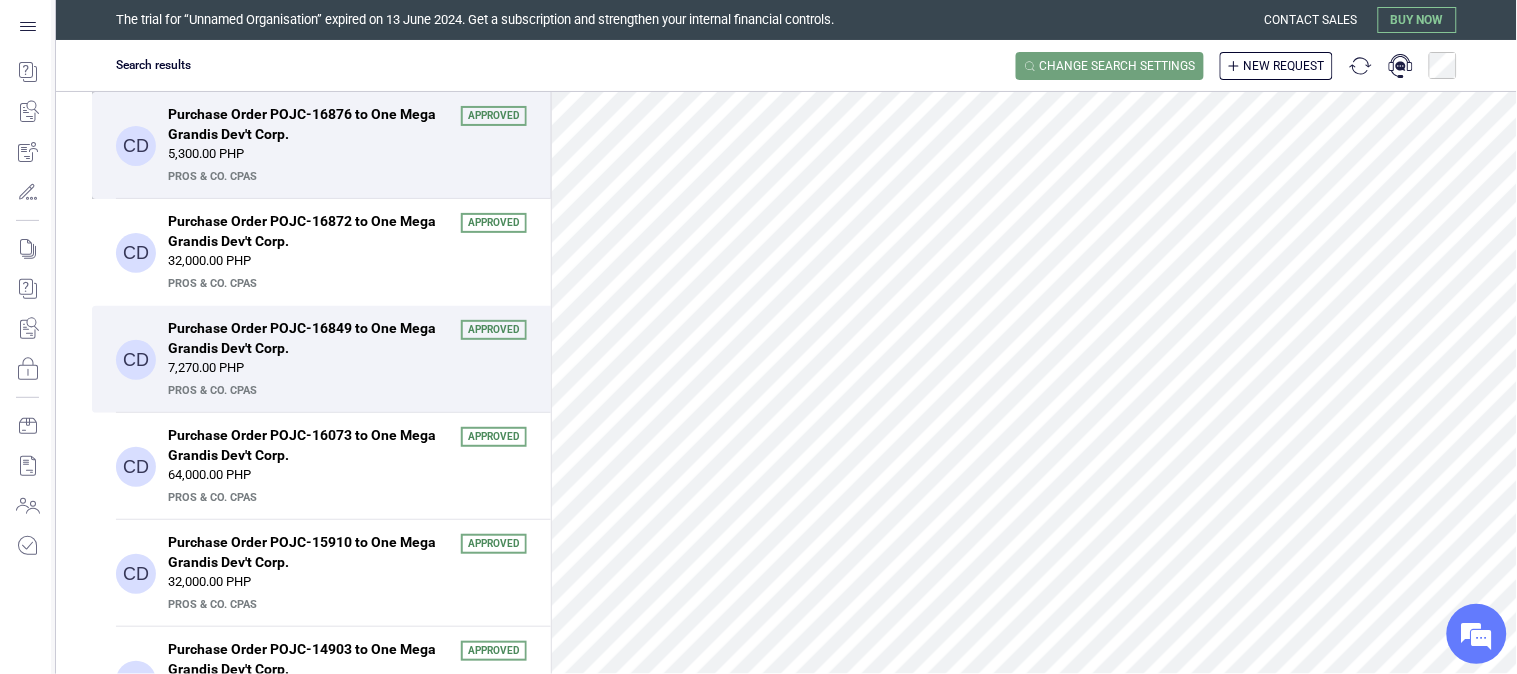 scroll, scrollTop: 0, scrollLeft: 0, axis: both 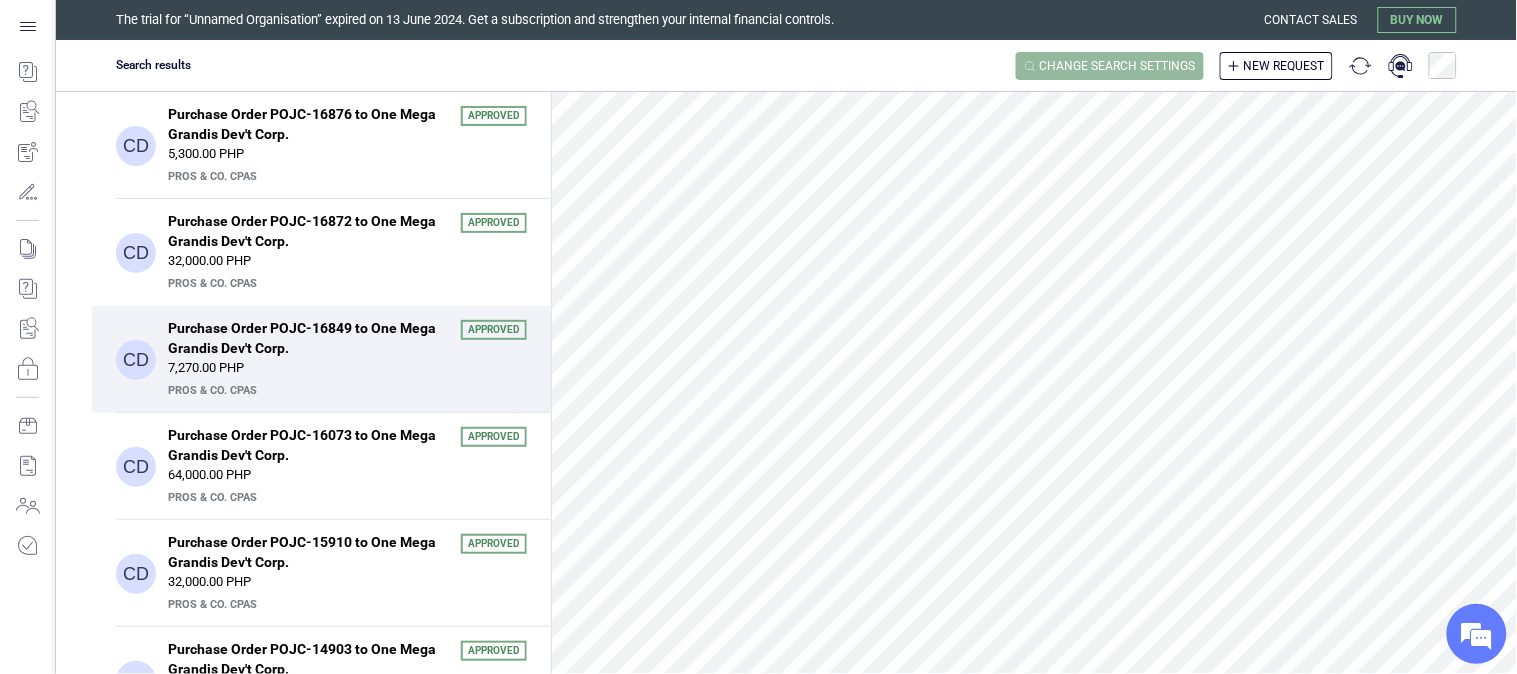 click on "Change search settings" at bounding box center [1118, 66] 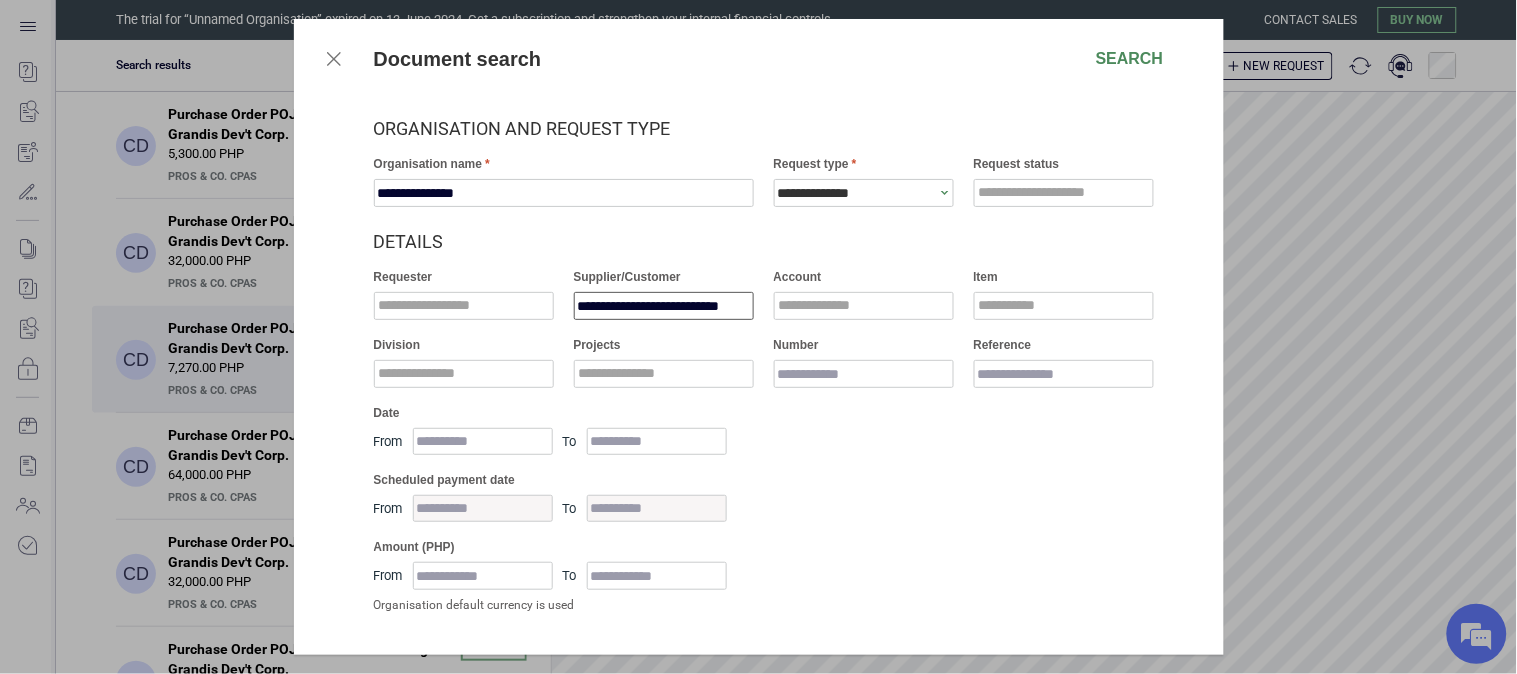 click on "**********" at bounding box center (664, 306) 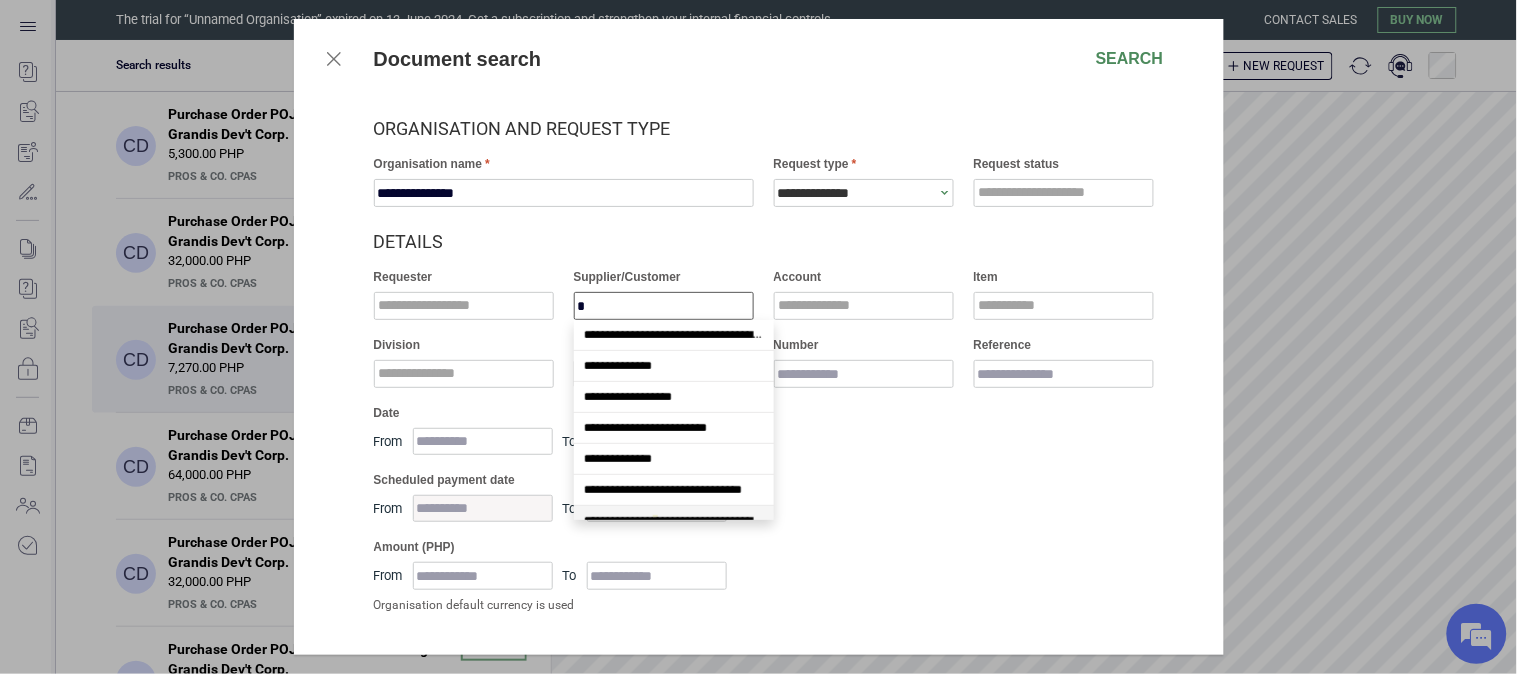 scroll, scrollTop: 17, scrollLeft: 0, axis: vertical 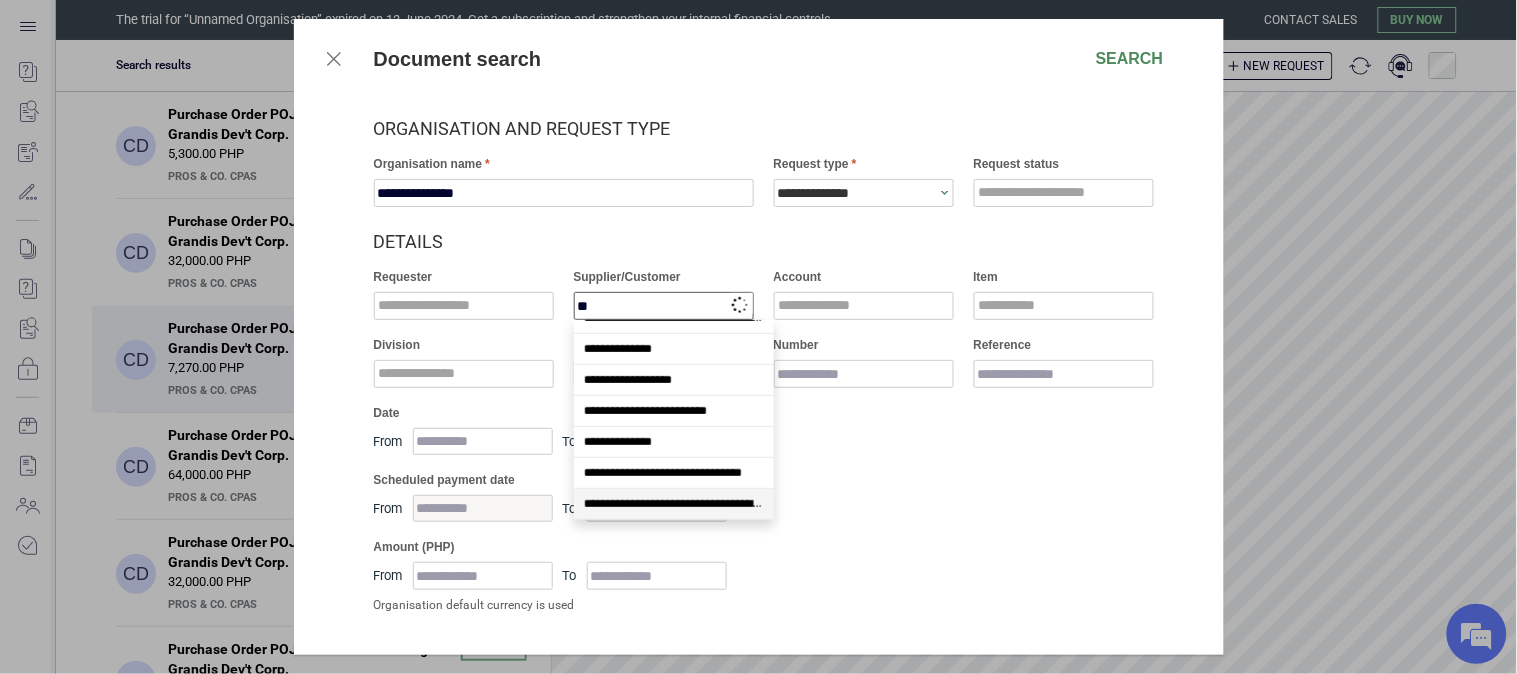 type on "***" 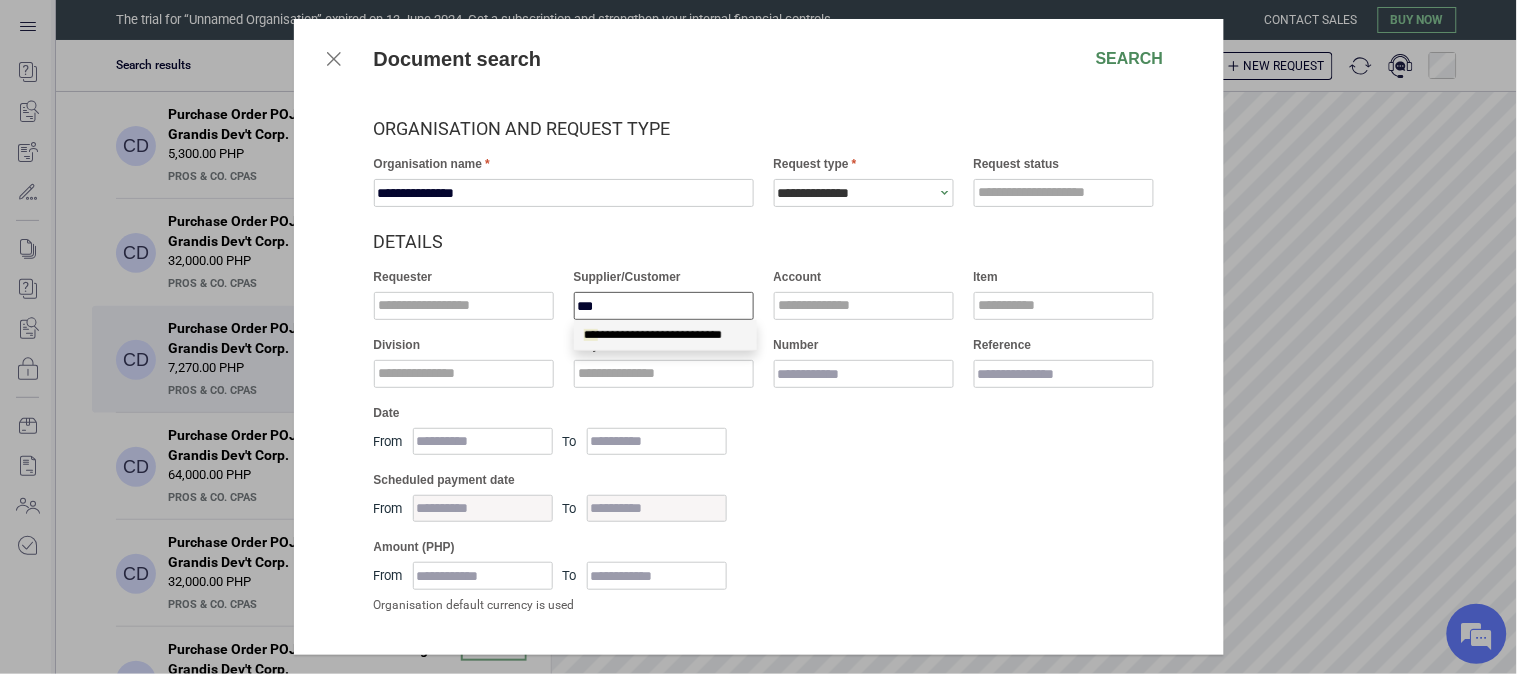scroll, scrollTop: 0, scrollLeft: 0, axis: both 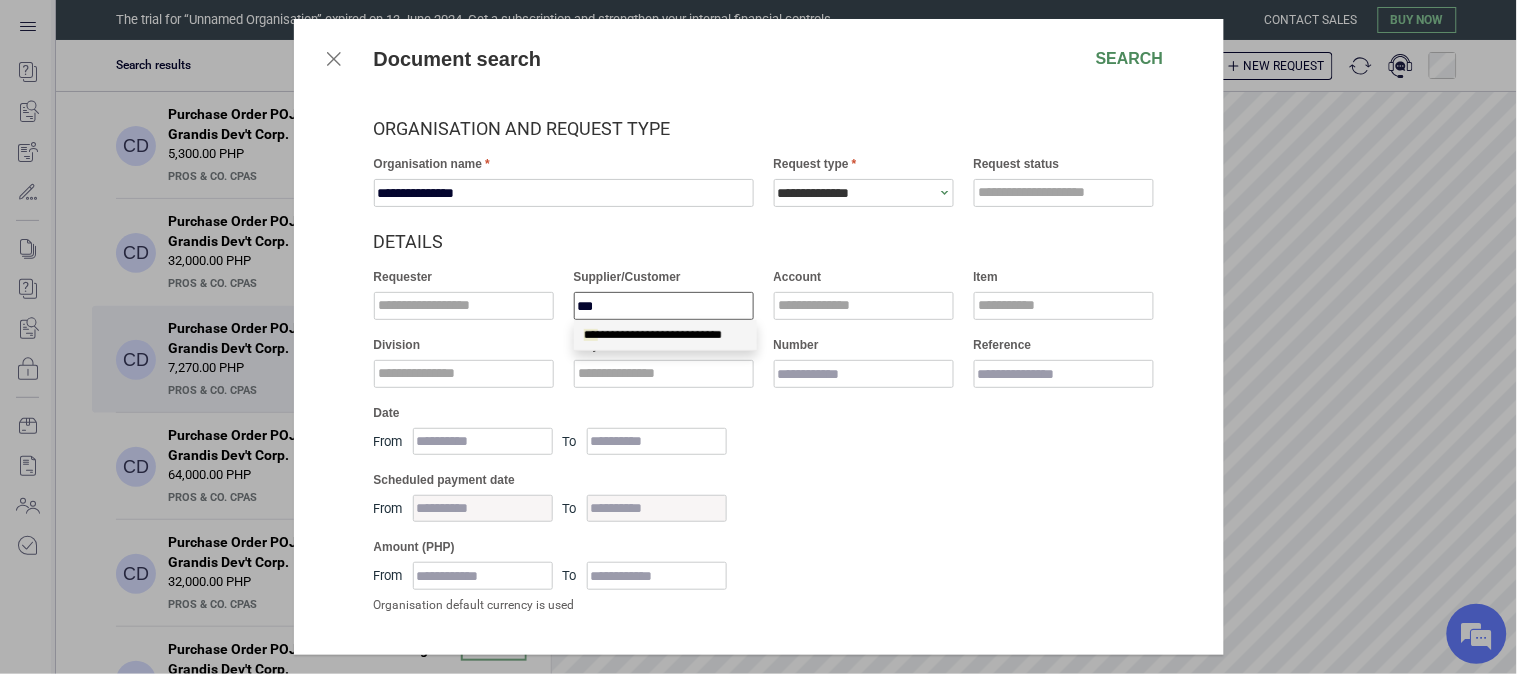 click on "**********" at bounding box center (653, 335) 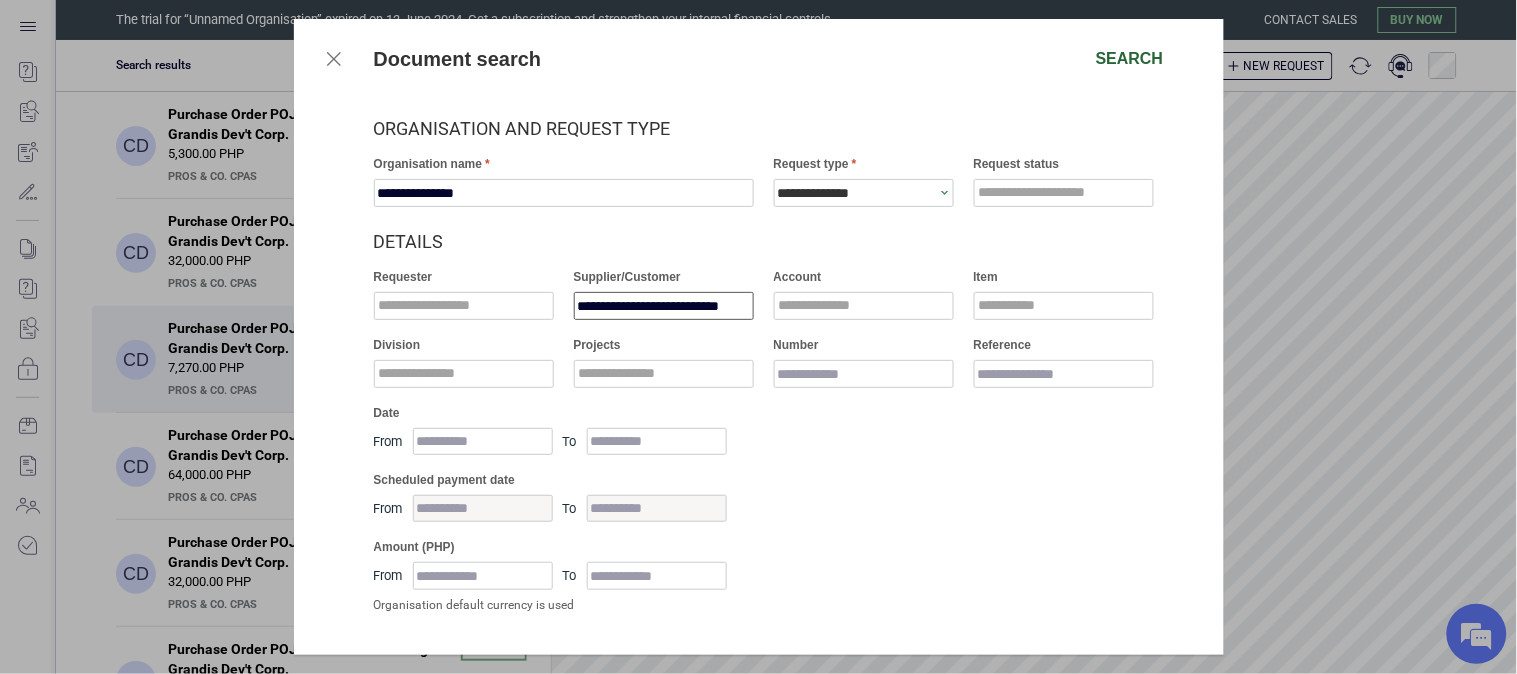 type on "**********" 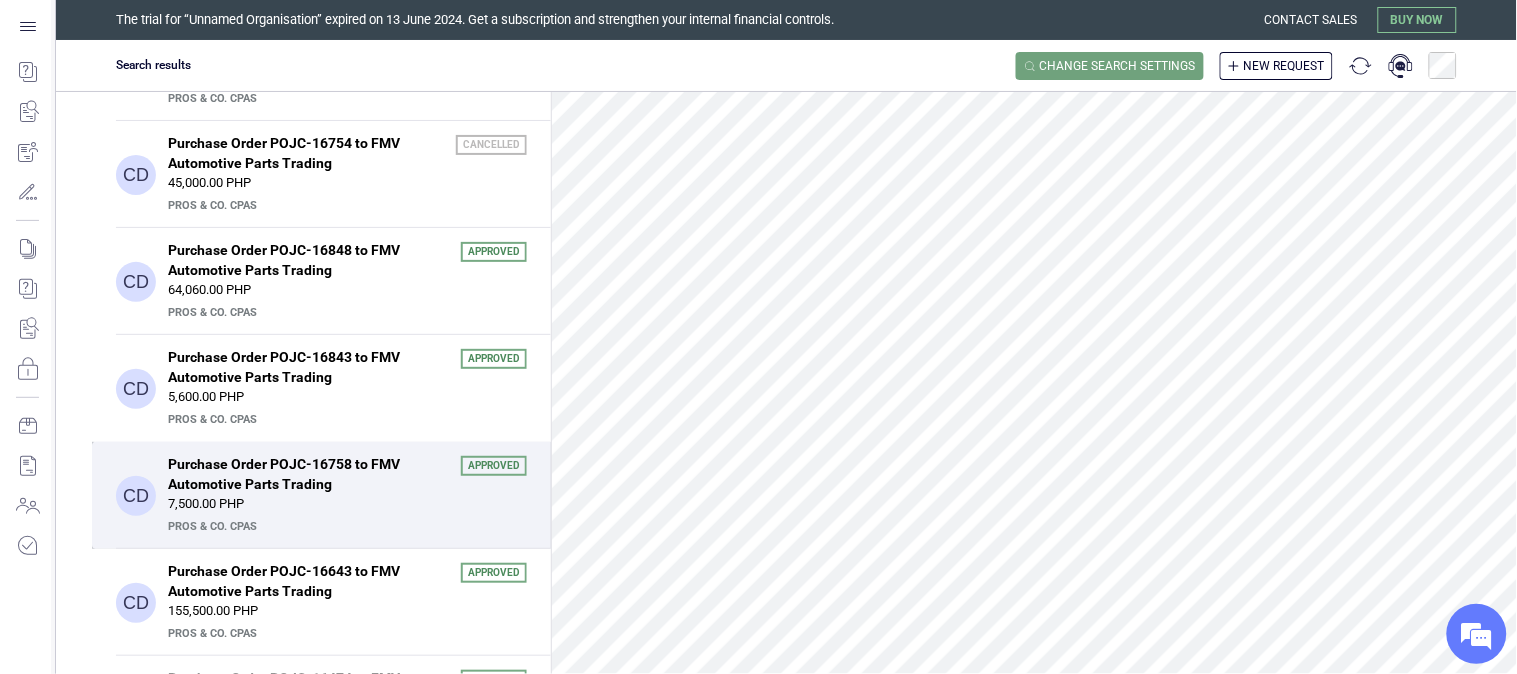 scroll, scrollTop: 555, scrollLeft: 0, axis: vertical 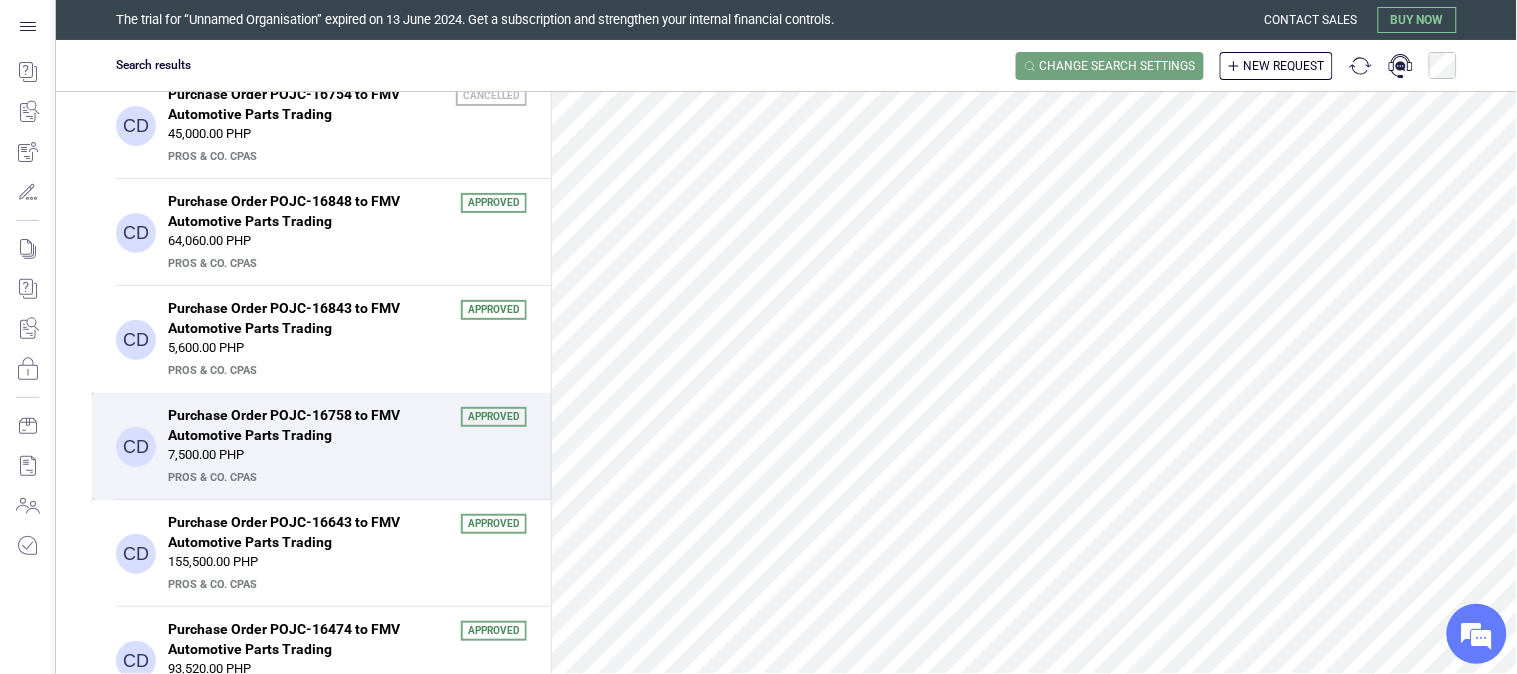 click on "7,500.00 PHP" at bounding box center [347, 455] 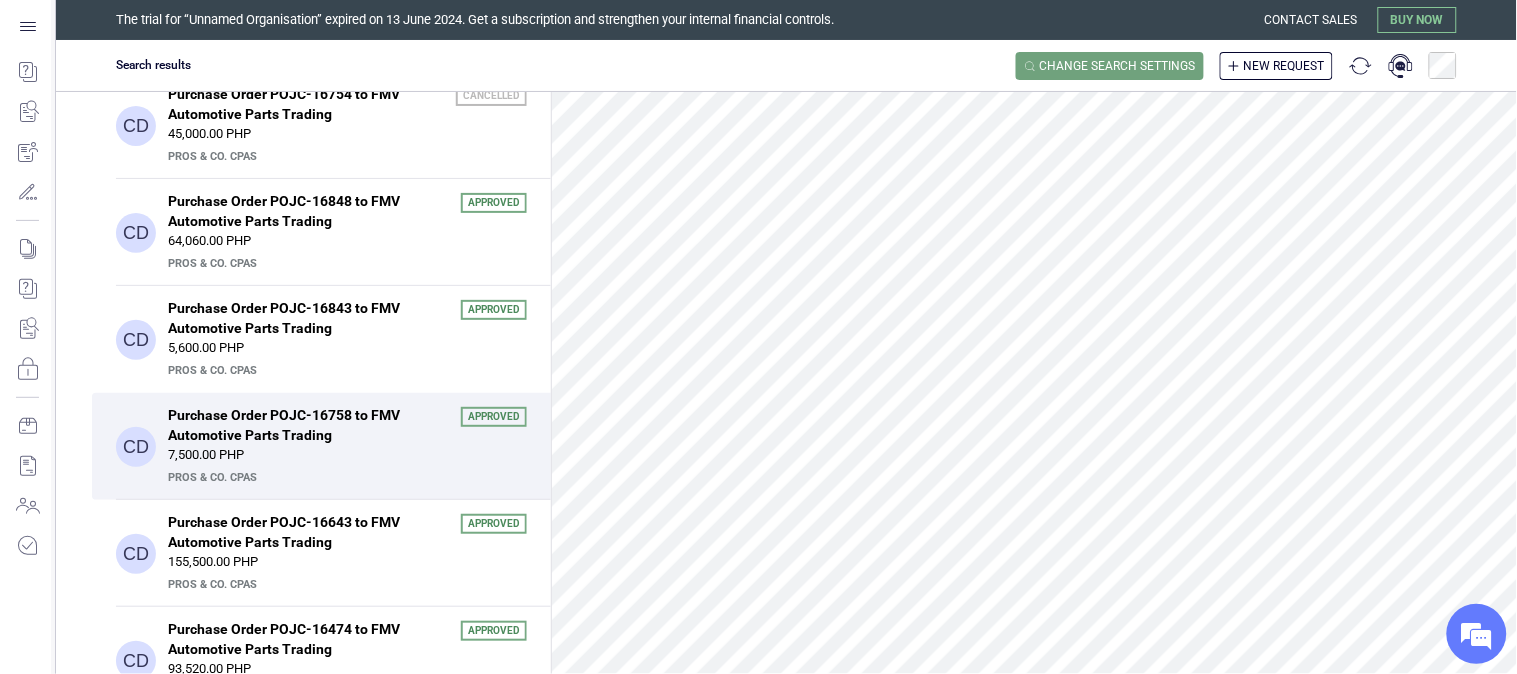 click on "Purchase Order POJC-16758 to FMV Automotive Parts Trading" at bounding box center [308, 425] 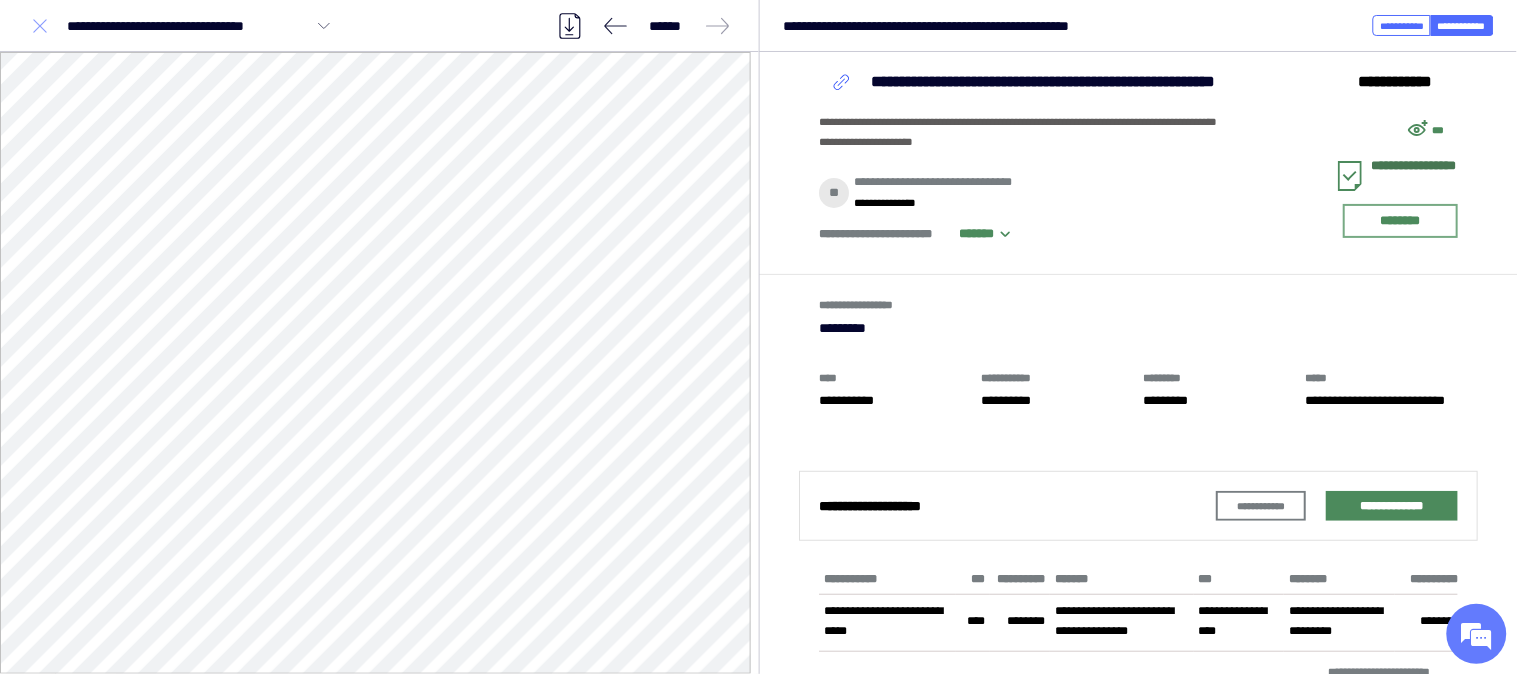 click 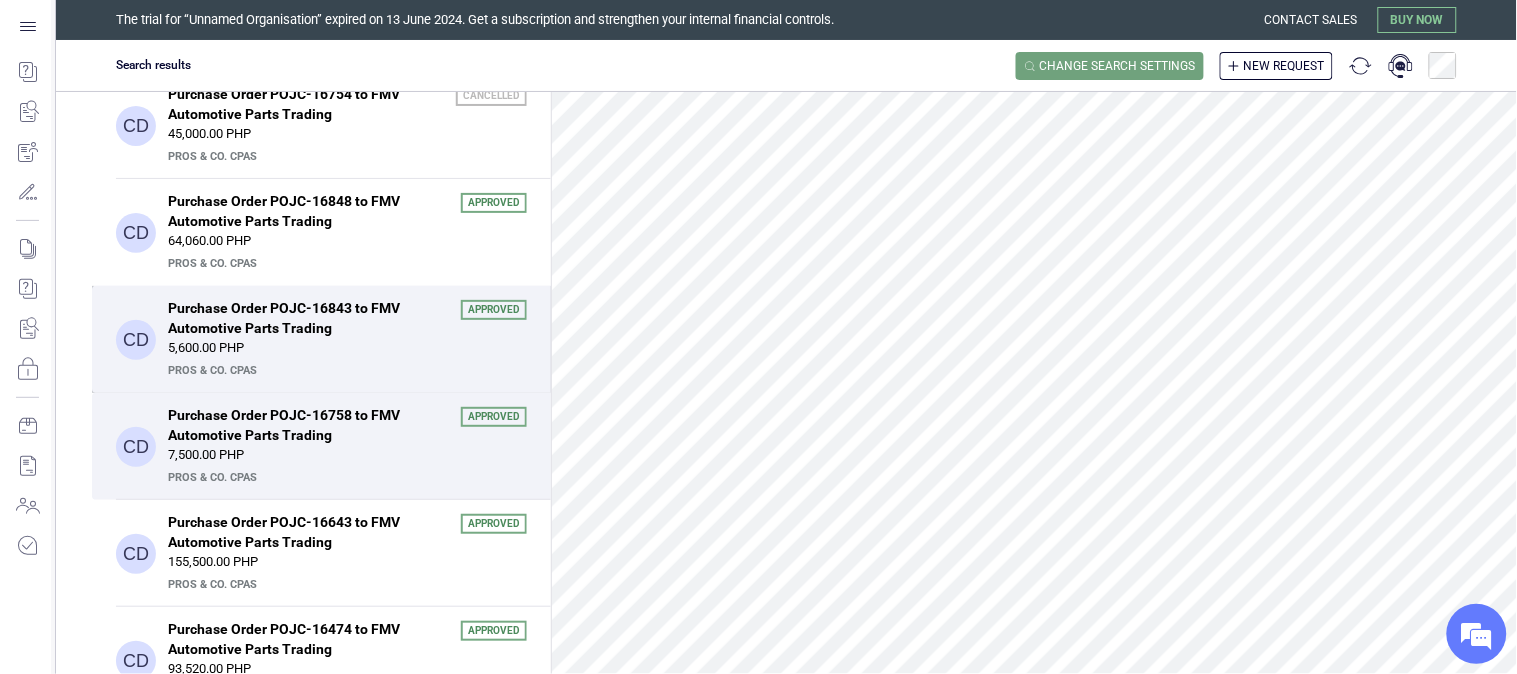 scroll, scrollTop: 444, scrollLeft: 0, axis: vertical 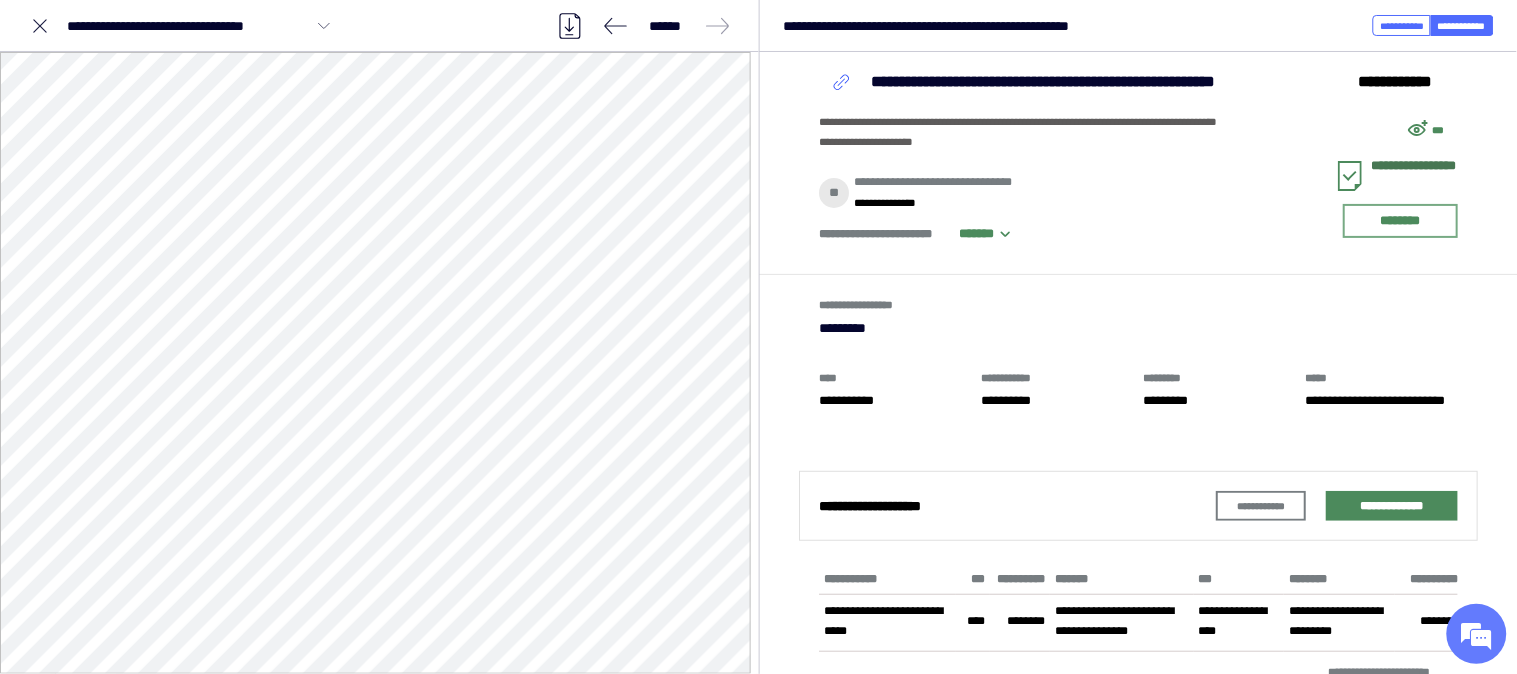 drag, startPoint x: 1046, startPoint y: 258, endPoint x: 1010, endPoint y: 291, distance: 48.83646 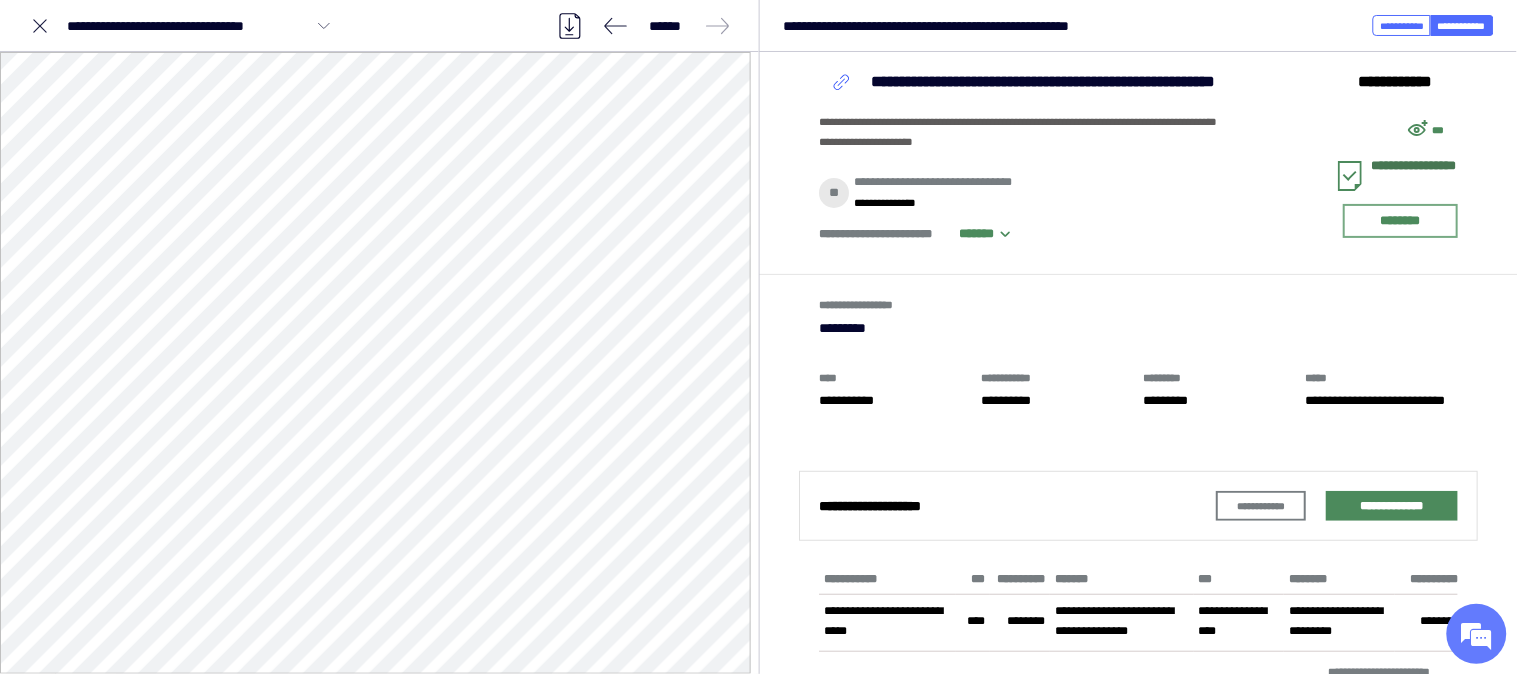 click on "**********" at bounding box center [1415, 176] 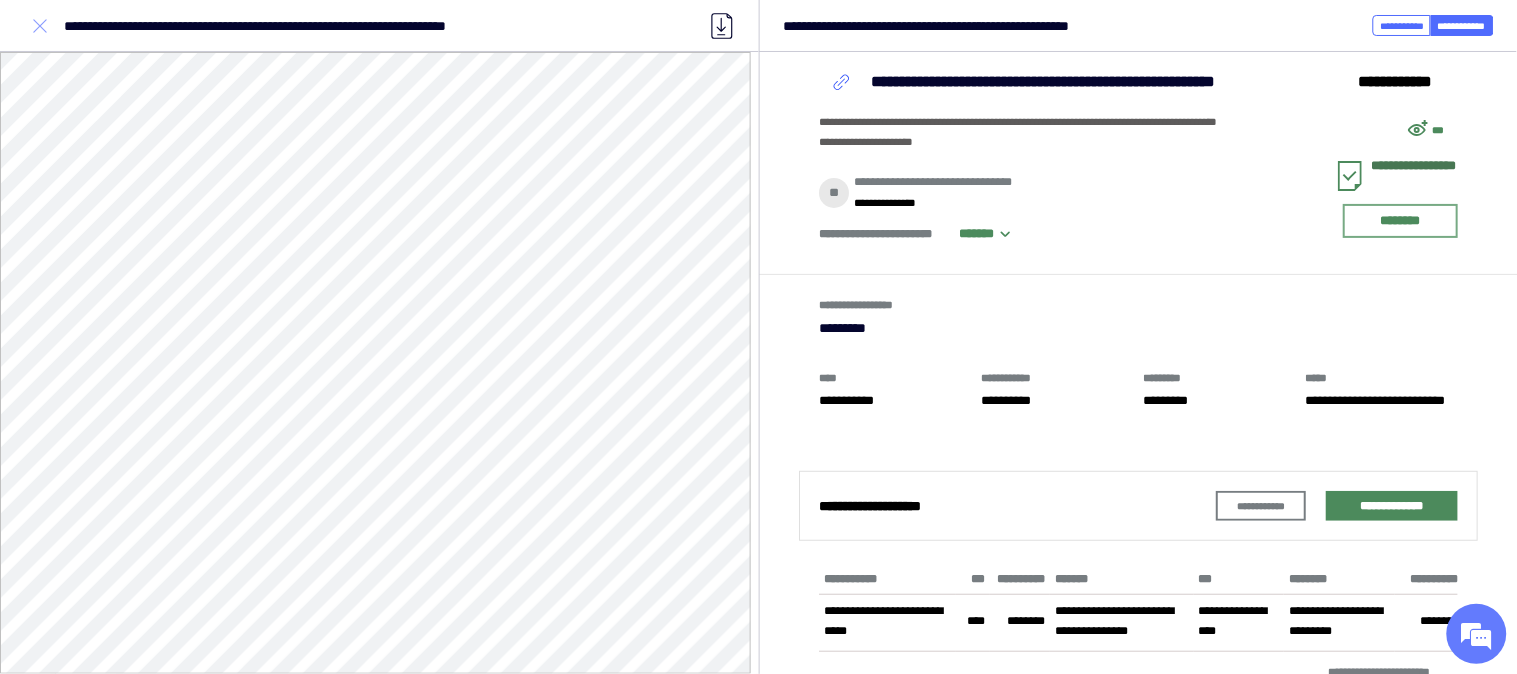 click 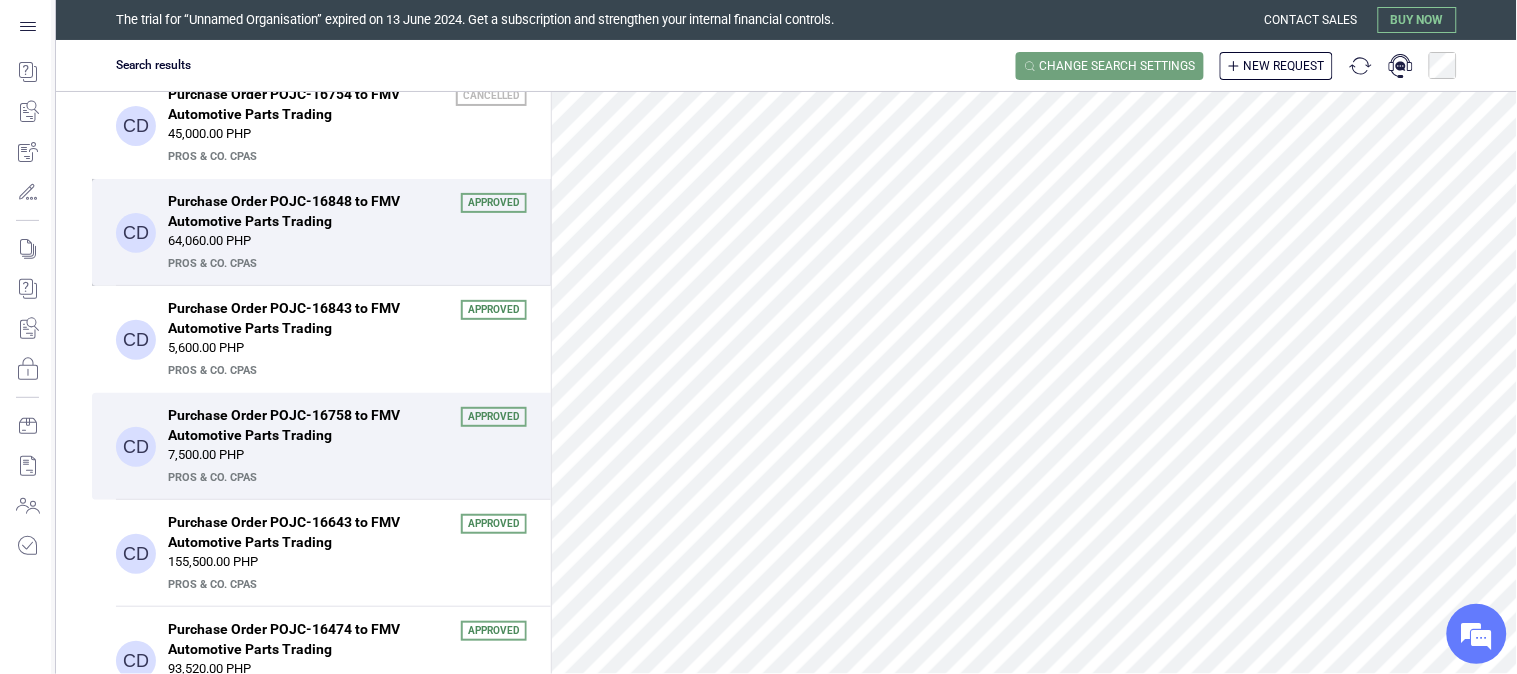 scroll, scrollTop: 0, scrollLeft: 0, axis: both 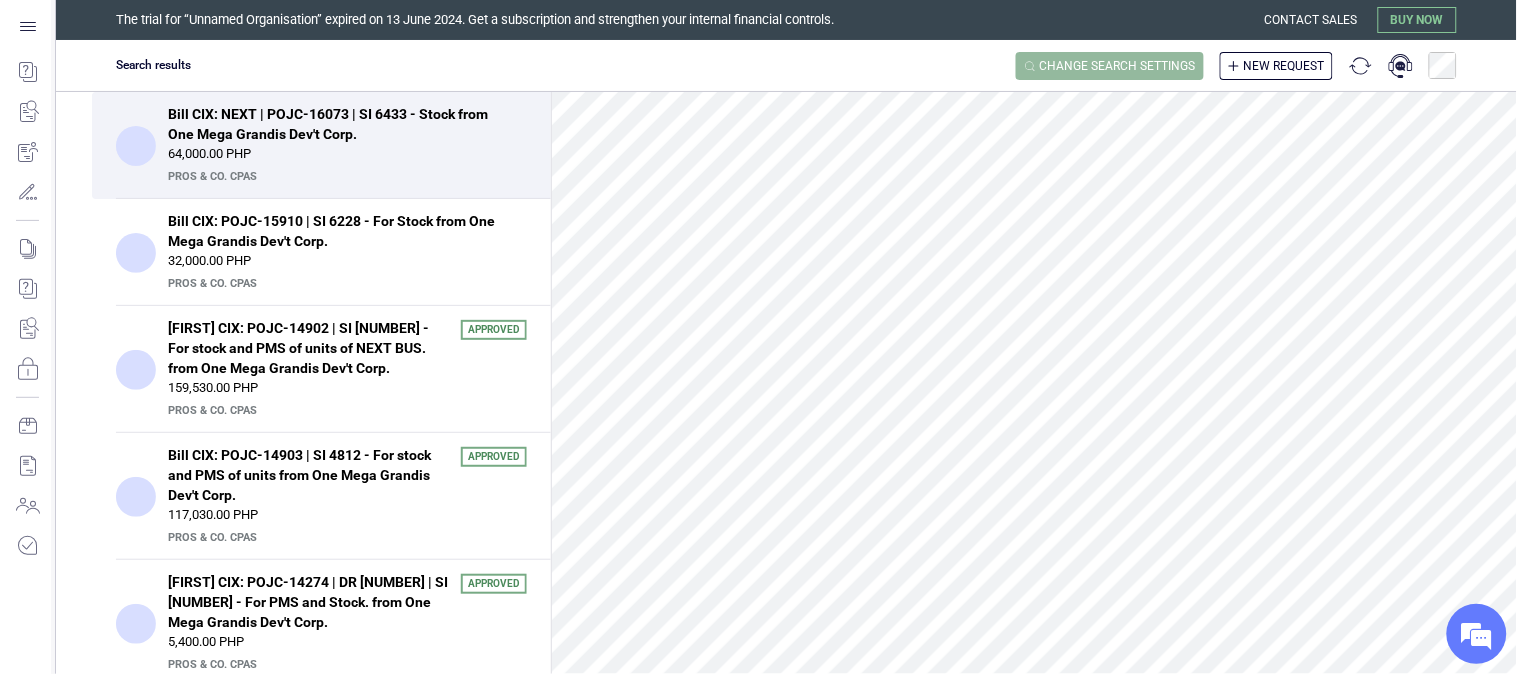 click on "Change search settings" at bounding box center (1118, 66) 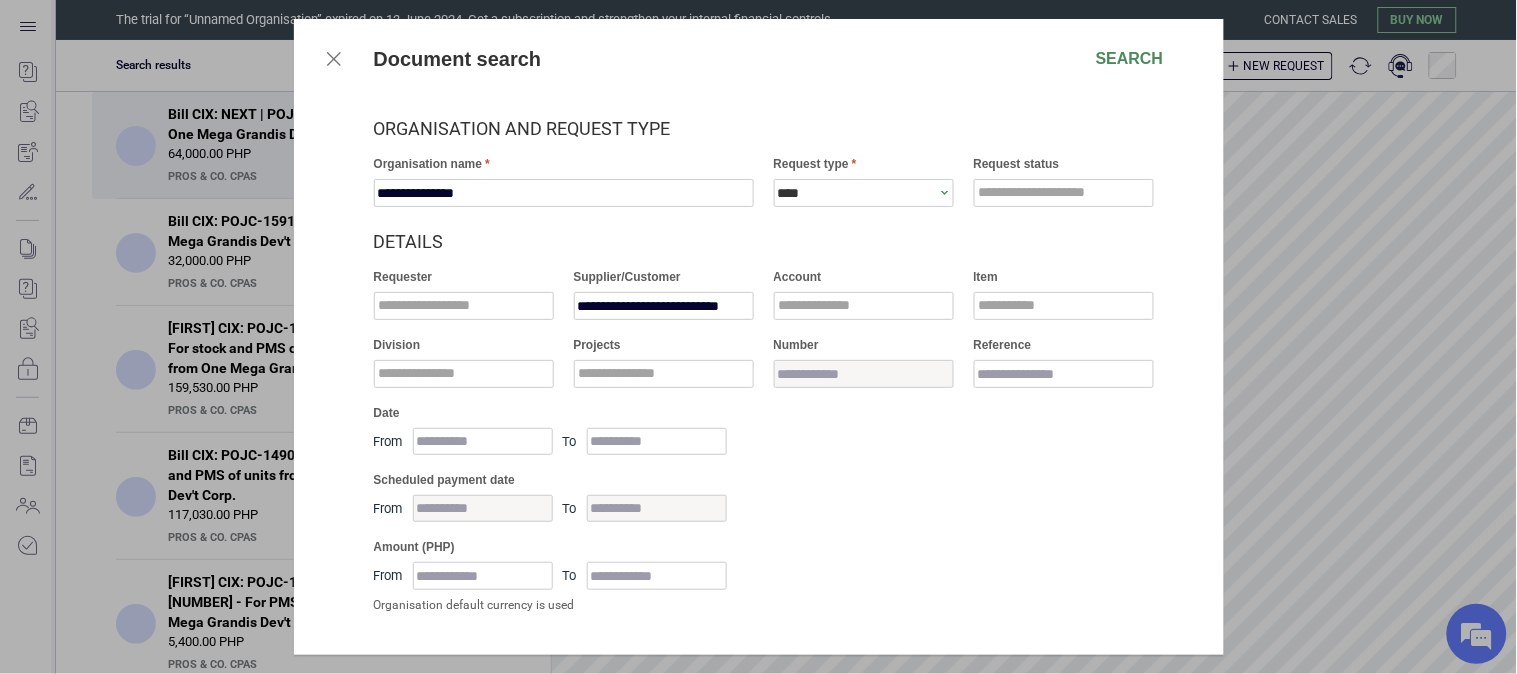 click on "**********" at bounding box center [769, 335] 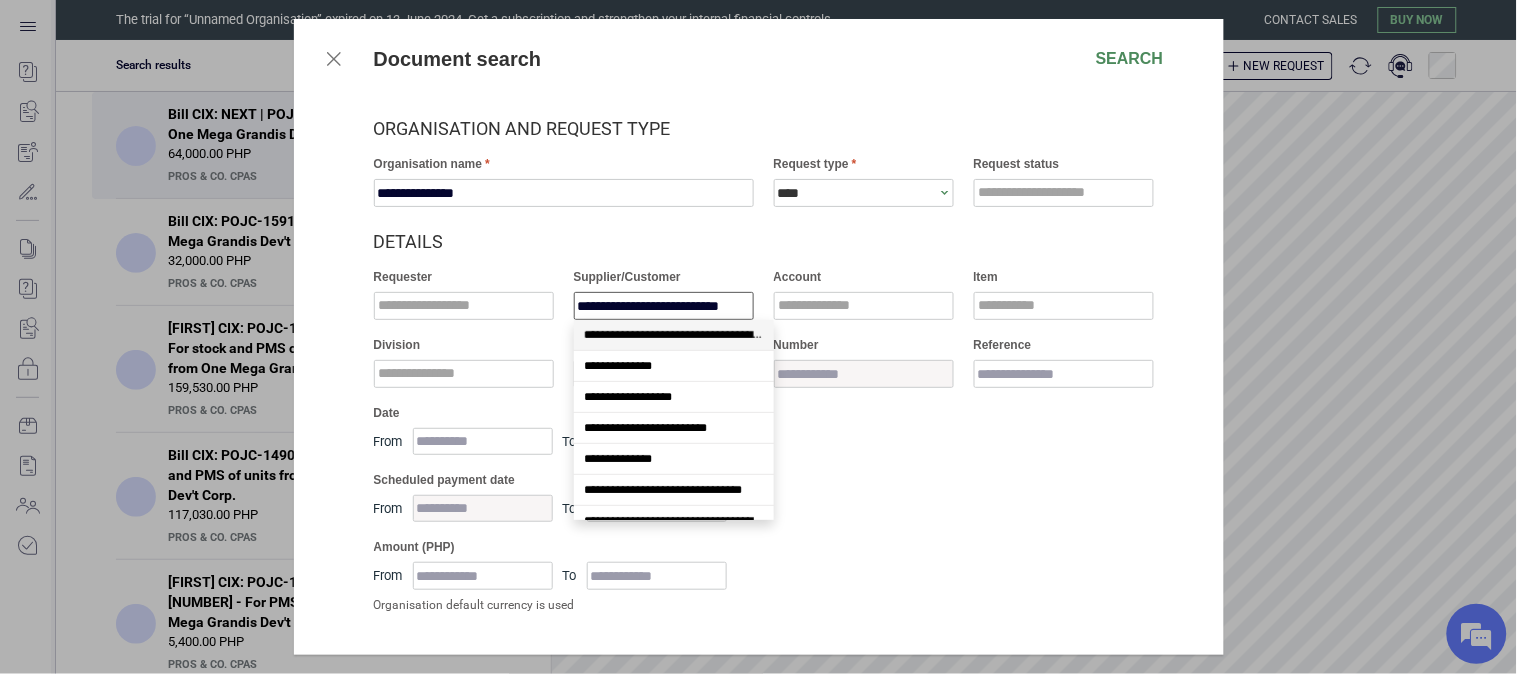 click on "**********" at bounding box center (664, 306) 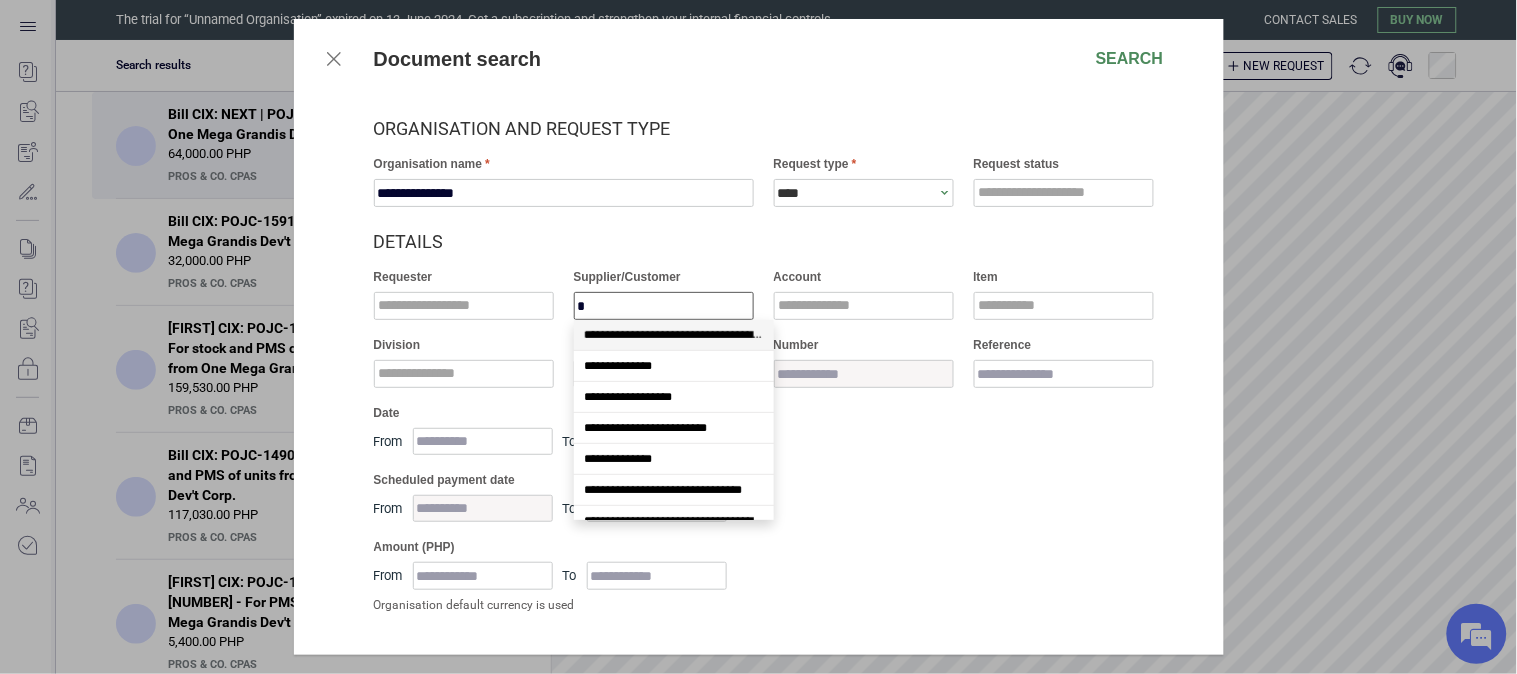 scroll, scrollTop: 17, scrollLeft: 0, axis: vertical 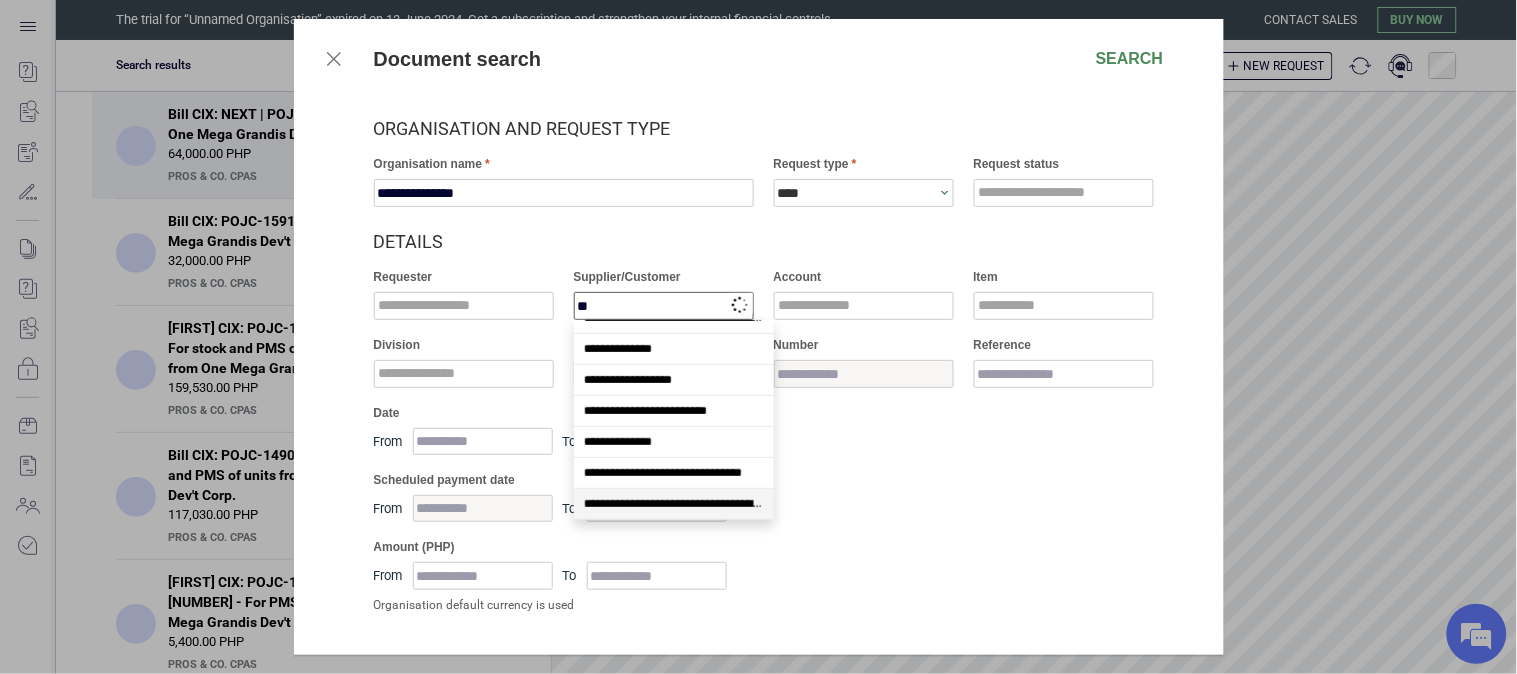type on "***" 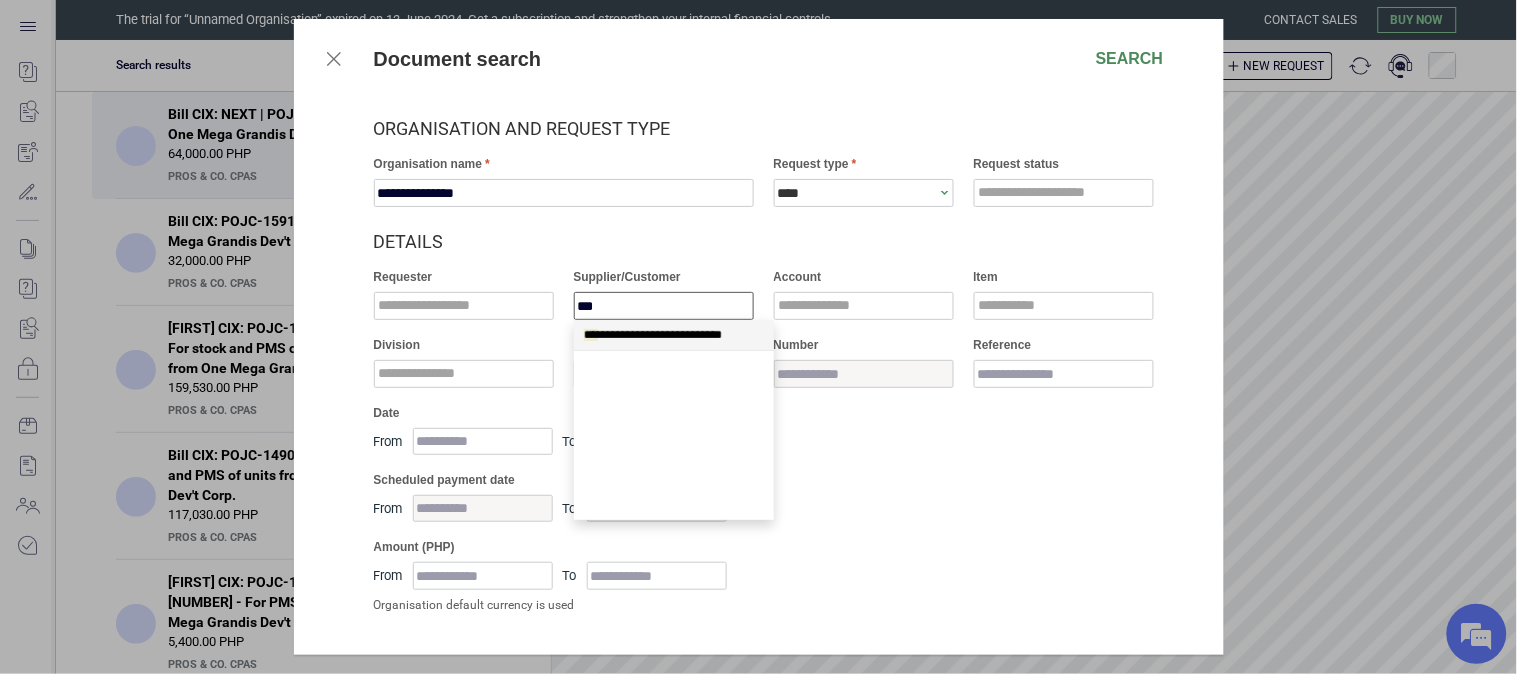 scroll, scrollTop: 0, scrollLeft: 0, axis: both 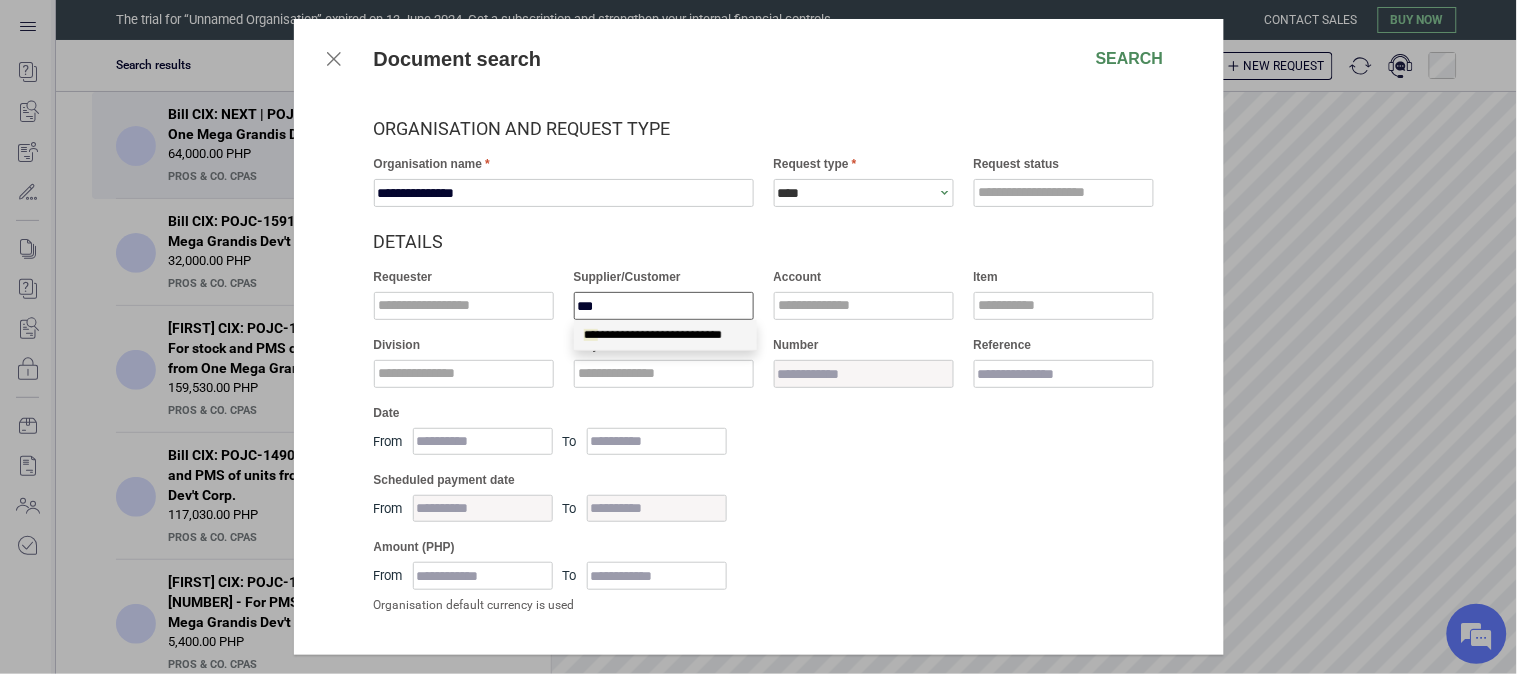 click on "**********" at bounding box center [653, 335] 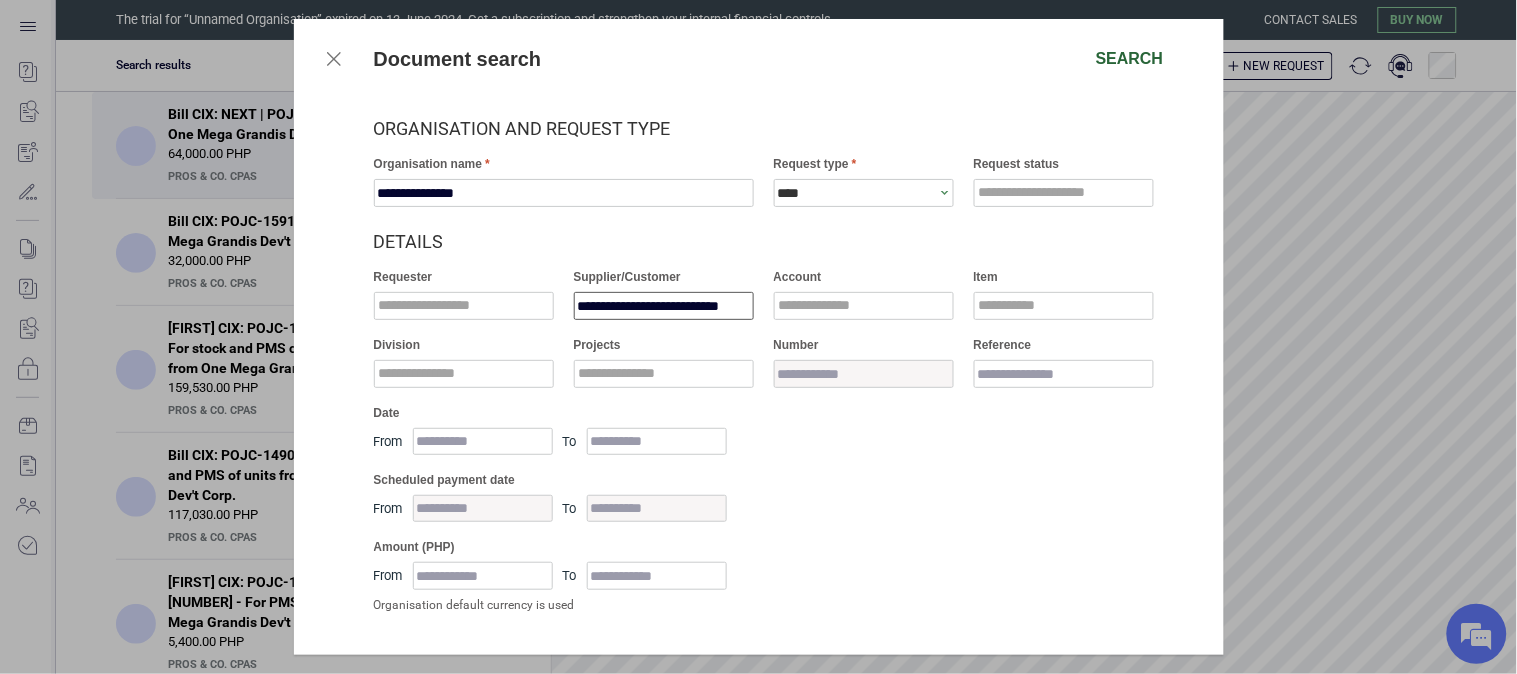 type on "**********" 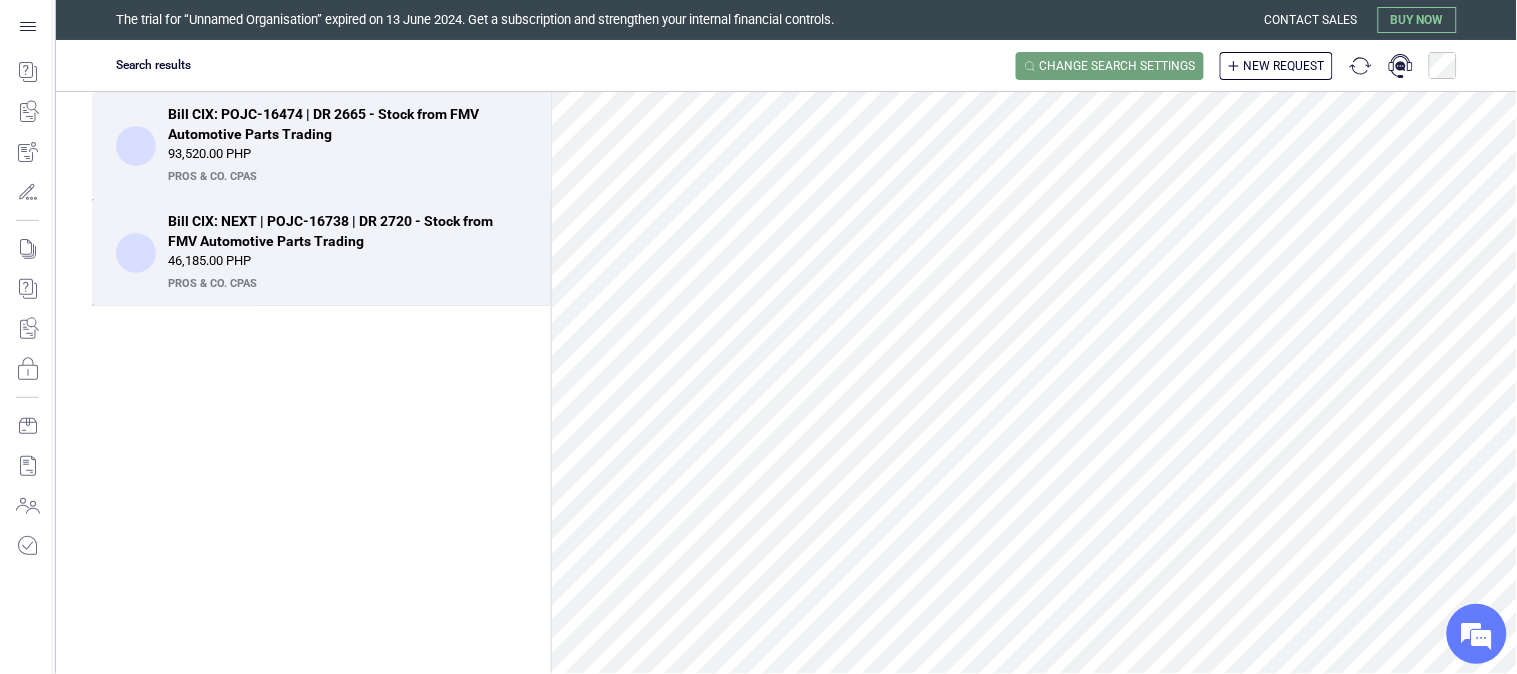 click on "46,185.00 PHP" at bounding box center (347, 261) 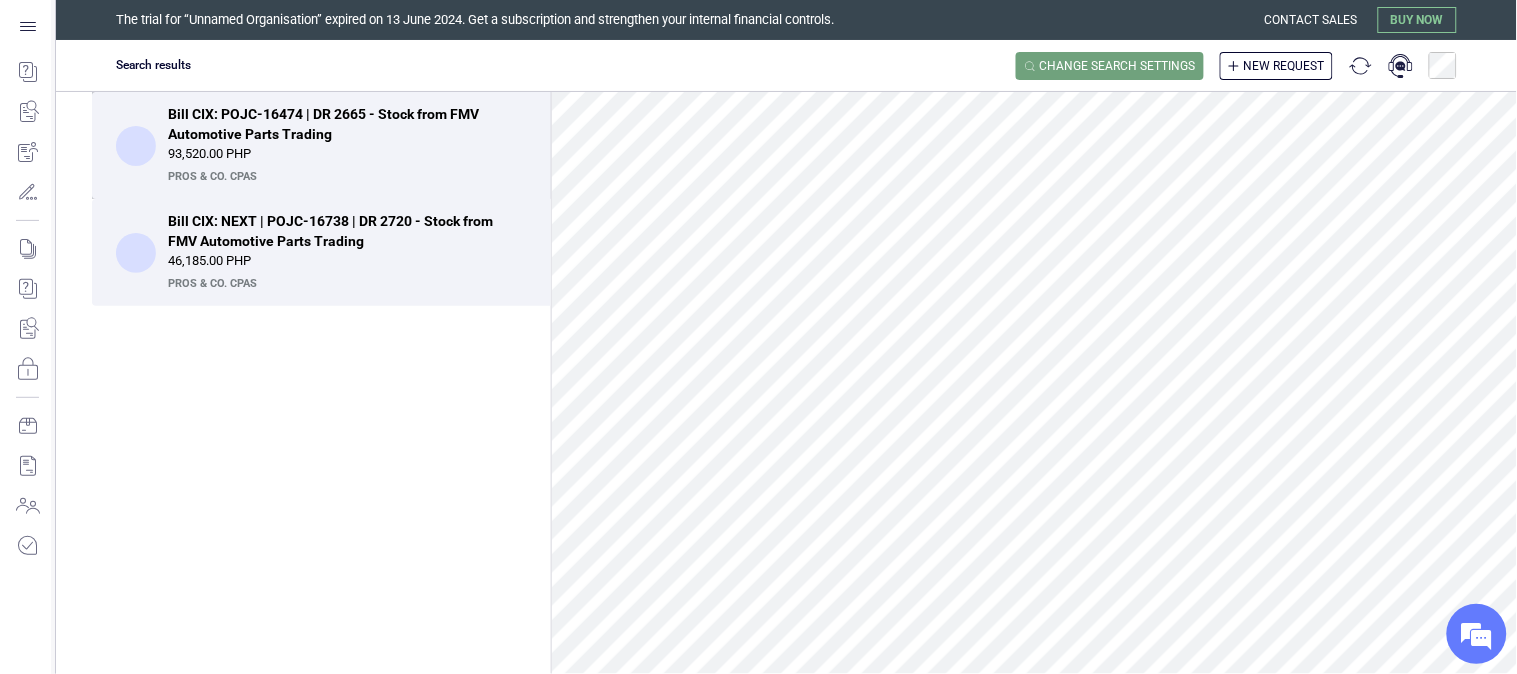 click on "PrOS & CO. CPAs" at bounding box center (345, 177) 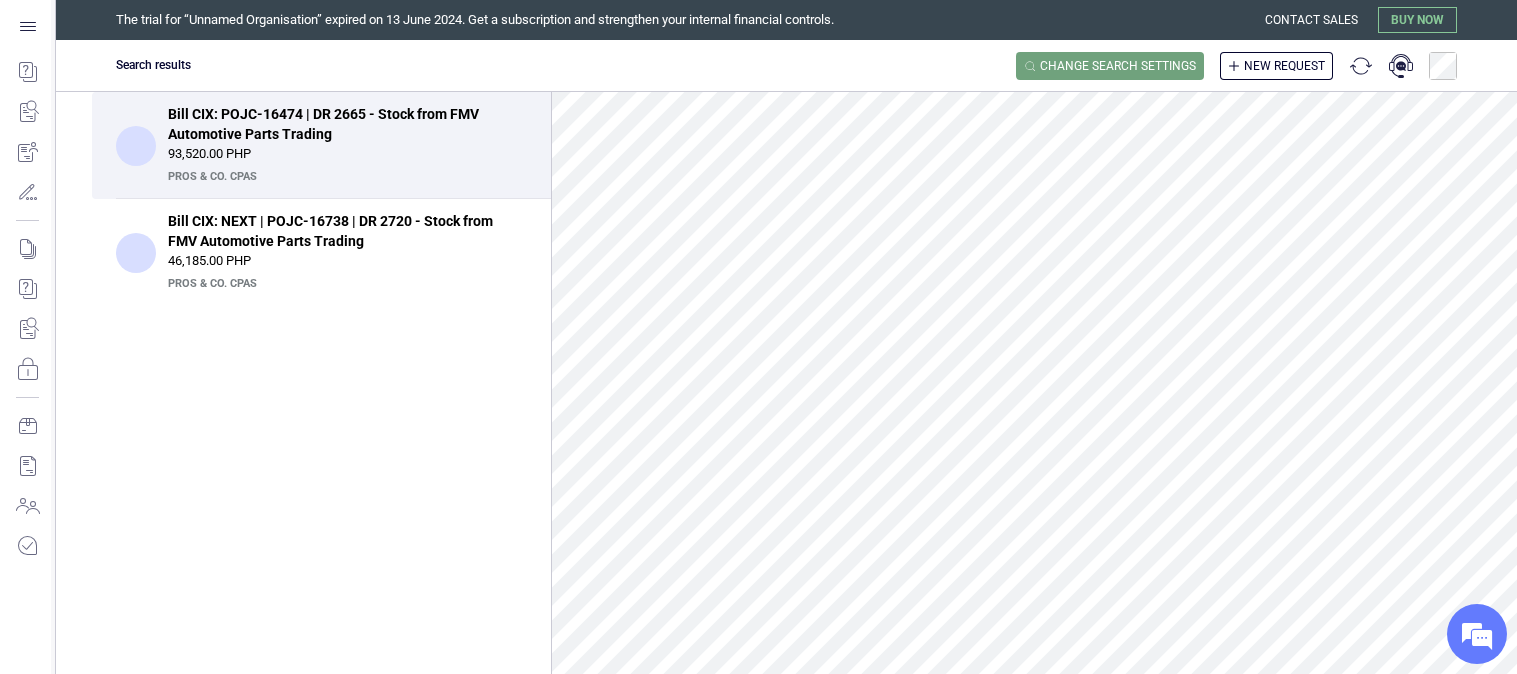 click on "Change search settings" at bounding box center (1118, 66) 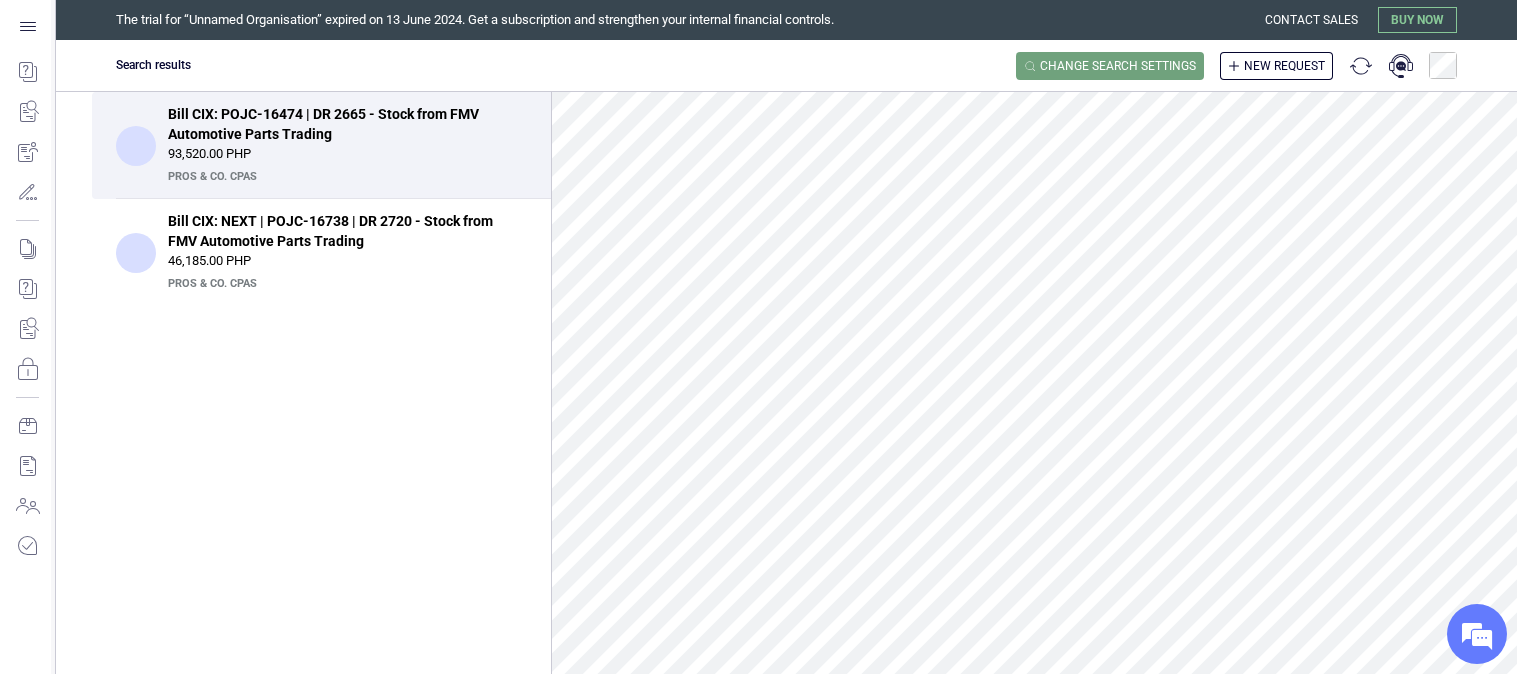 scroll, scrollTop: 0, scrollLeft: 0, axis: both 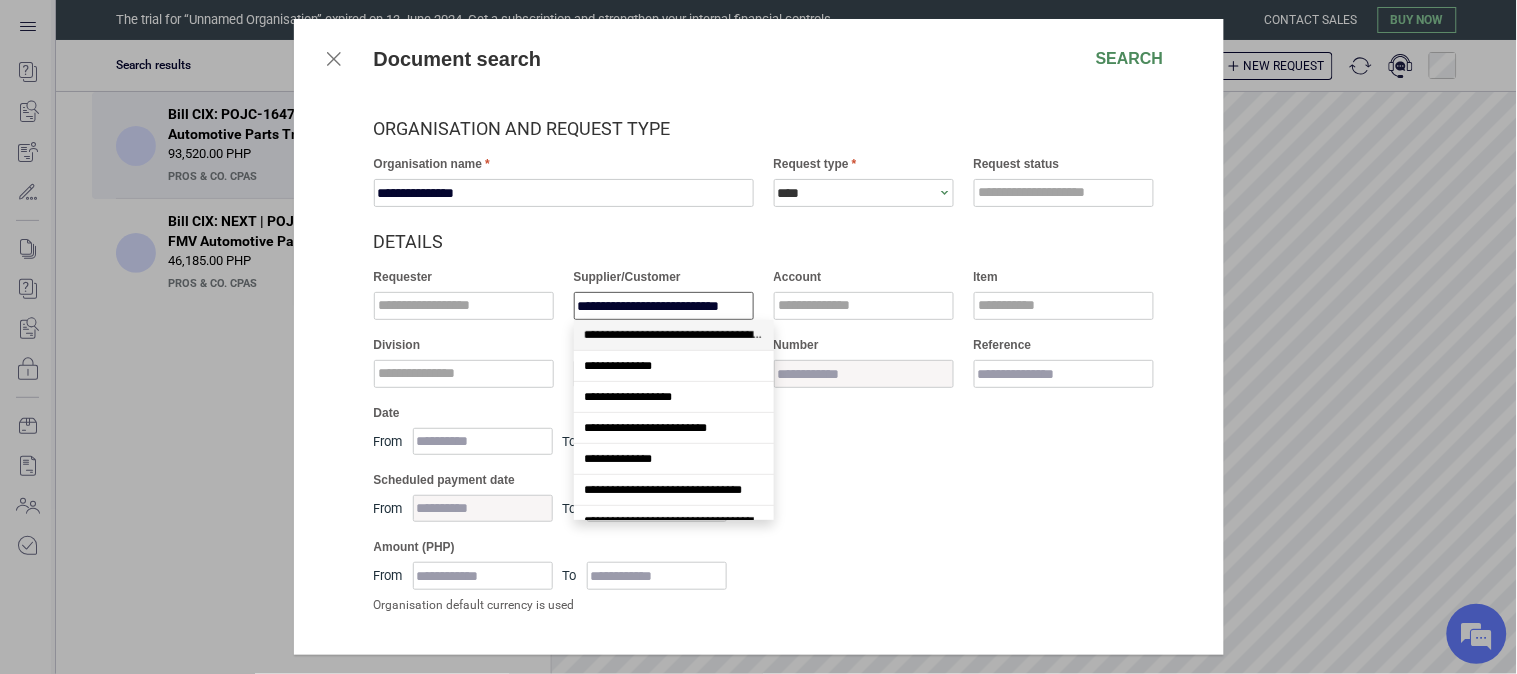 click on "**********" at bounding box center [664, 306] 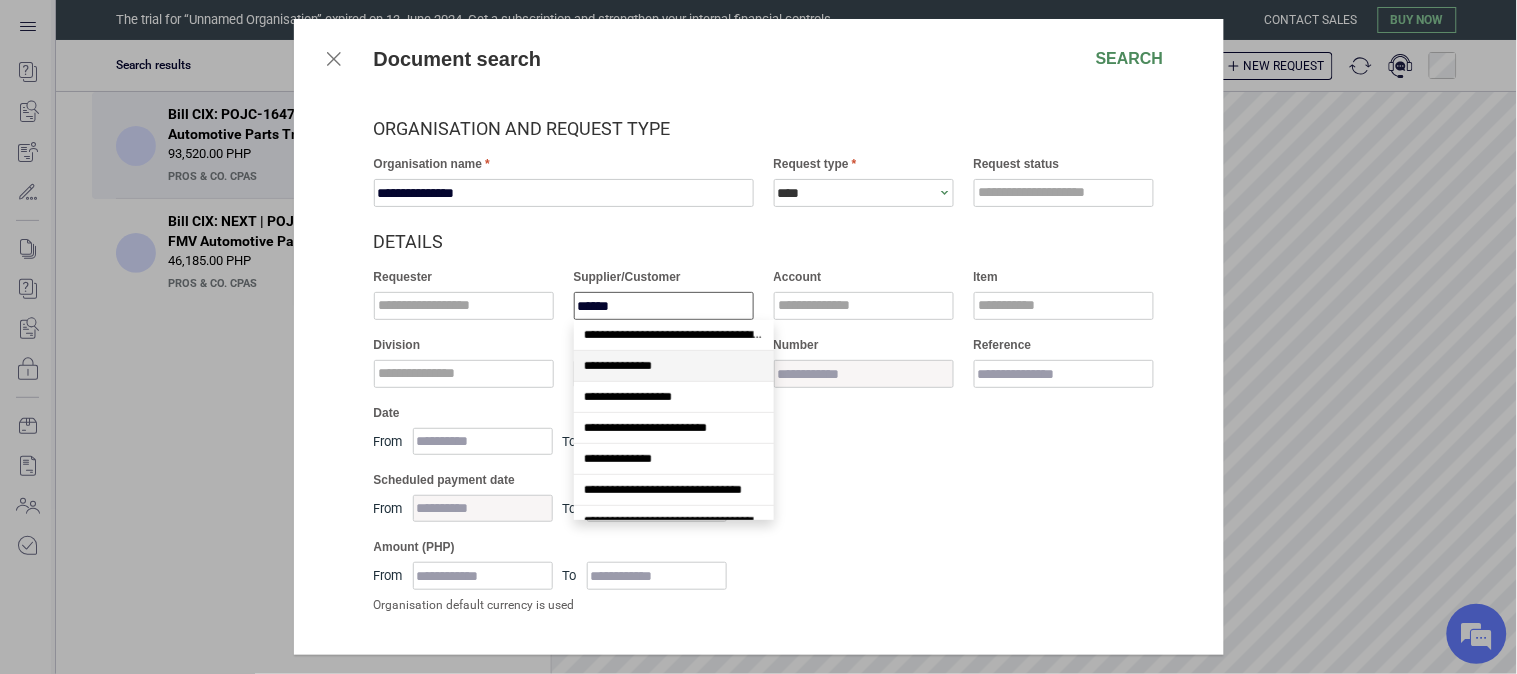 type on "*******" 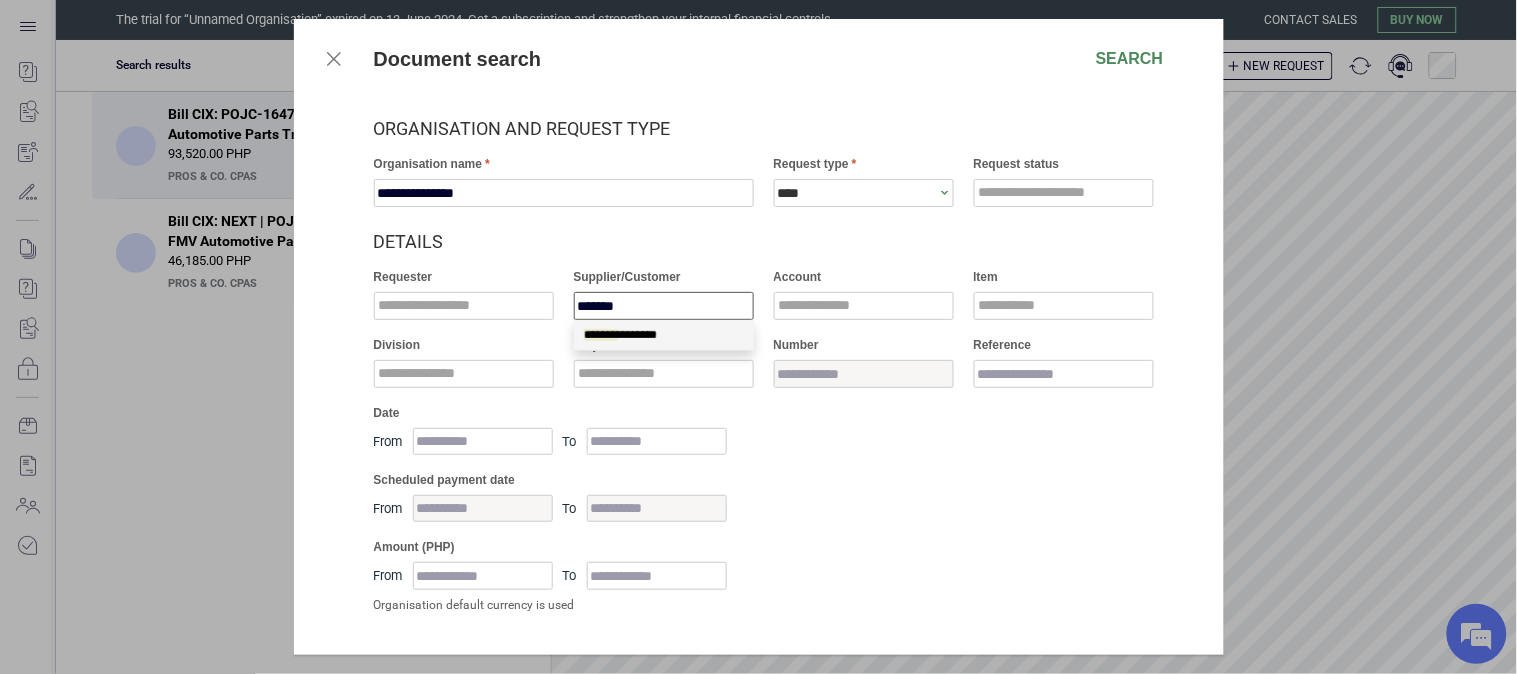 click on "*******" at bounding box center [601, 335] 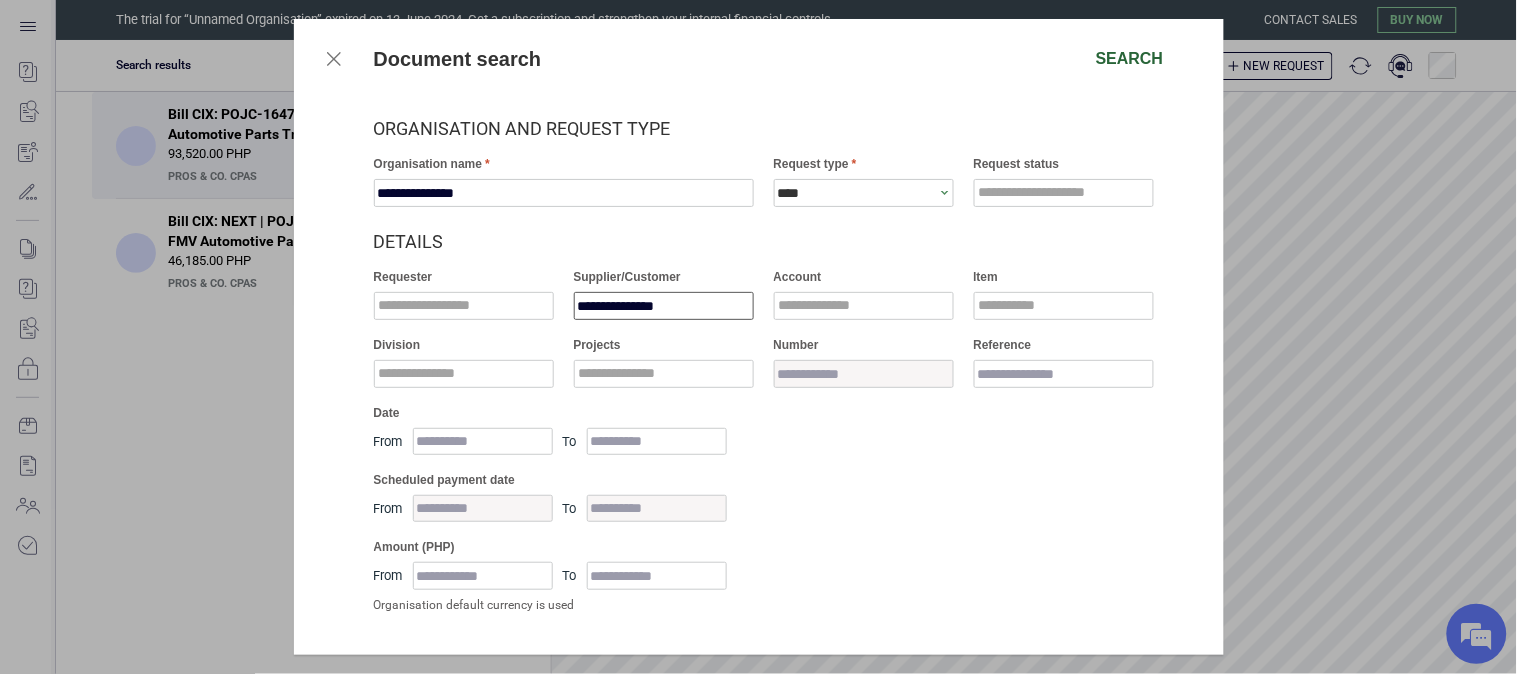 type on "**********" 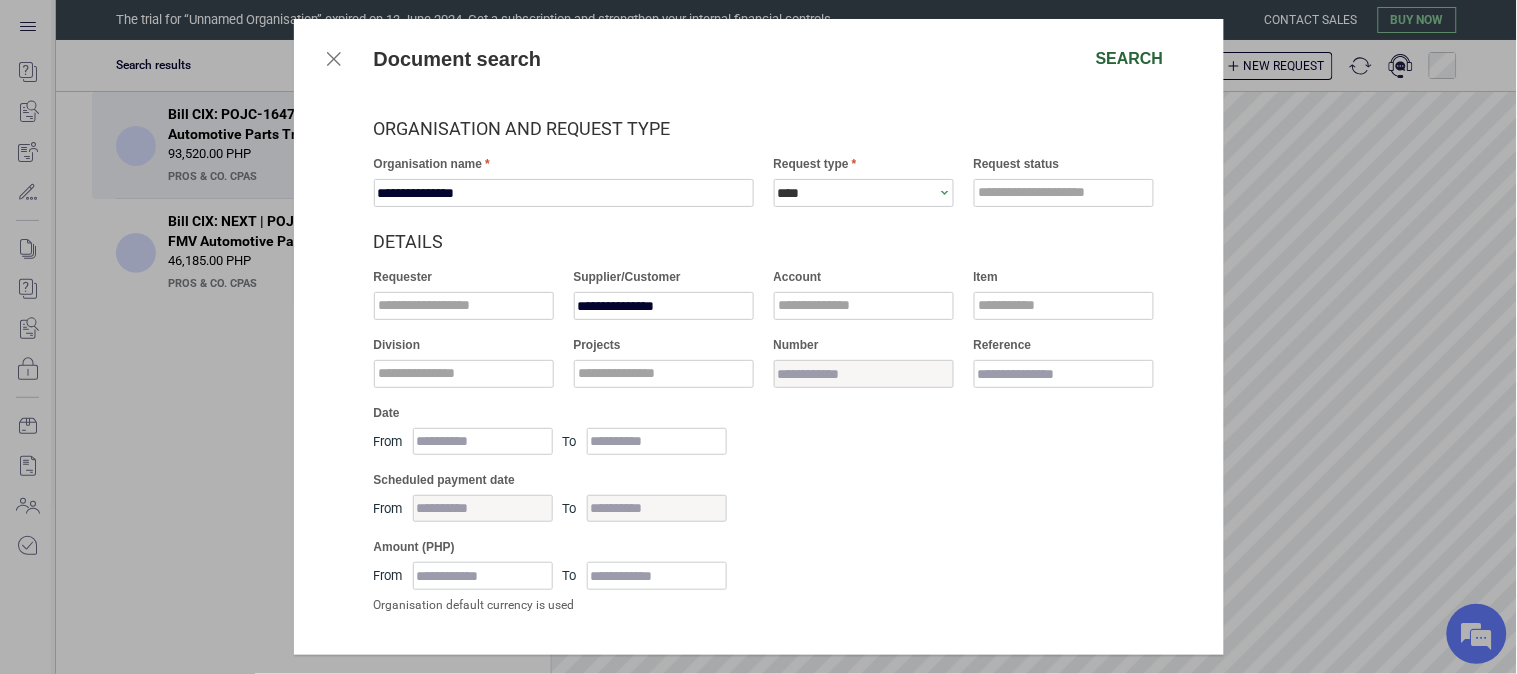 click on "Search" at bounding box center [1130, 59] 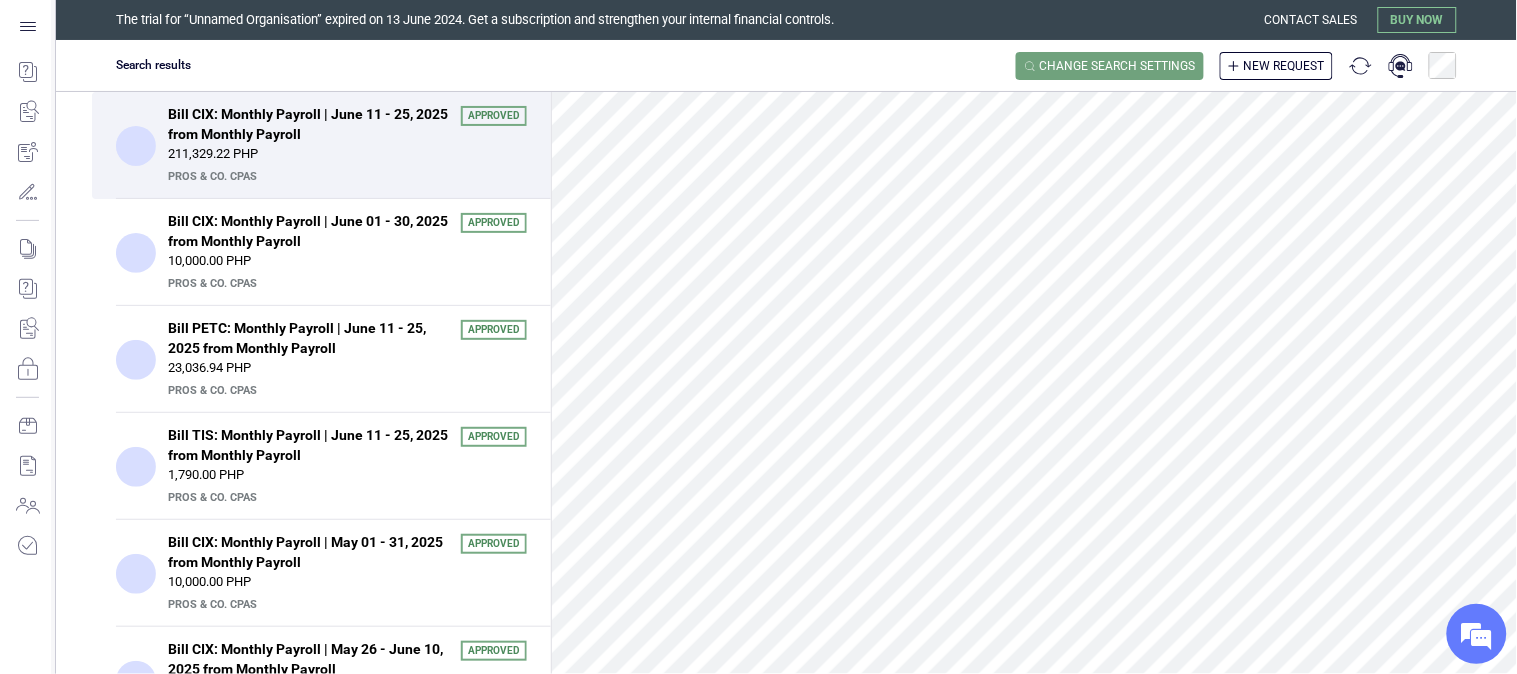 click on "Bill CIX: Monthly Payroll | June 11 - 25, 2025 from Monthly Payroll" at bounding box center (308, 124) 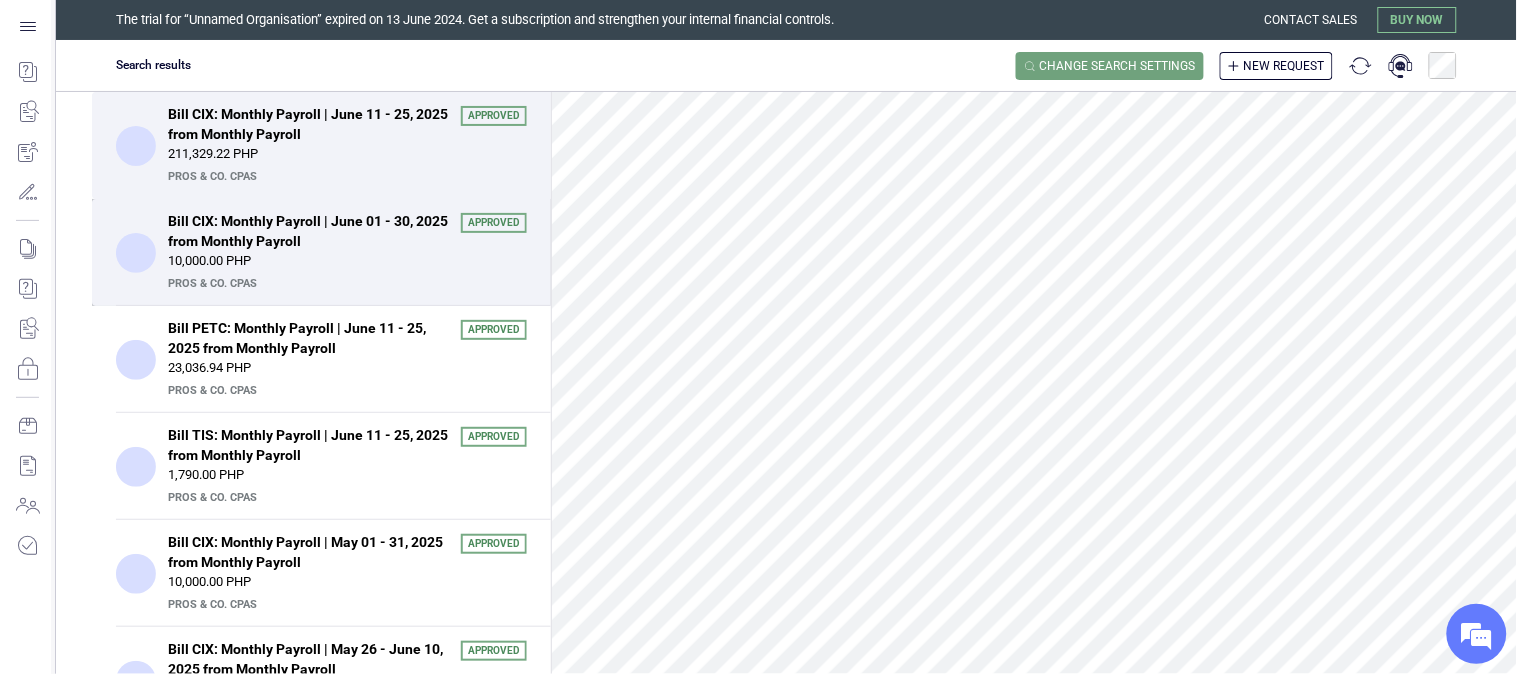 scroll, scrollTop: 777, scrollLeft: 0, axis: vertical 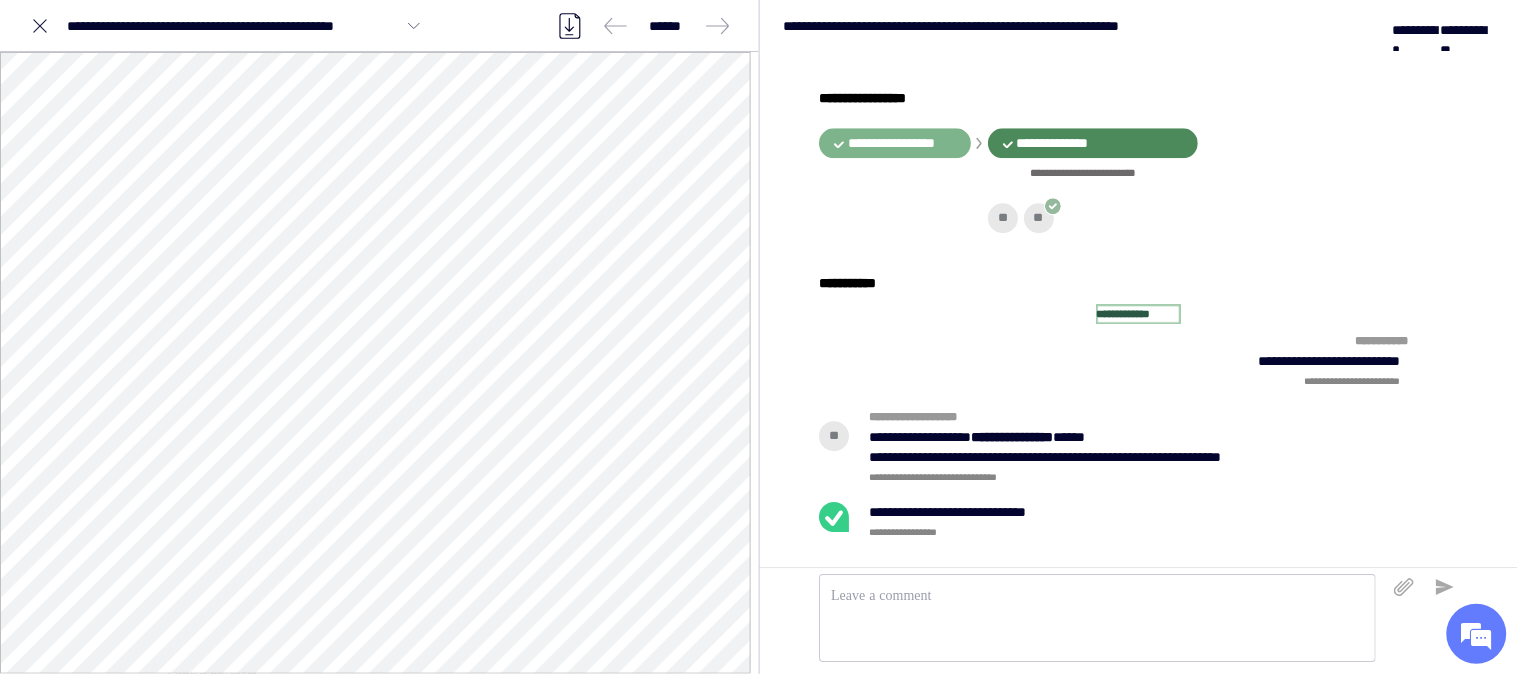 click on "**********" at bounding box center [1138, 314] 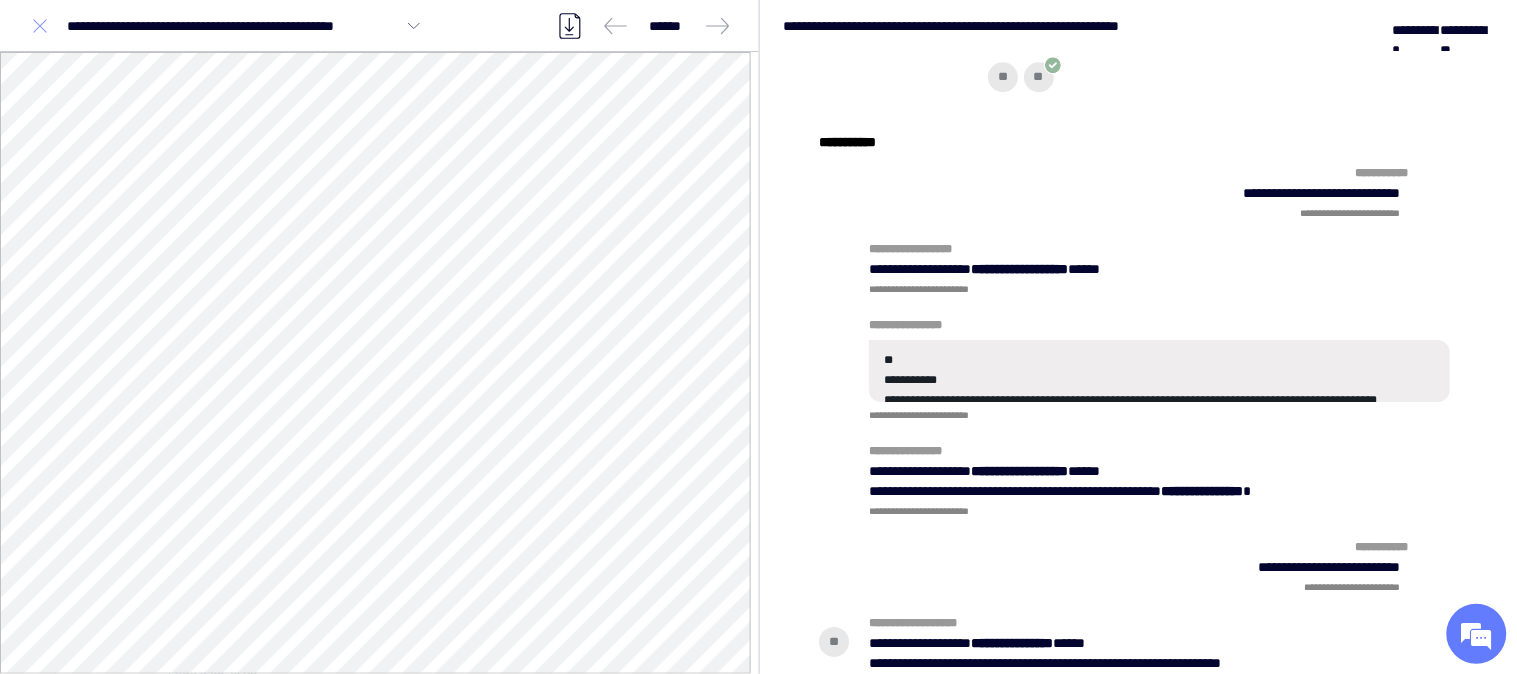 click 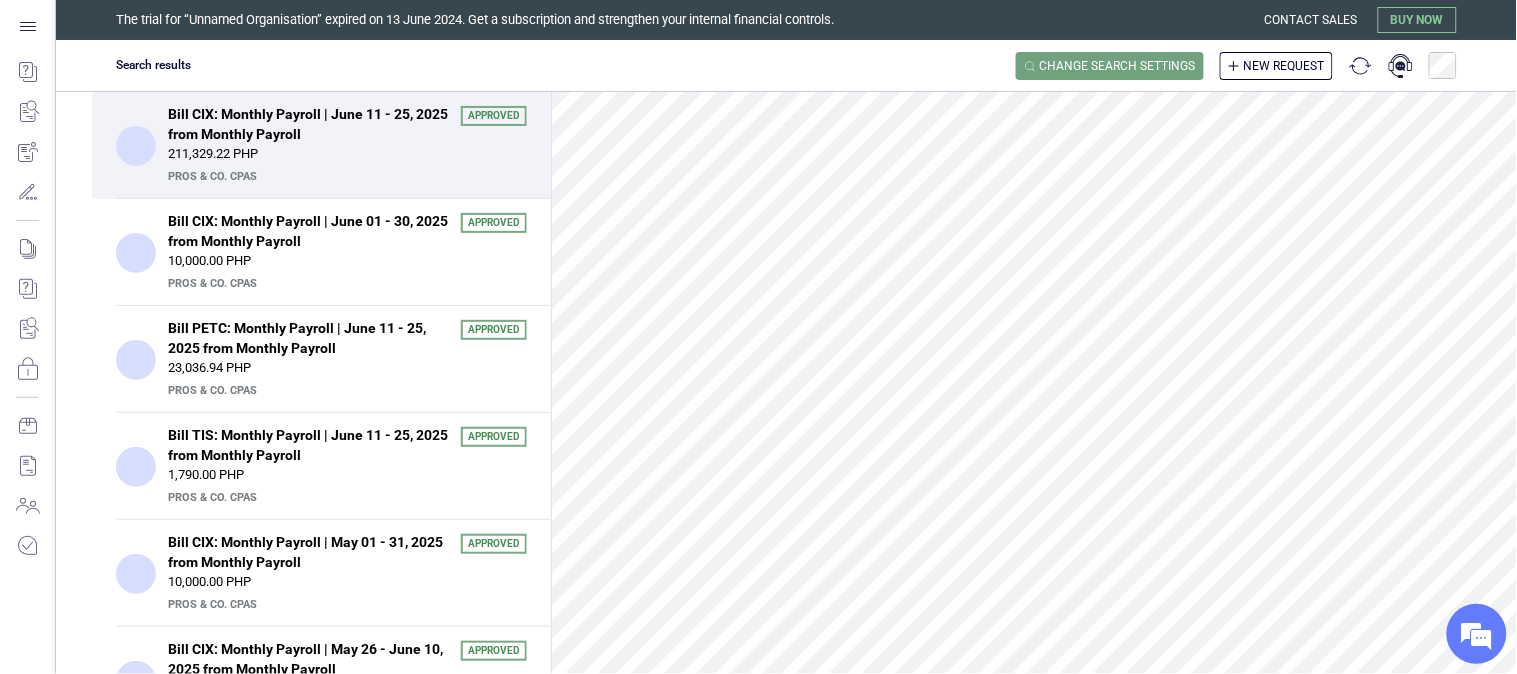 scroll, scrollTop: 0, scrollLeft: 0, axis: both 